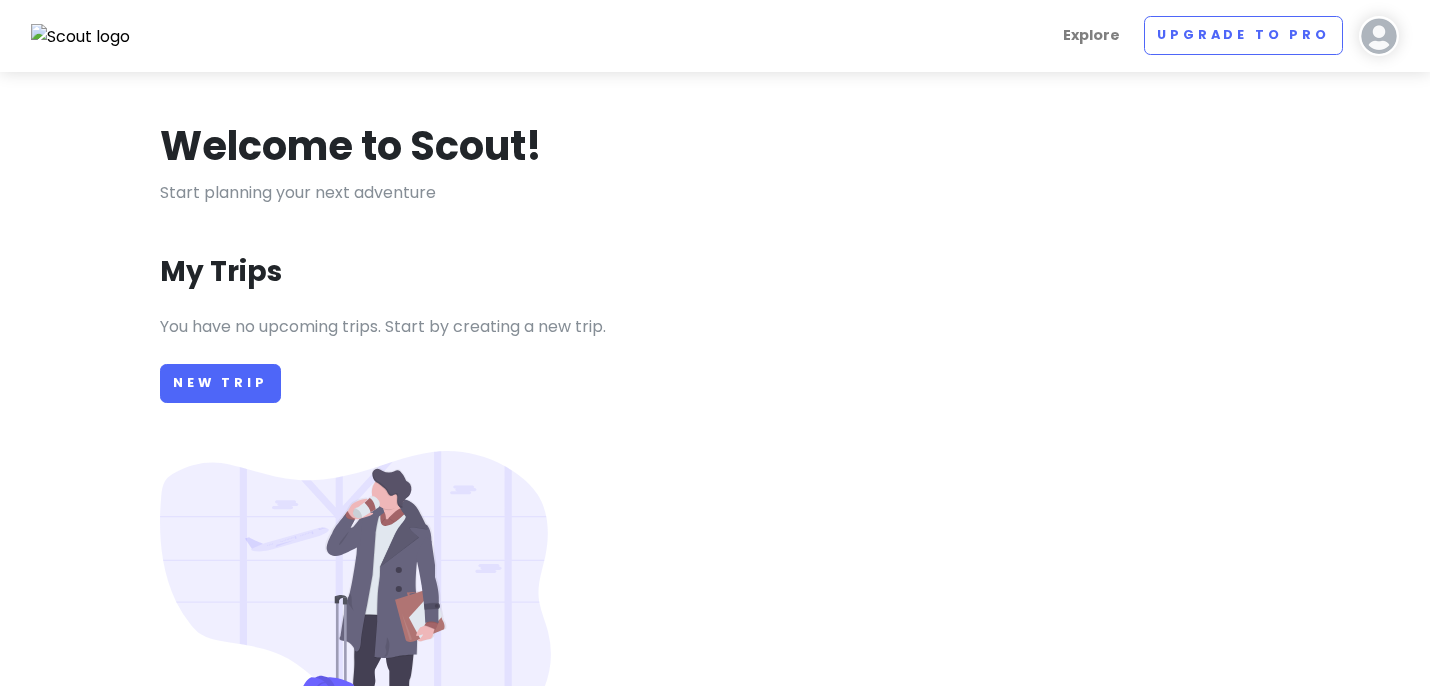 scroll, scrollTop: 0, scrollLeft: 0, axis: both 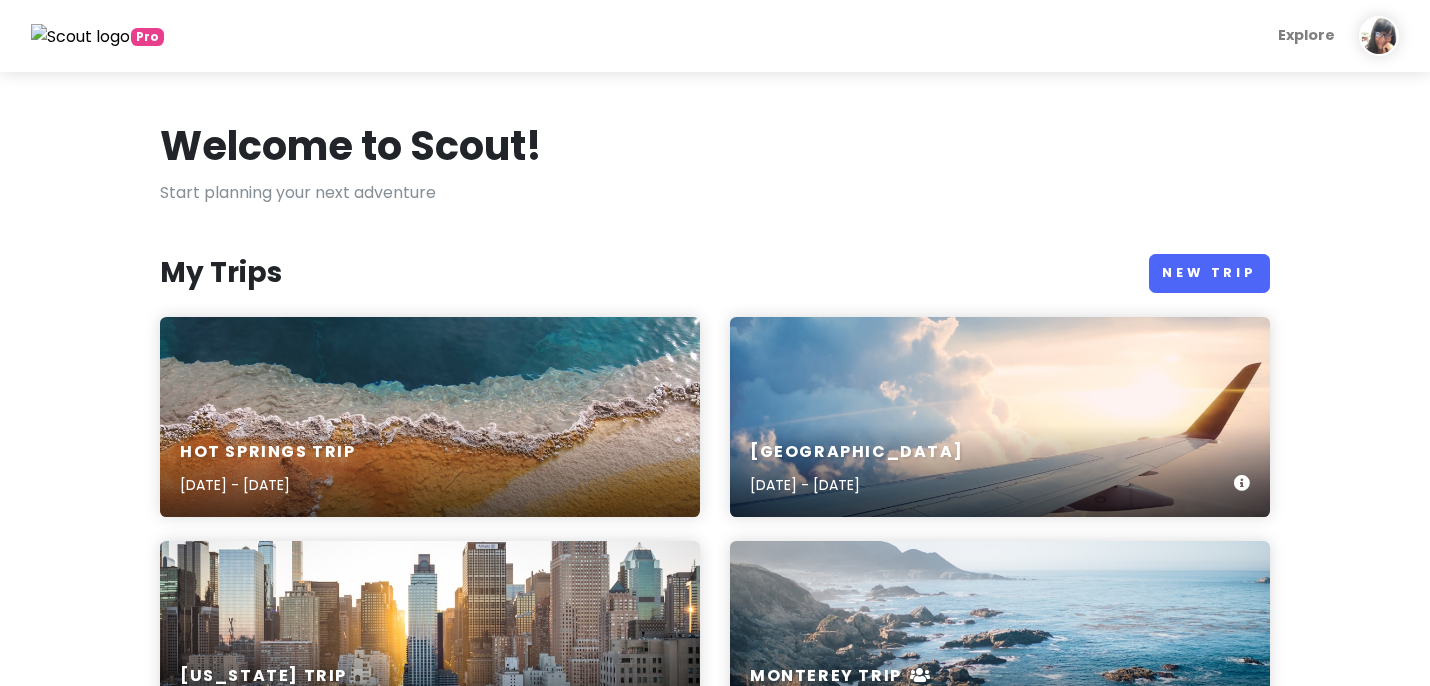 click on "Galveston [DATE] - [DATE]" at bounding box center (1000, 469) 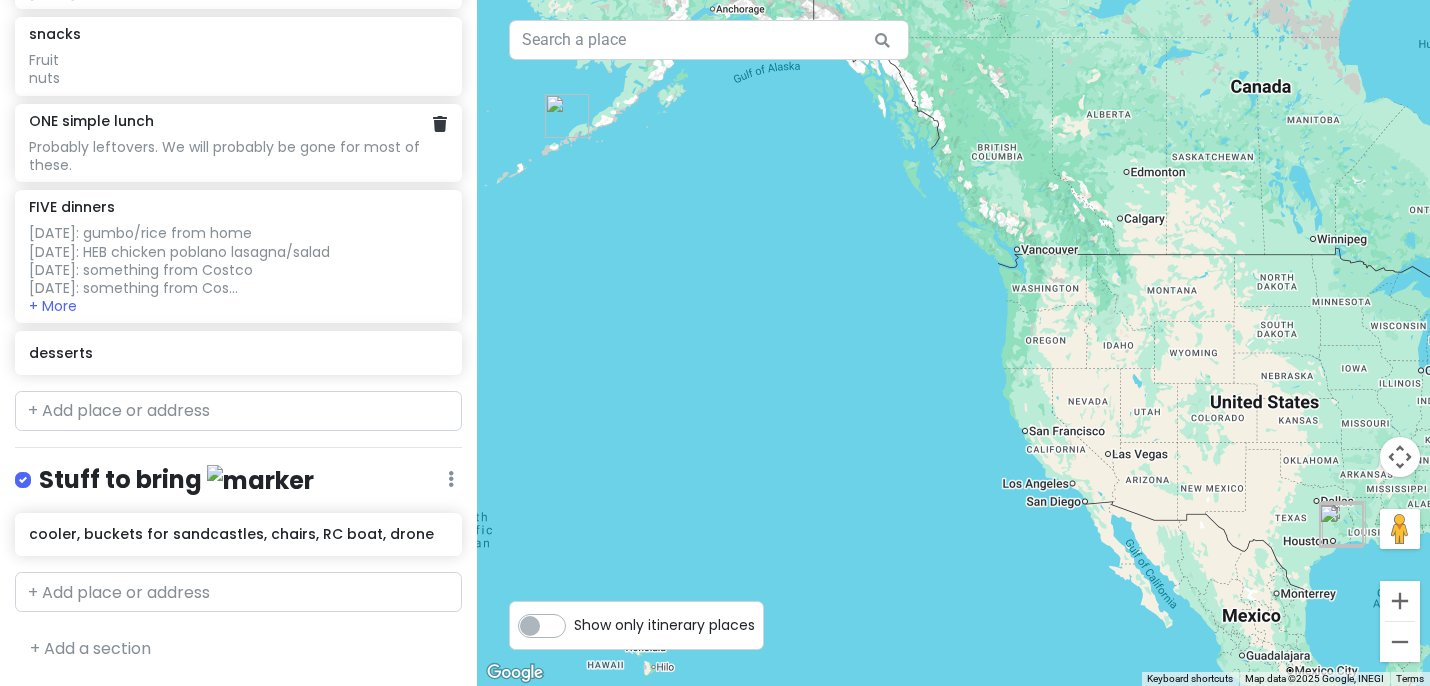scroll, scrollTop: 3846, scrollLeft: 0, axis: vertical 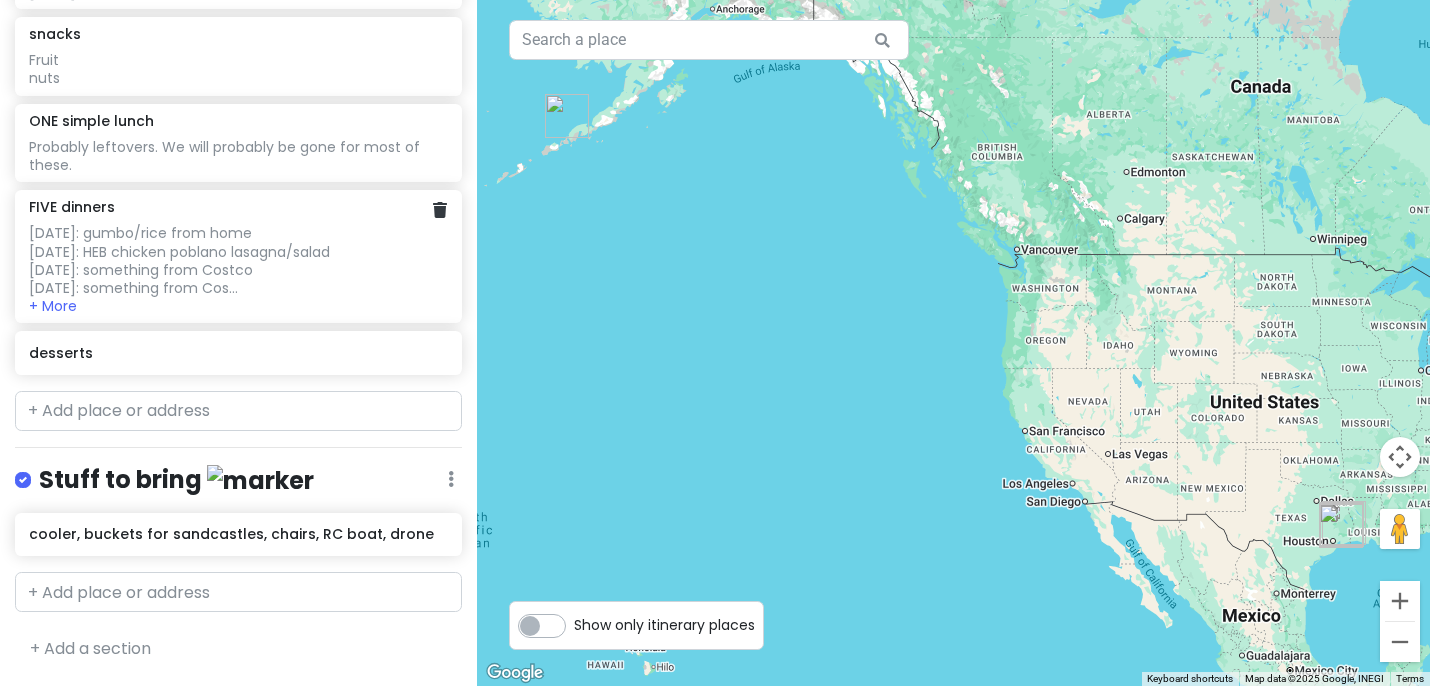 click on "[DATE]: gumbo/rice from home
[DATE]: HEB chicken poblano lasagna/salad
[DATE]: something from Costco
[DATE]: something from Cos..." at bounding box center [238, -3217] 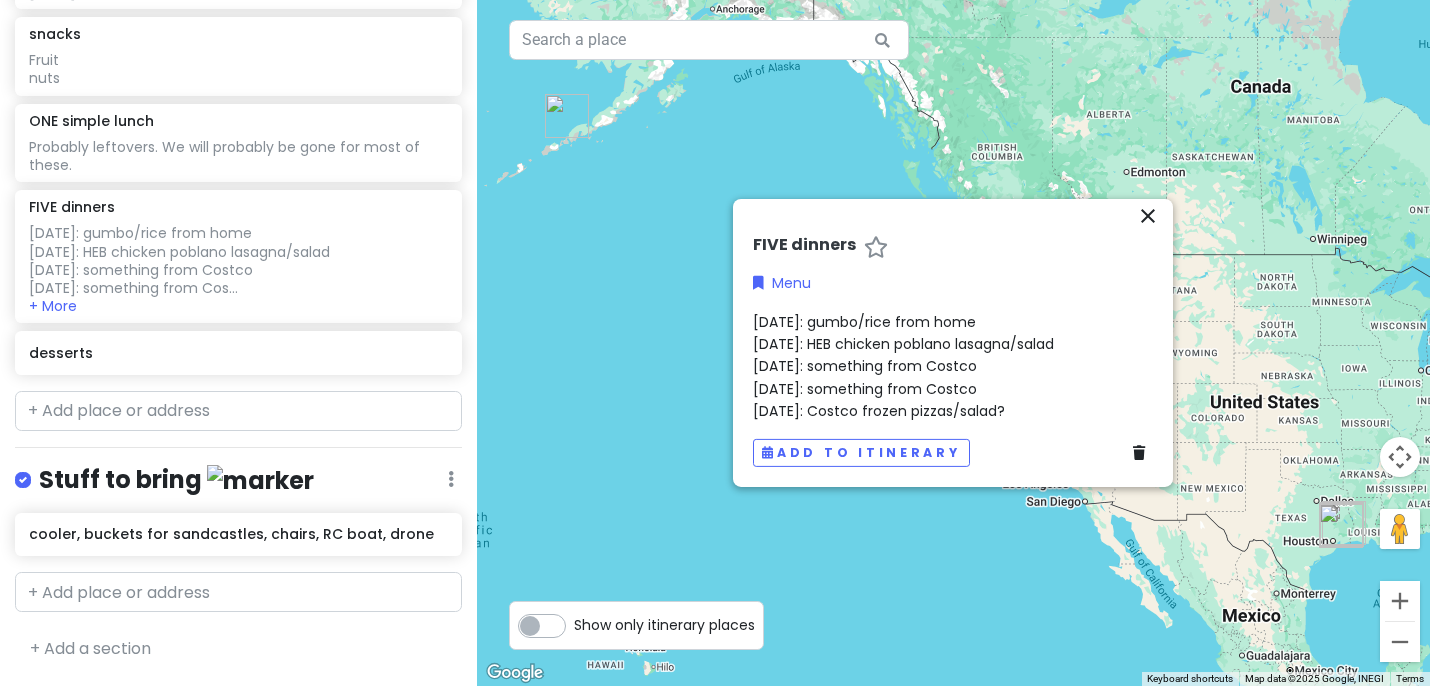 click on "[DATE]: gumbo/rice from home
[DATE]: HEB chicken poblano lasagna/salad
[DATE]: something from Costco
[DATE]: something from Costco
[DATE]: Costco frozen pizzas/salad?" at bounding box center [953, 367] 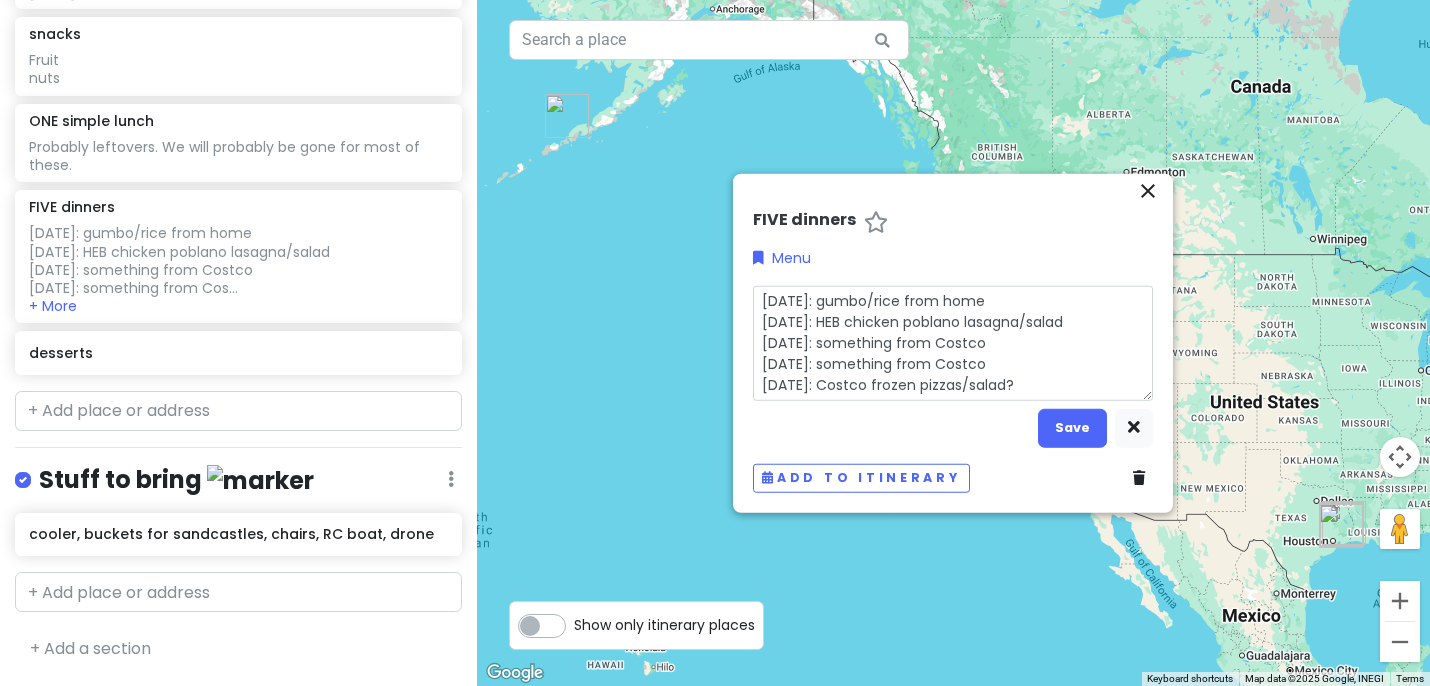 click on "[DATE]: gumbo/rice from home
[DATE]: HEB chicken poblano lasagna/salad
[DATE]: something from Costco
[DATE]: something from Costco
[DATE]: Costco frozen pizzas/salad?" at bounding box center [953, 342] 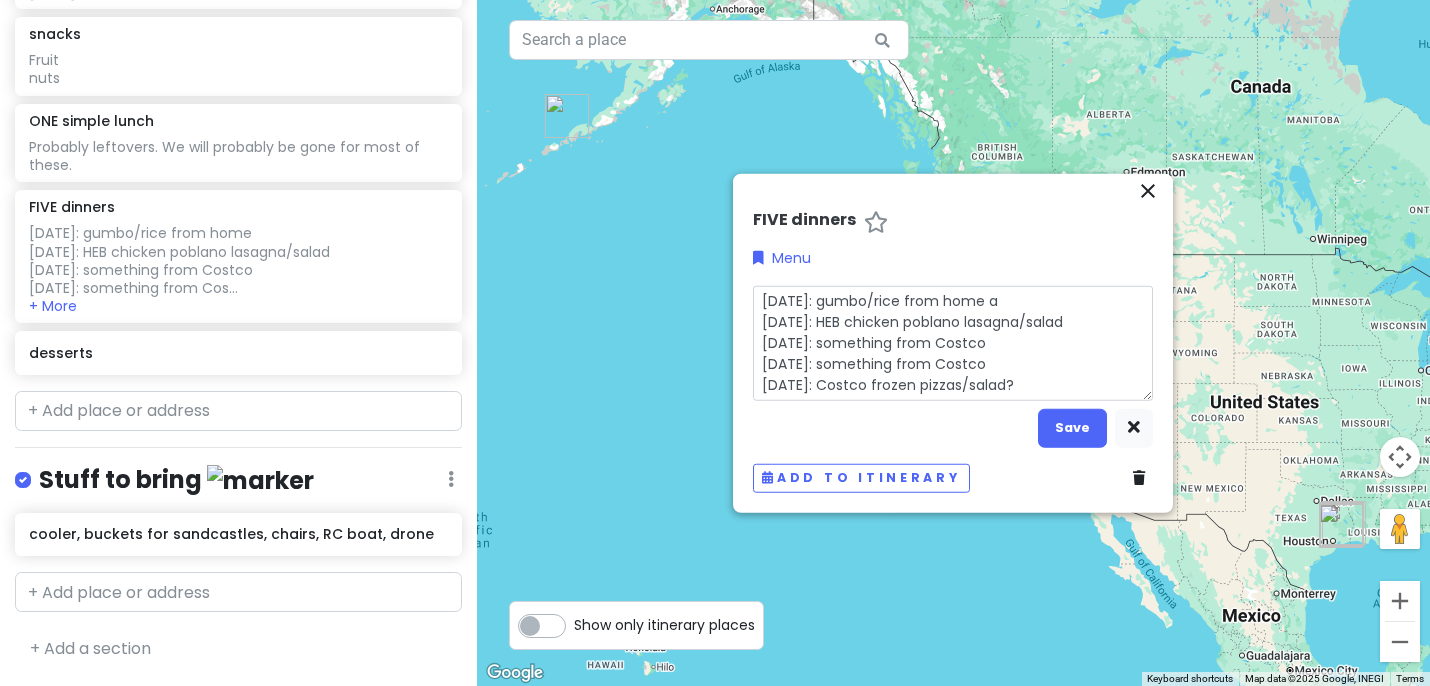 type on "x" 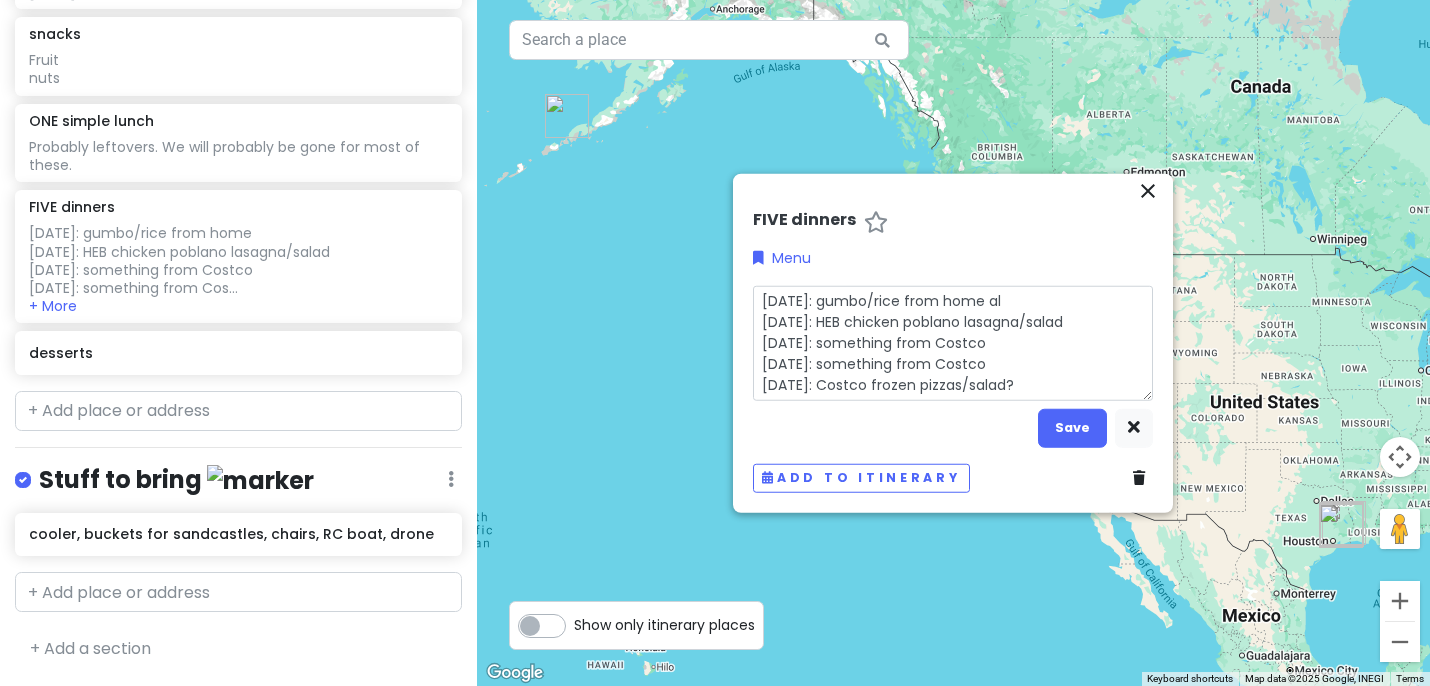type on "x" 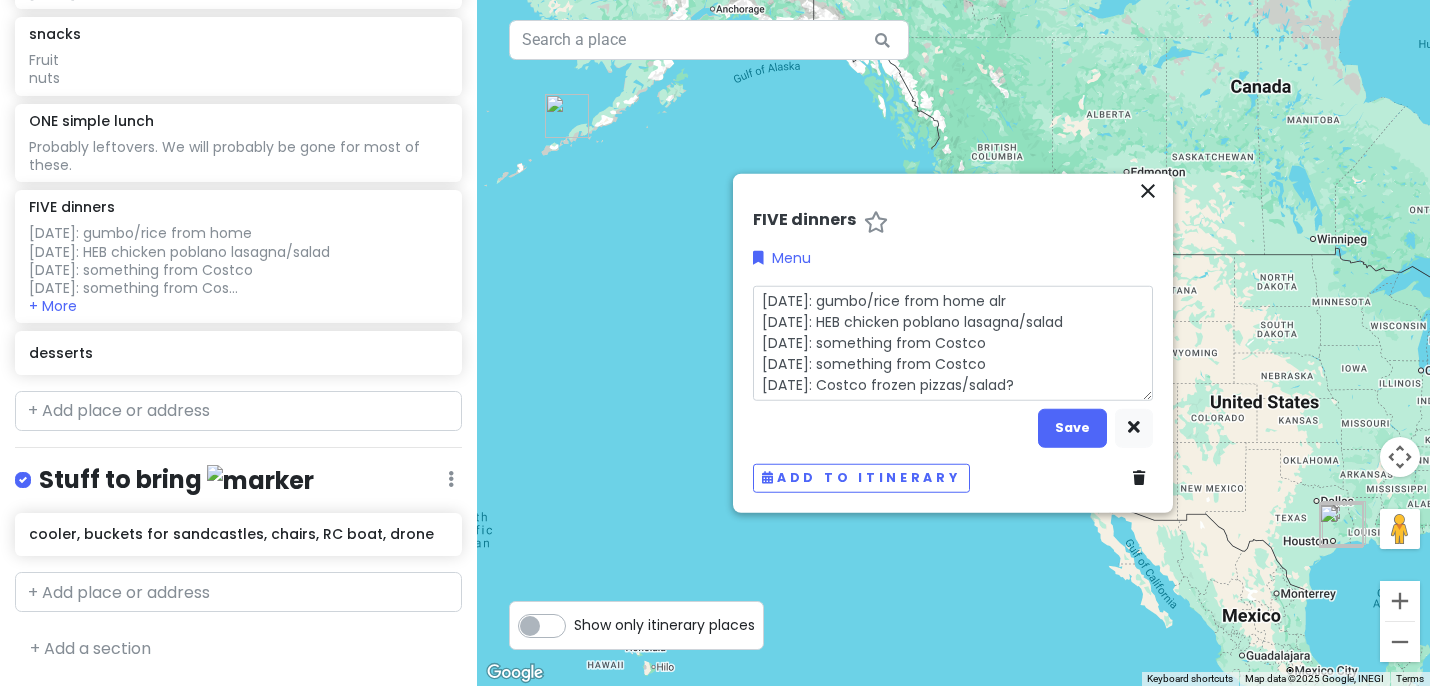 type on "x" 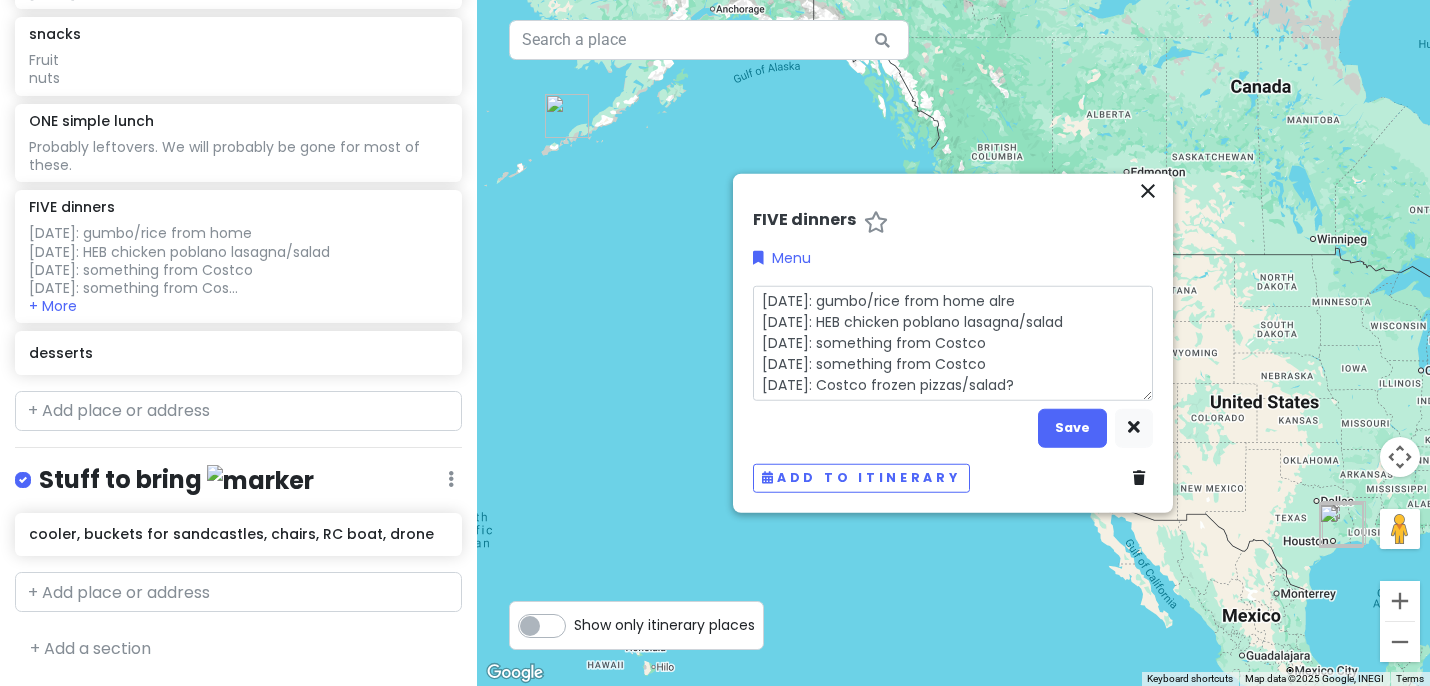 type on "x" 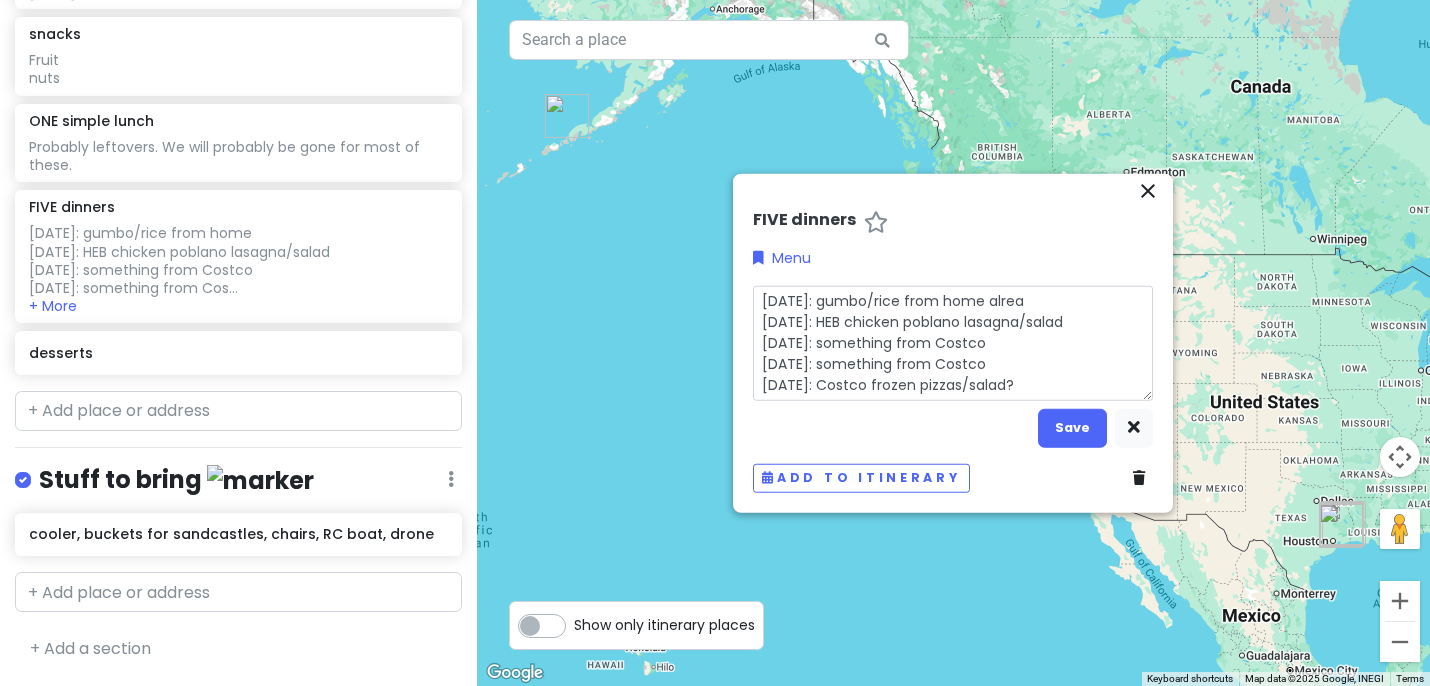 type on "x" 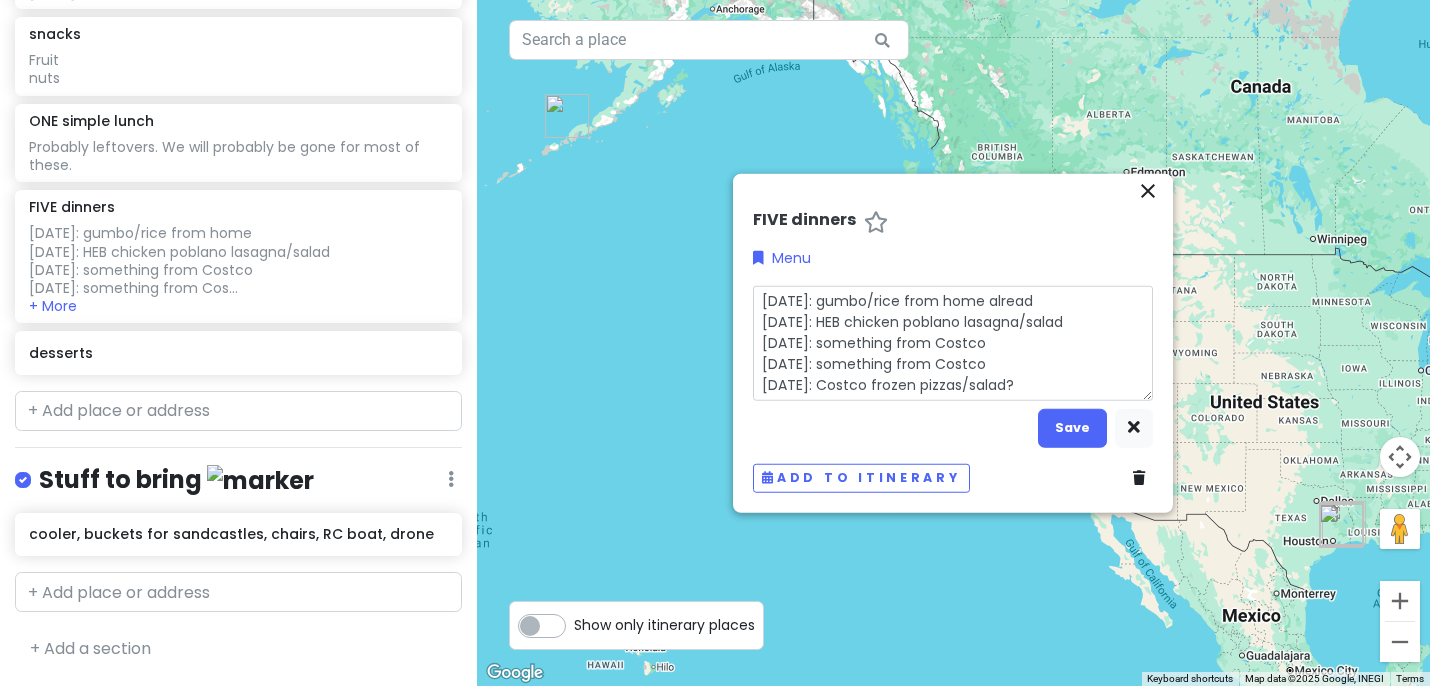 type on "x" 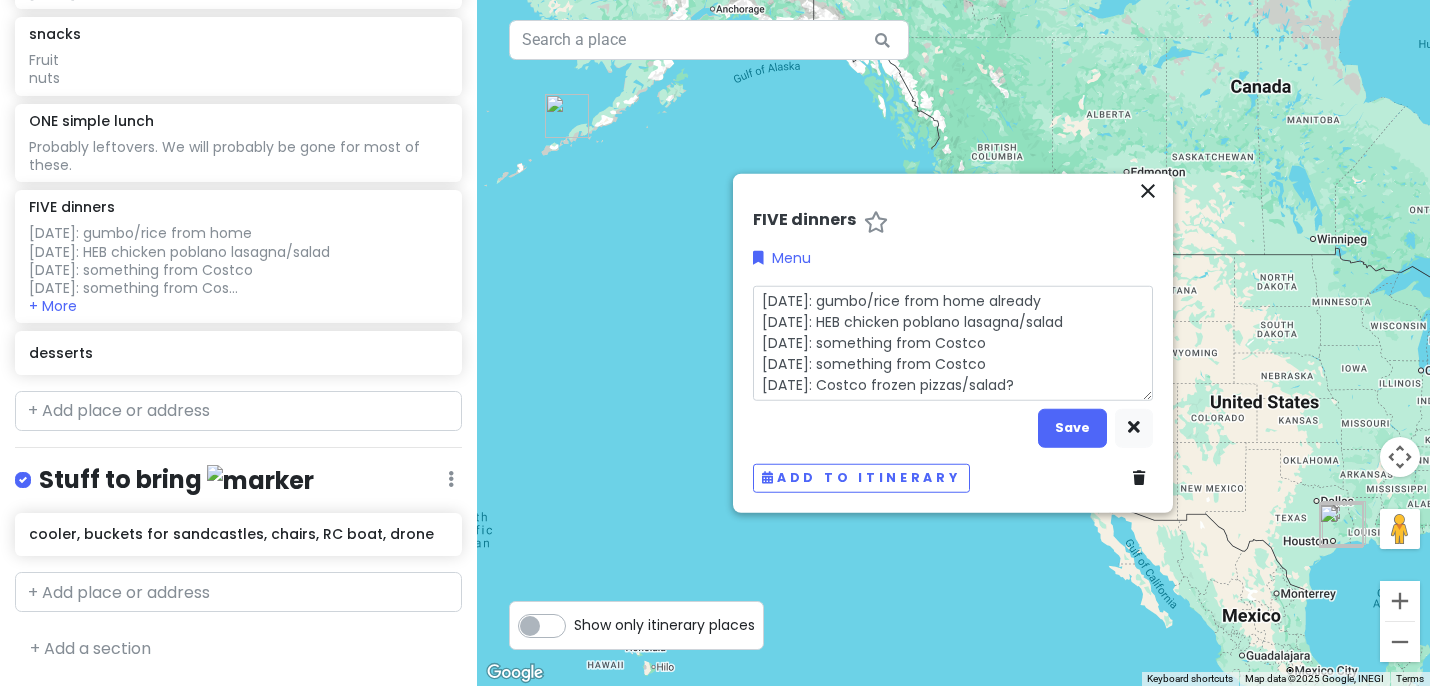 type on "x" 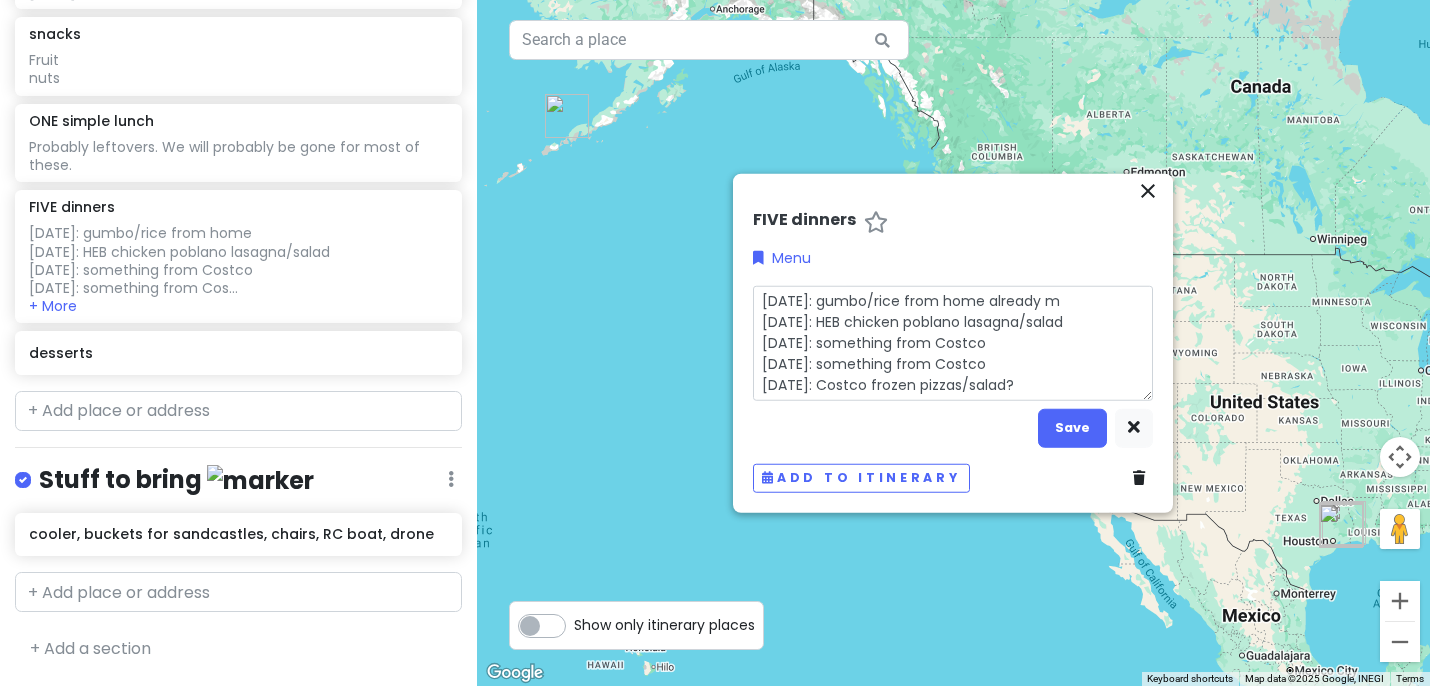 type on "x" 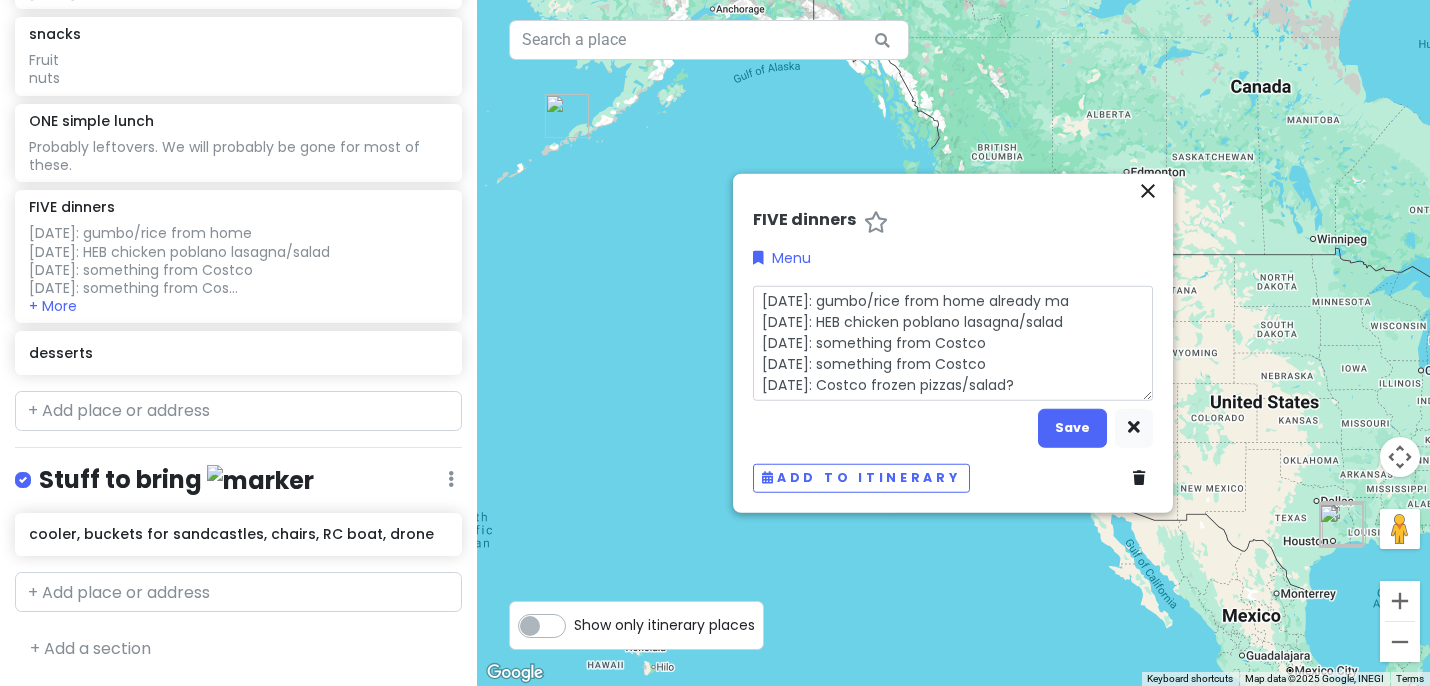 type on "x" 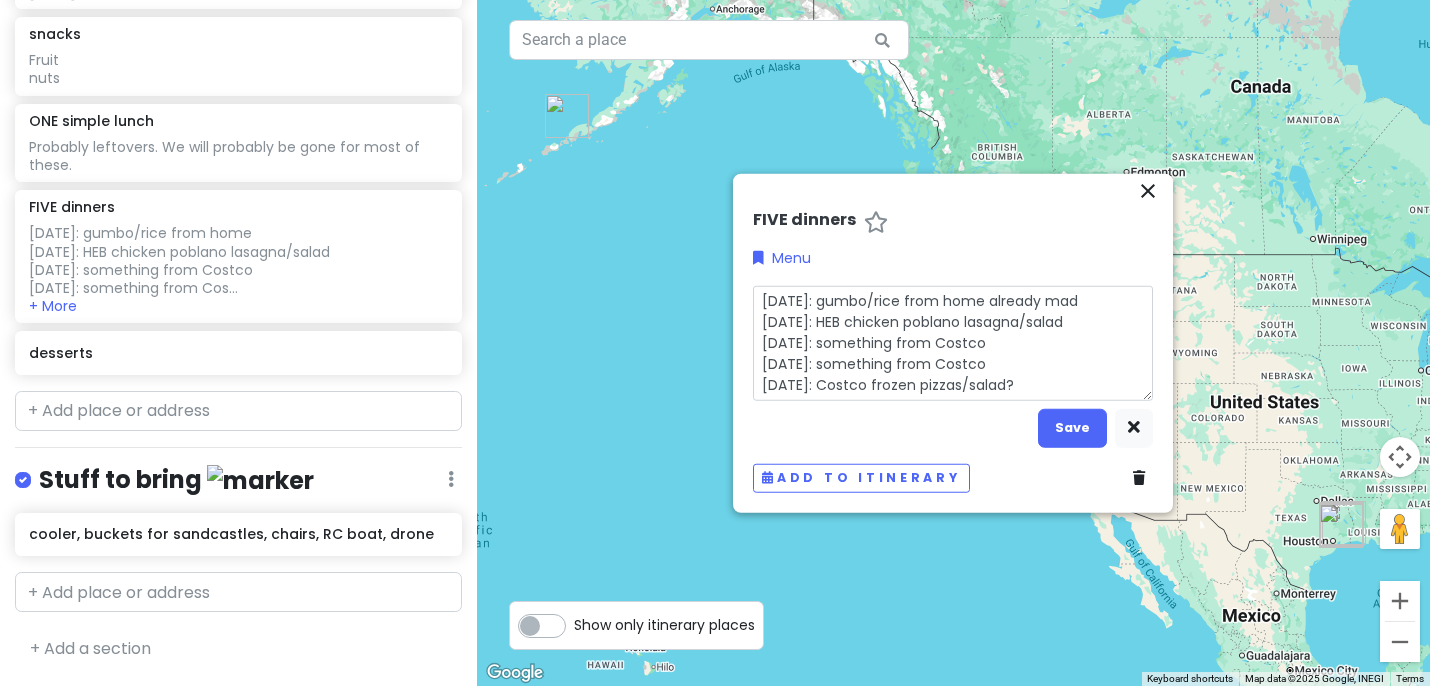 type on "x" 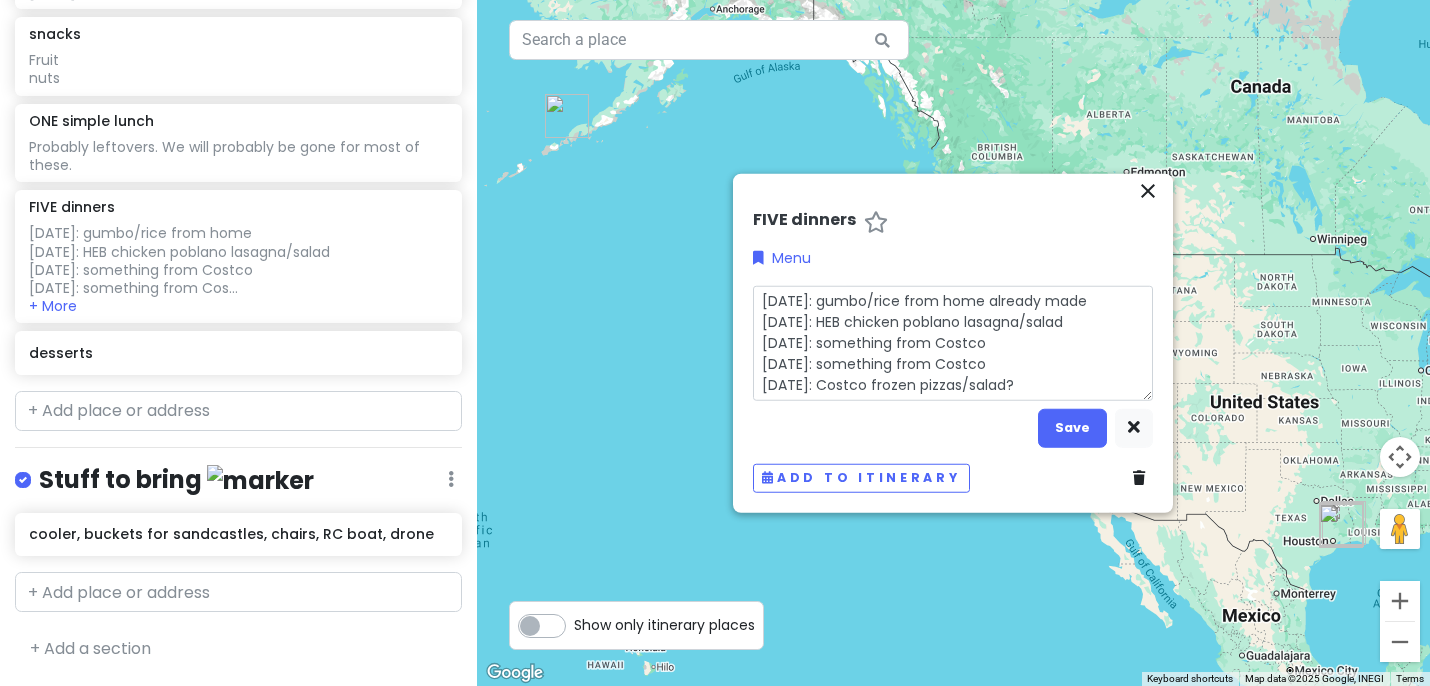drag, startPoint x: 993, startPoint y: 300, endPoint x: 1105, endPoint y: 300, distance: 112 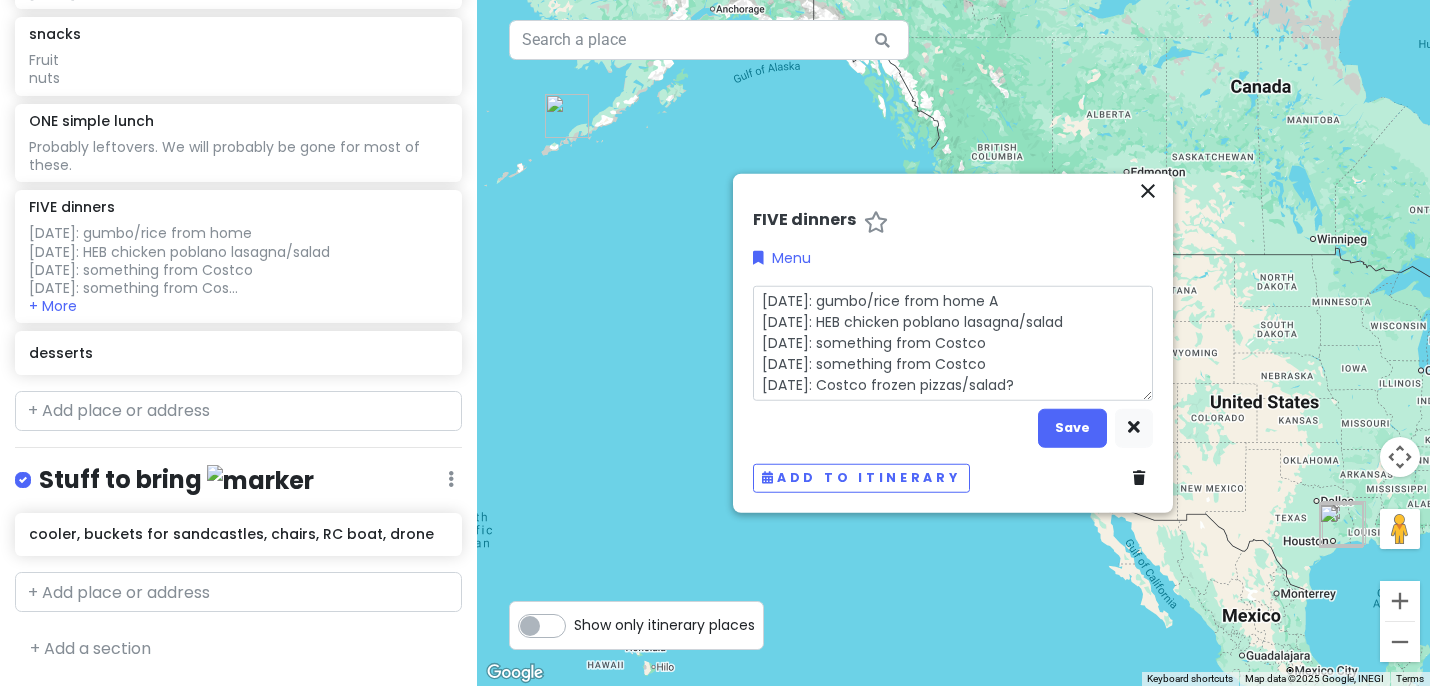 type on "[DATE]: gumbo/rice from home AL
[DATE]: HEB chicken poblano lasagna/salad
[DATE]: something from Costco
[DATE]: something from Costco
[DATE]: Costco frozen pizzas/salad?" 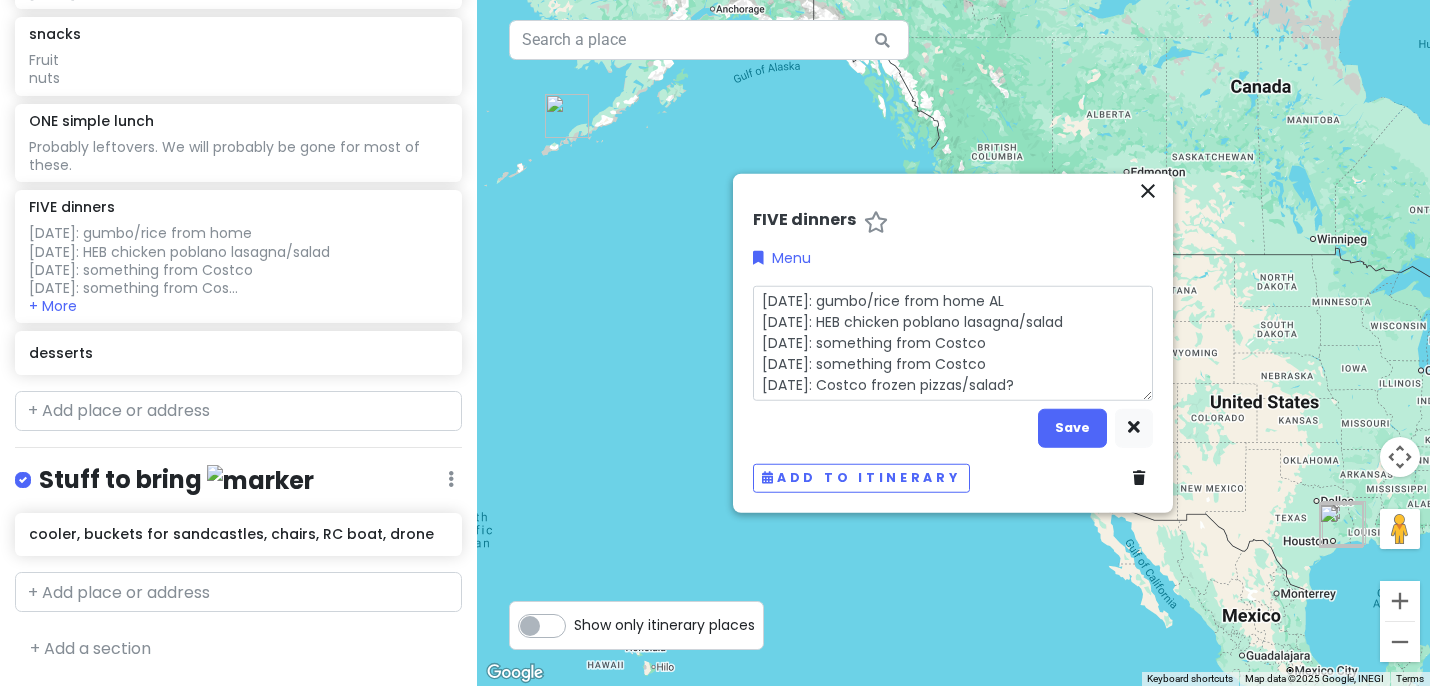 type on "x" 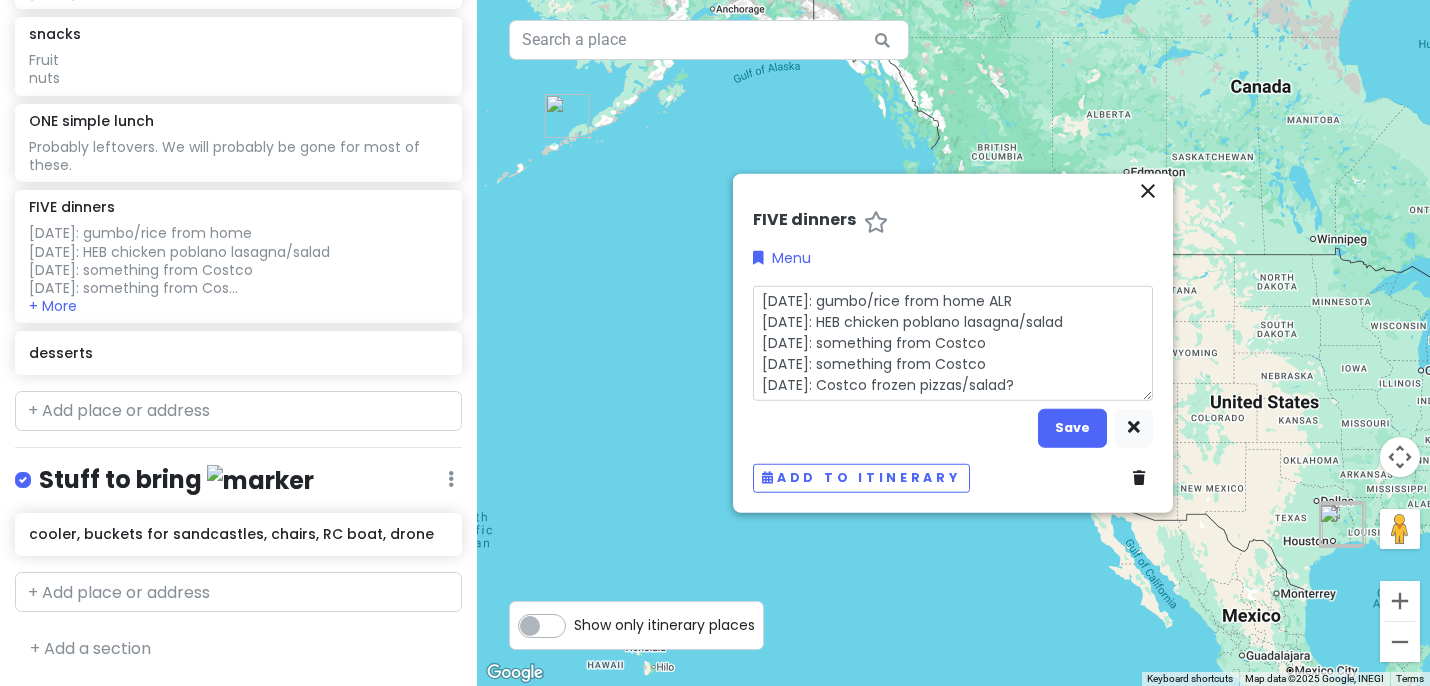 type on "x" 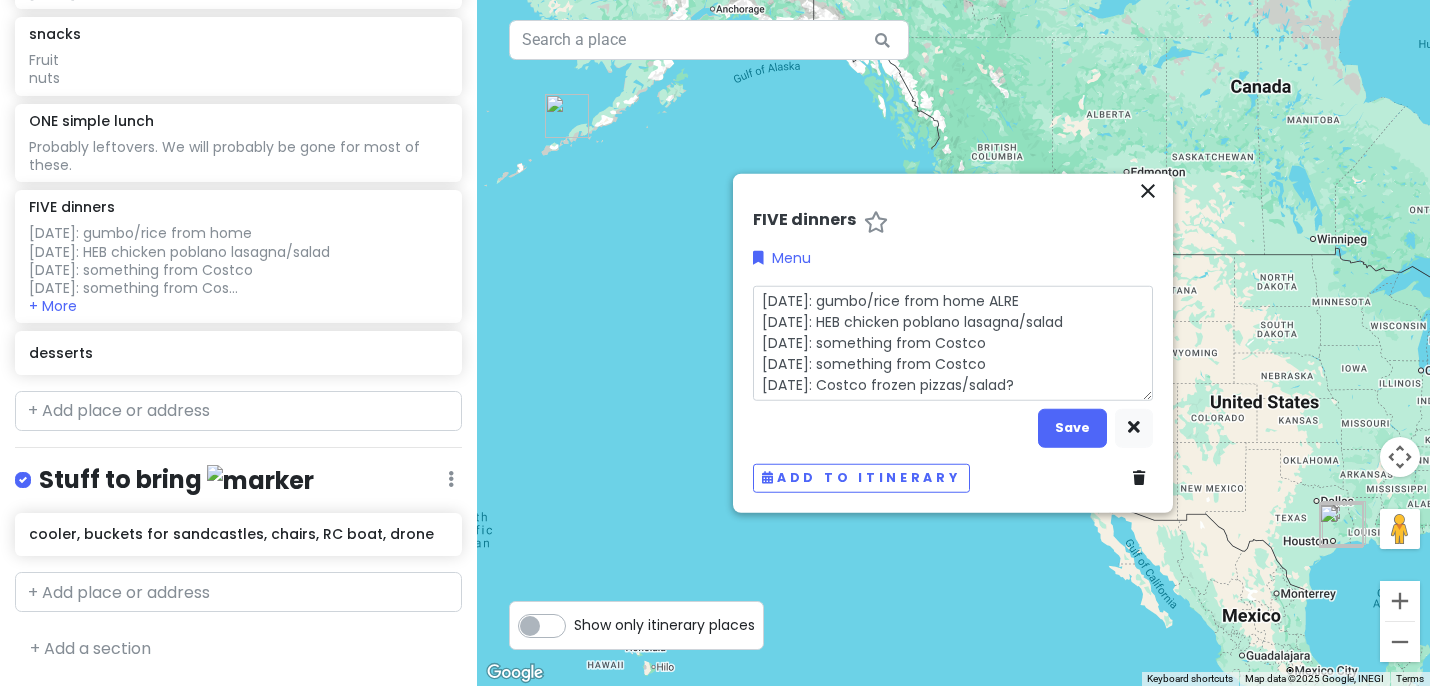 type on "x" 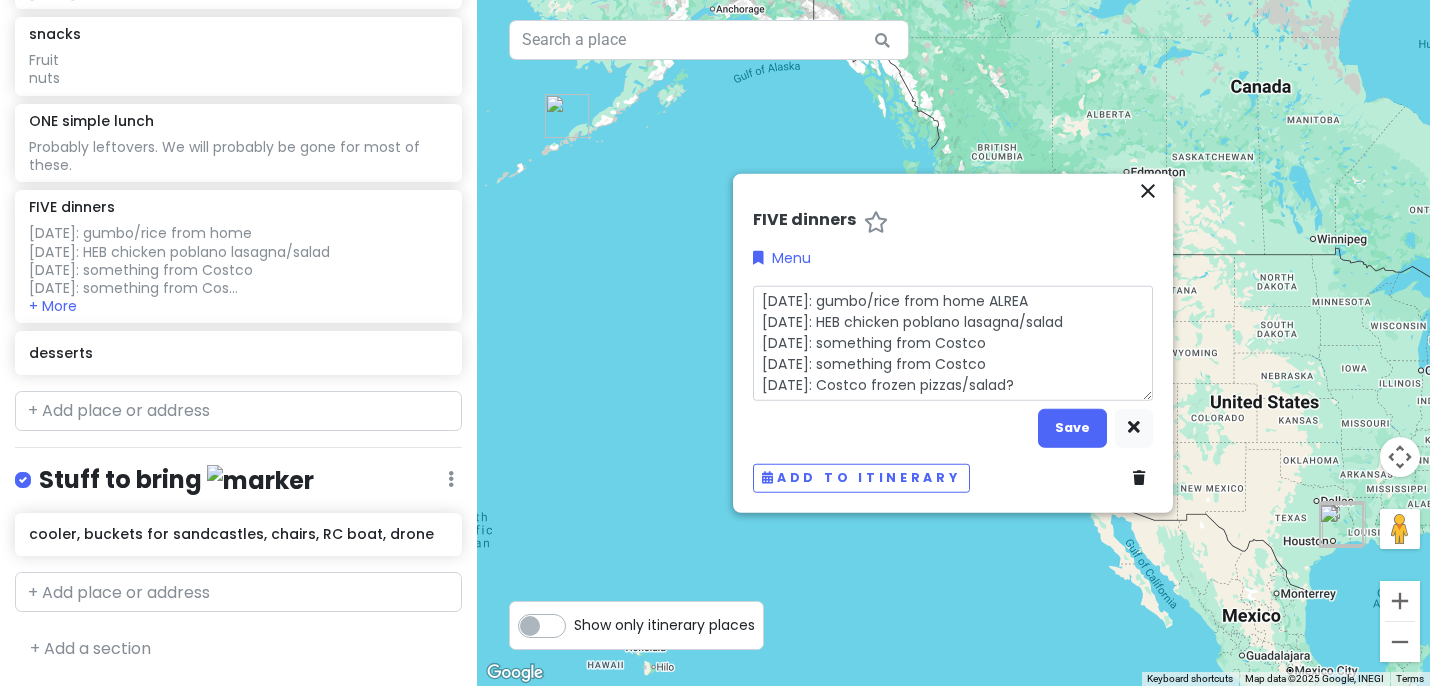 type on "x" 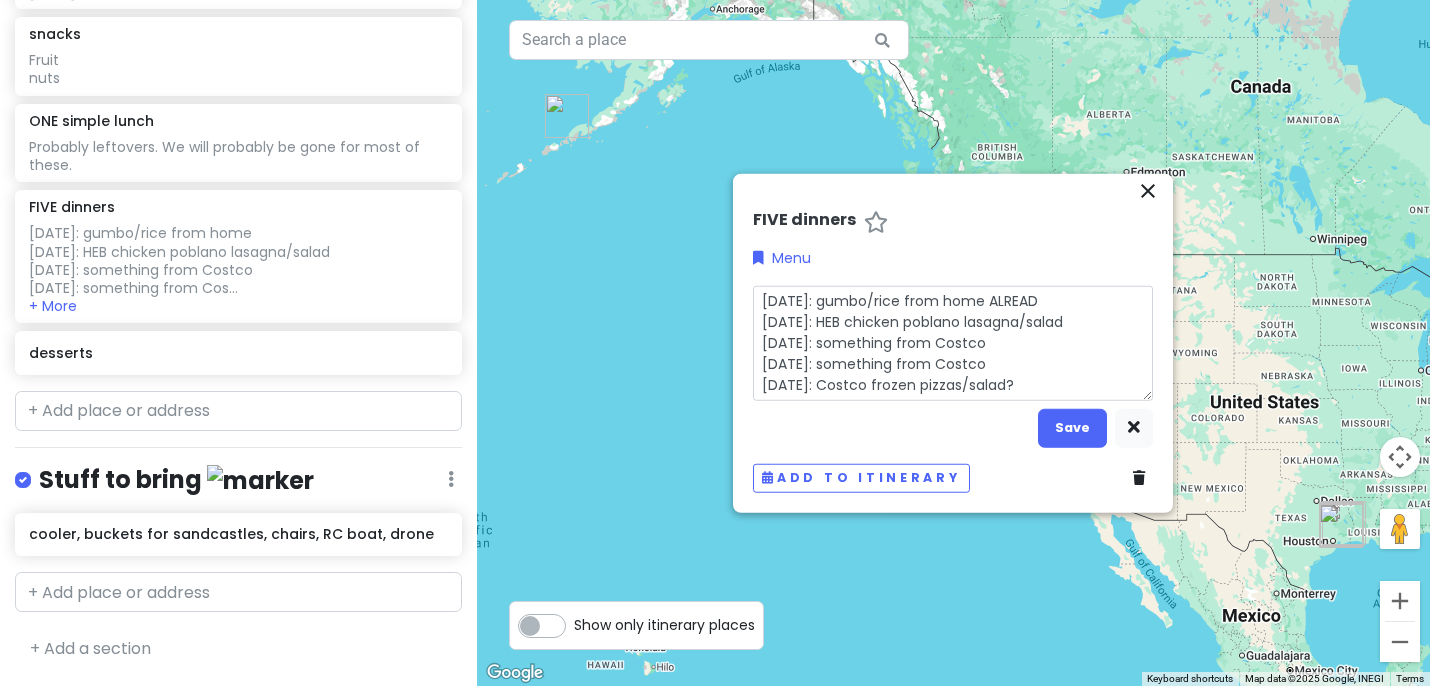 type on "[DATE]: gumbo/rice from home ALREADY
[DATE]: HEB chicken poblano lasagna/salad
[DATE]: something from Costco
[DATE]: something from Costco
[DATE]: Costco frozen pizzas/salad?" 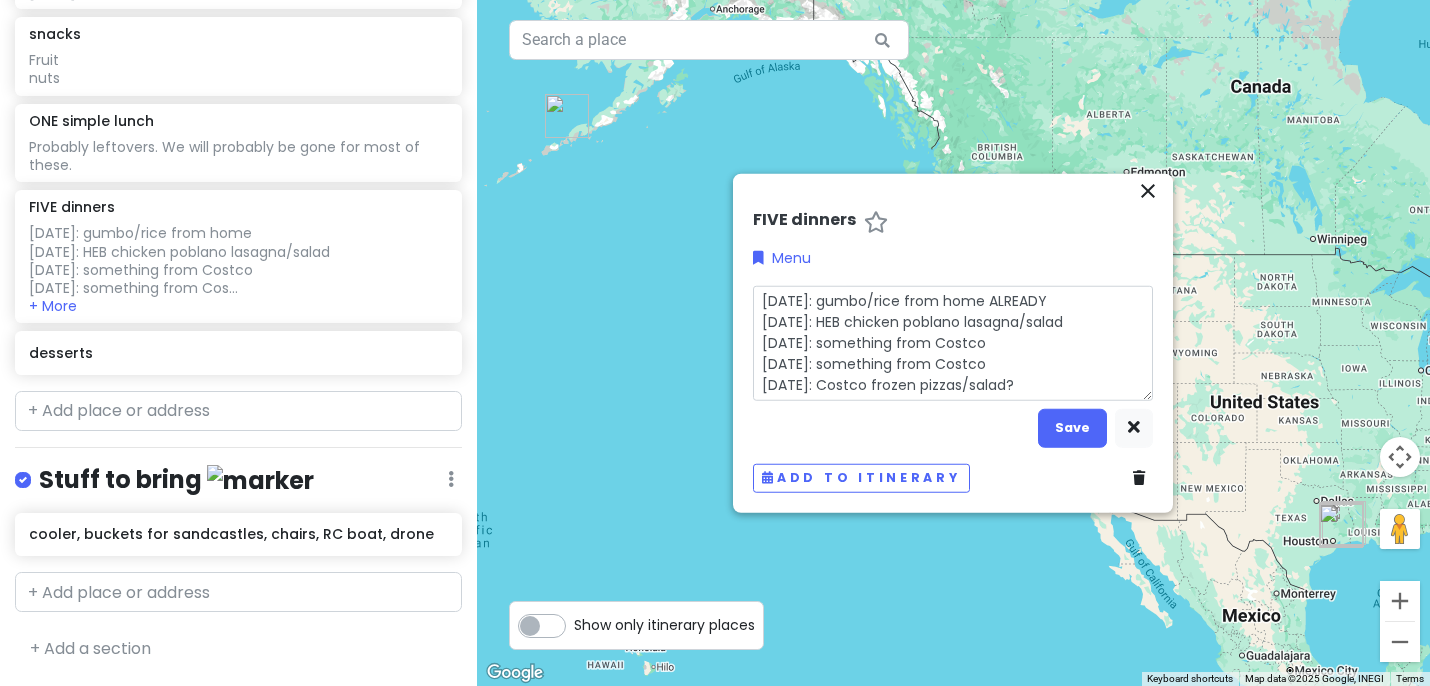 type on "x" 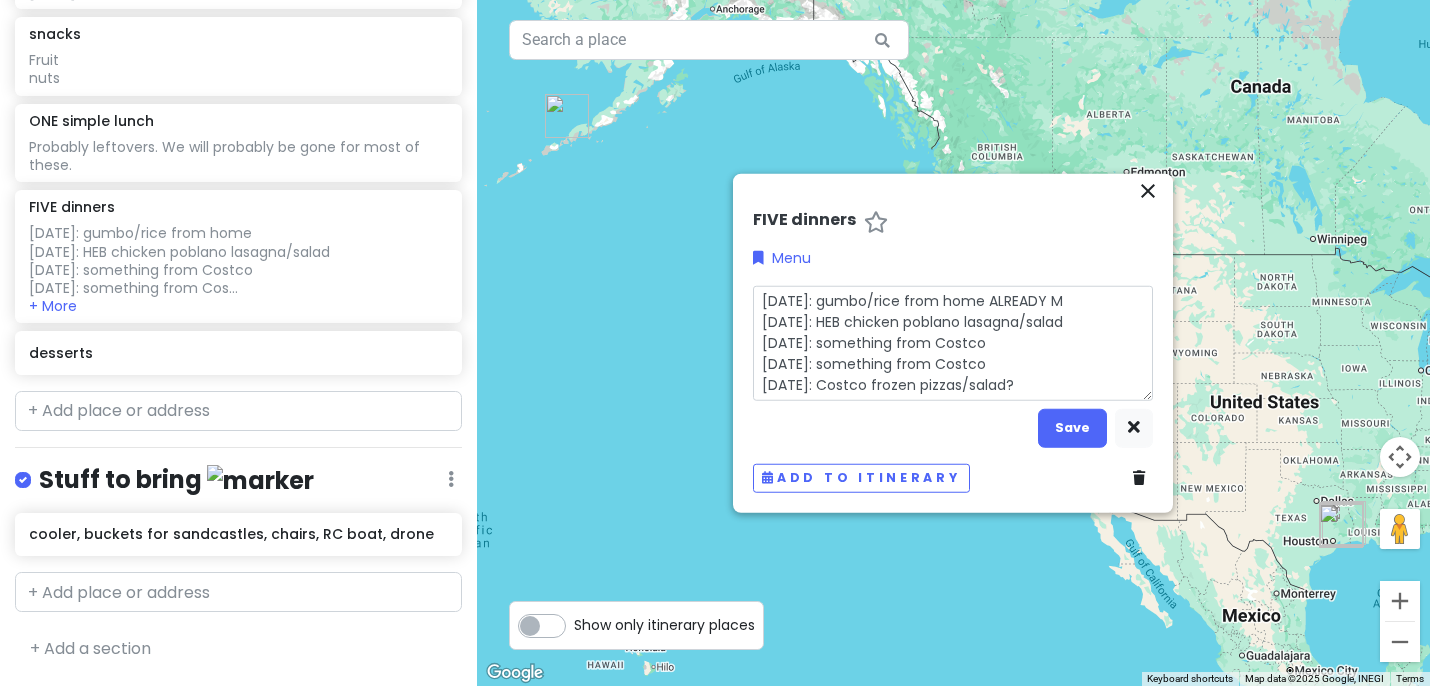 type on "[DATE]: gumbo/rice from home ALREADY MA
[DATE]: HEB chicken poblano lasagna/salad
[DATE]: something from Costco
[DATE]: something from Costco
[DATE]: Costco frozen pizzas/salad?" 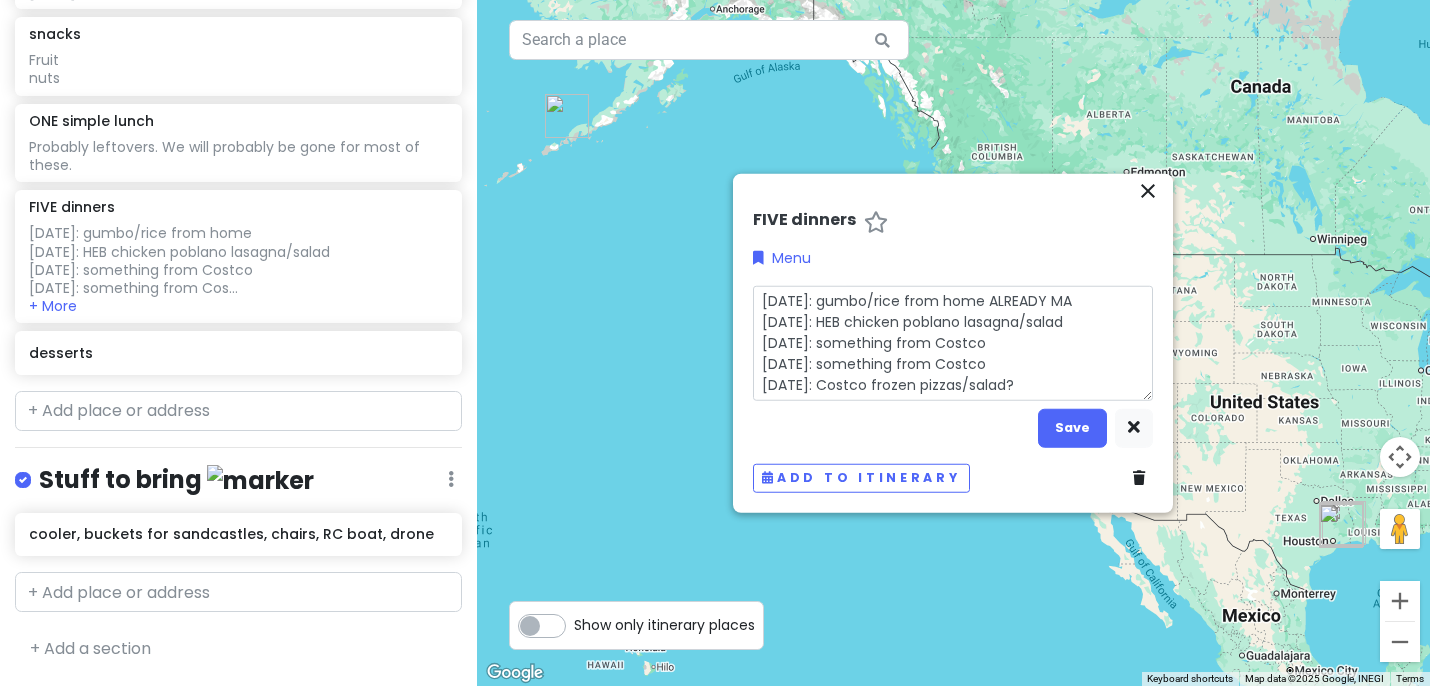 type on "x" 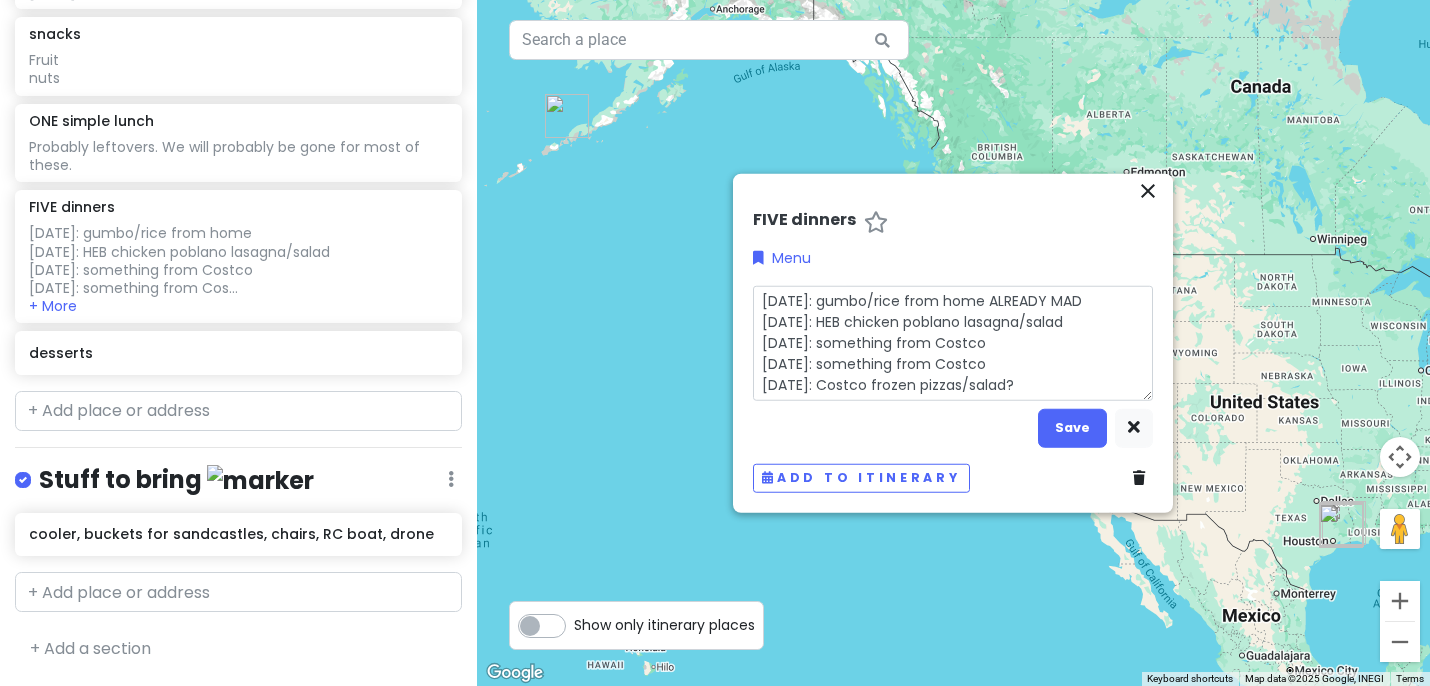 type on "x" 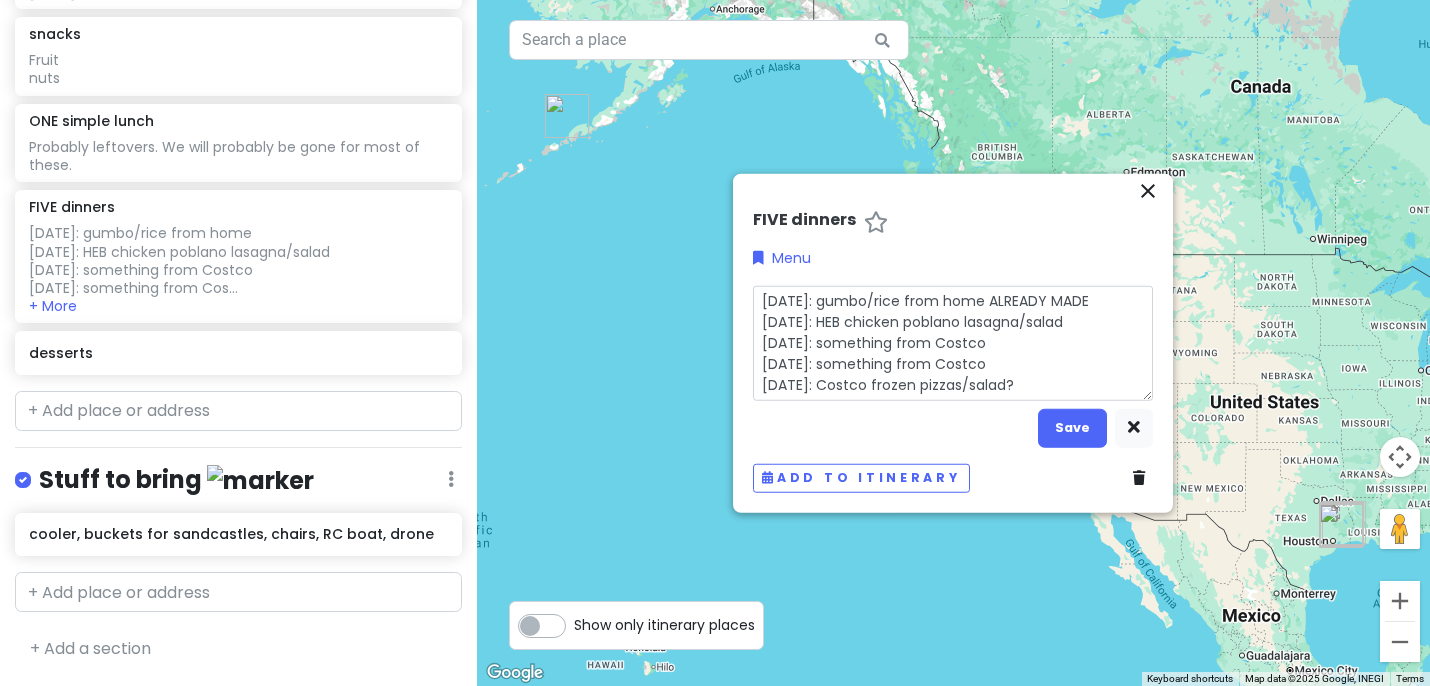 click on "[DATE]: gumbo/rice from home ALREADY MADE
[DATE]: HEB chicken poblano lasagna/salad
[DATE]: something from Costco
[DATE]: something from Costco
[DATE]: Costco frozen pizzas/salad?" at bounding box center (953, 342) 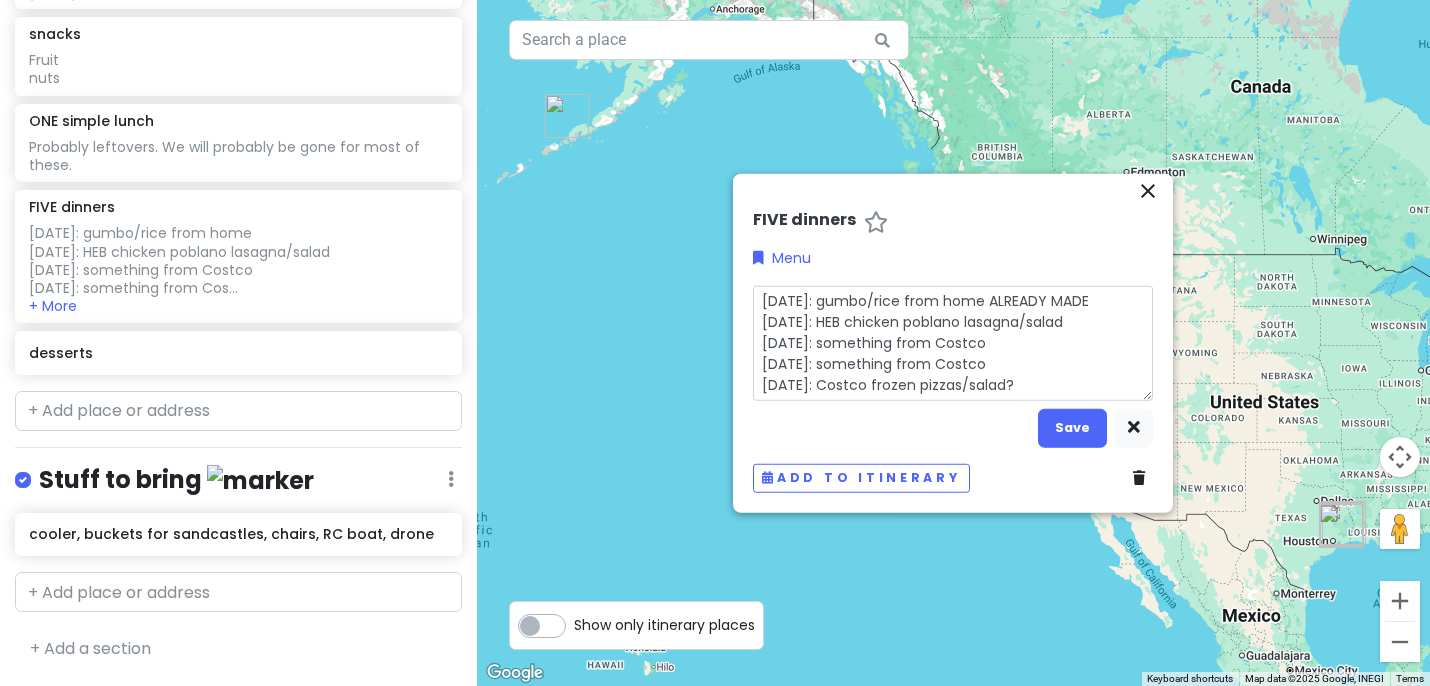 type on "x" 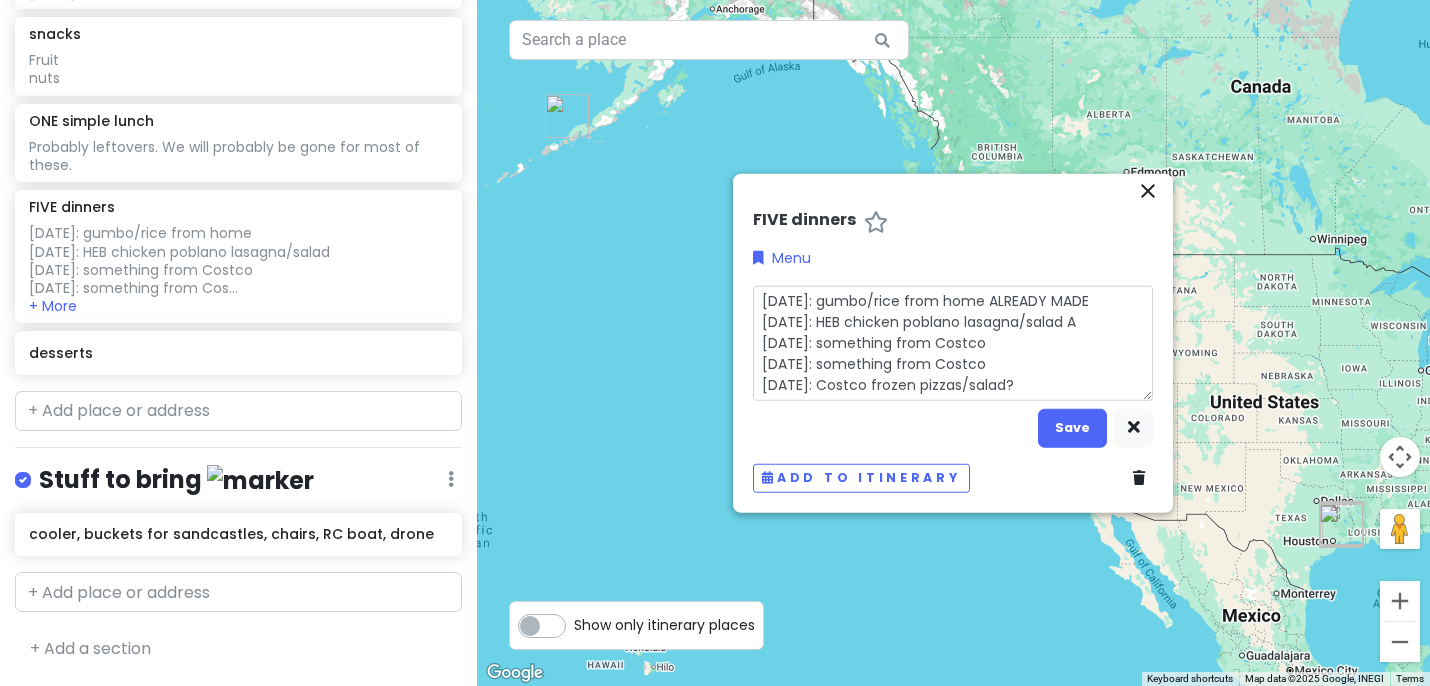 type on "x" 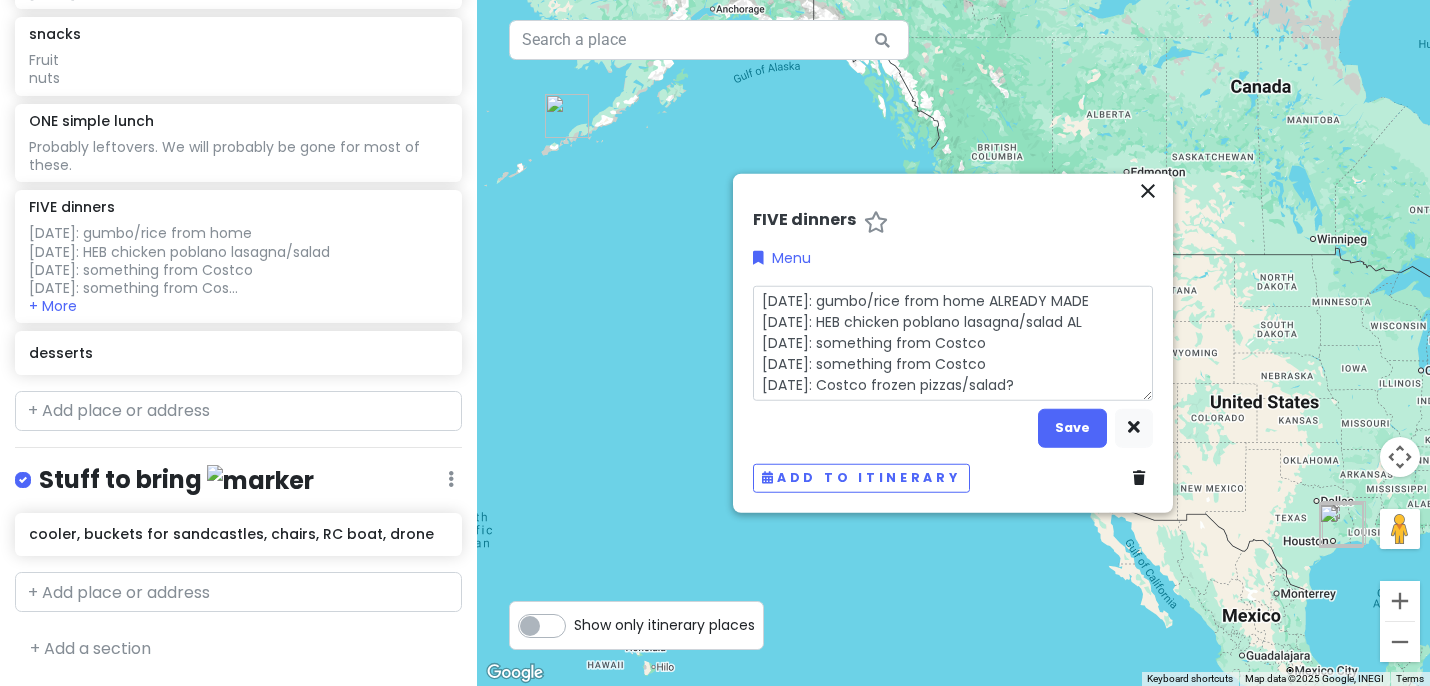 type on "x" 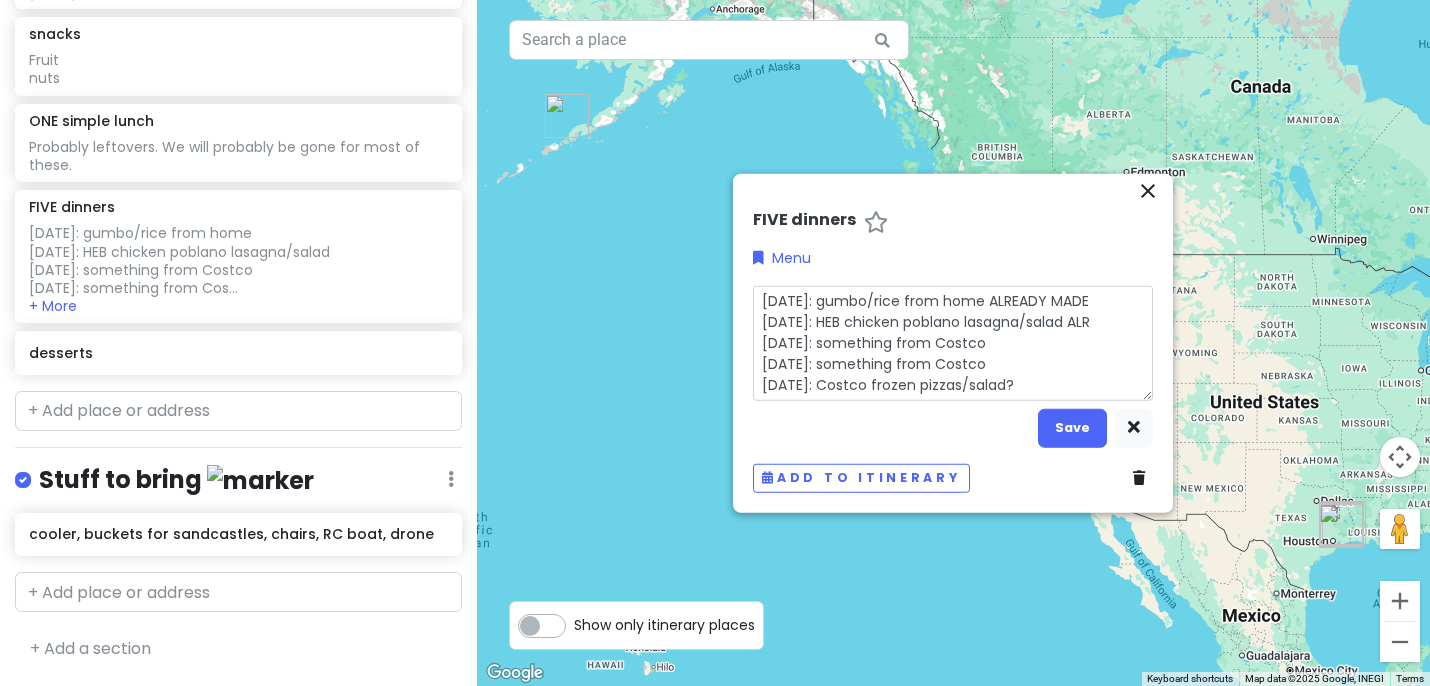 type on "x" 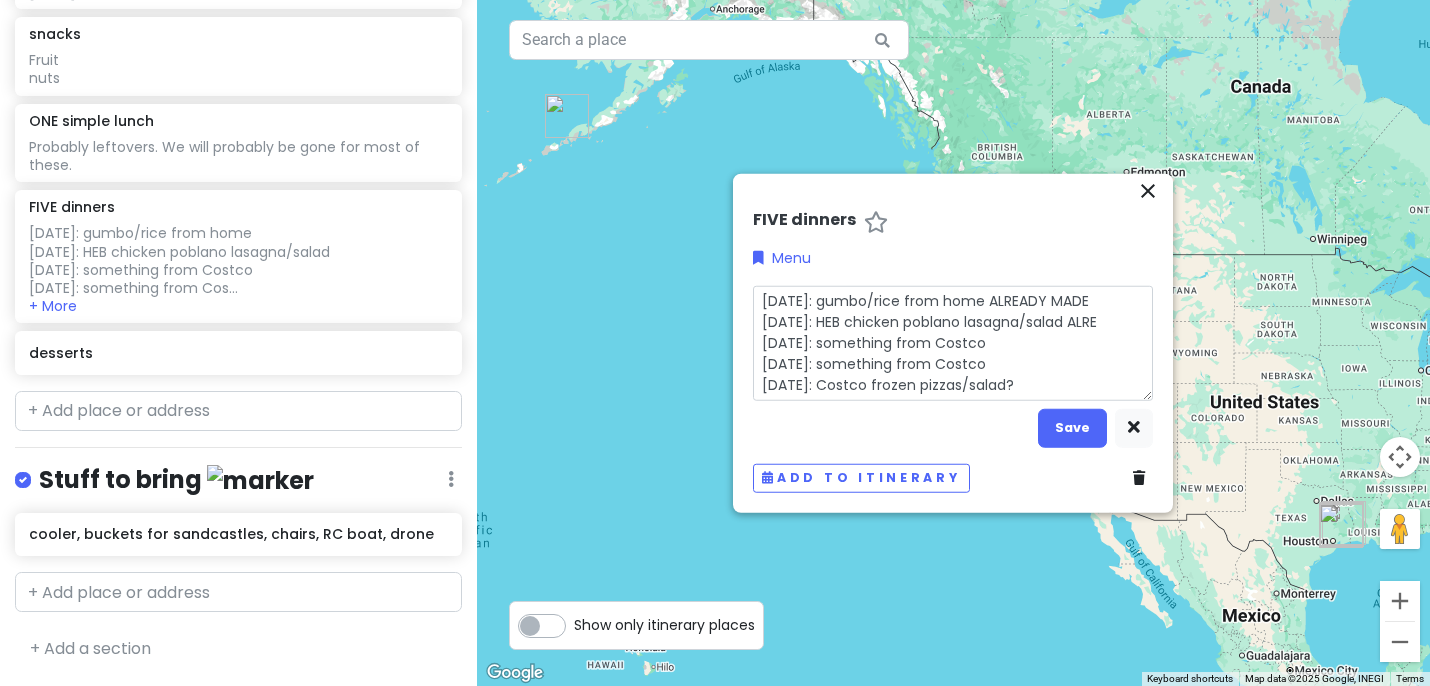type on "x" 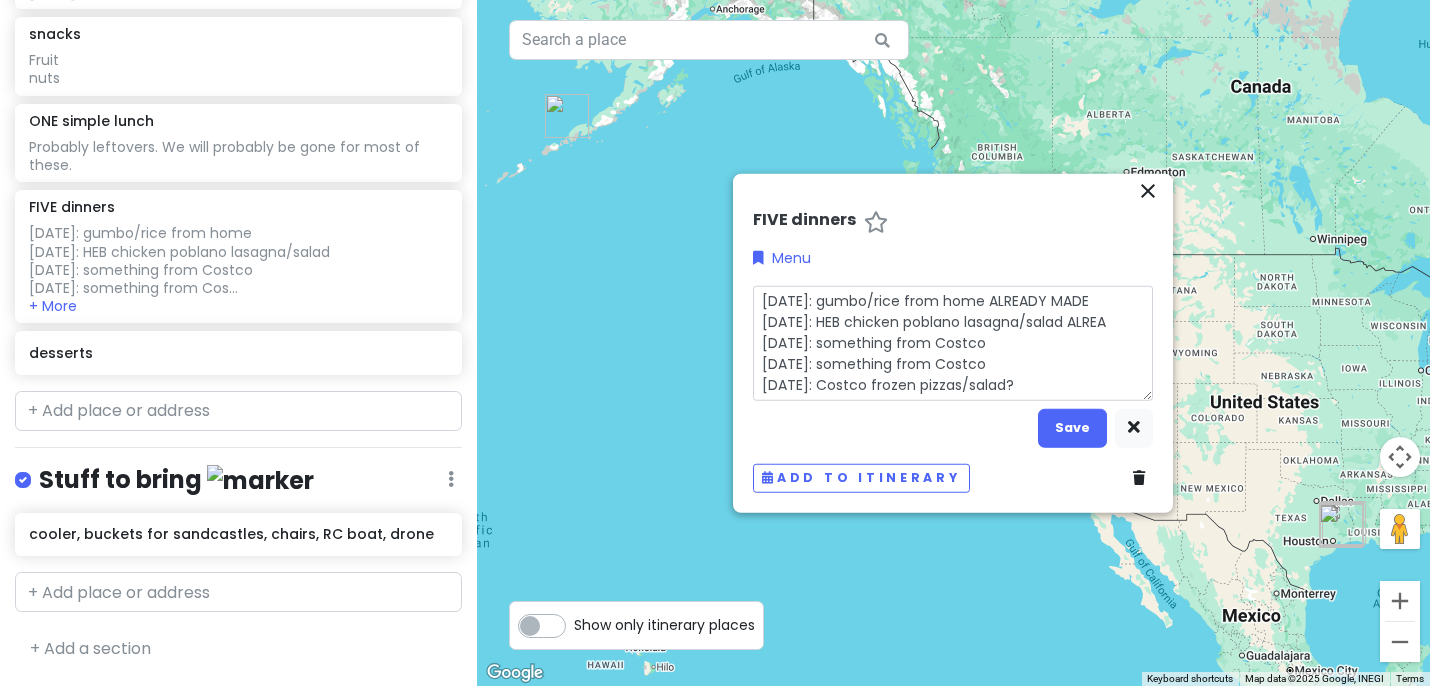 type on "x" 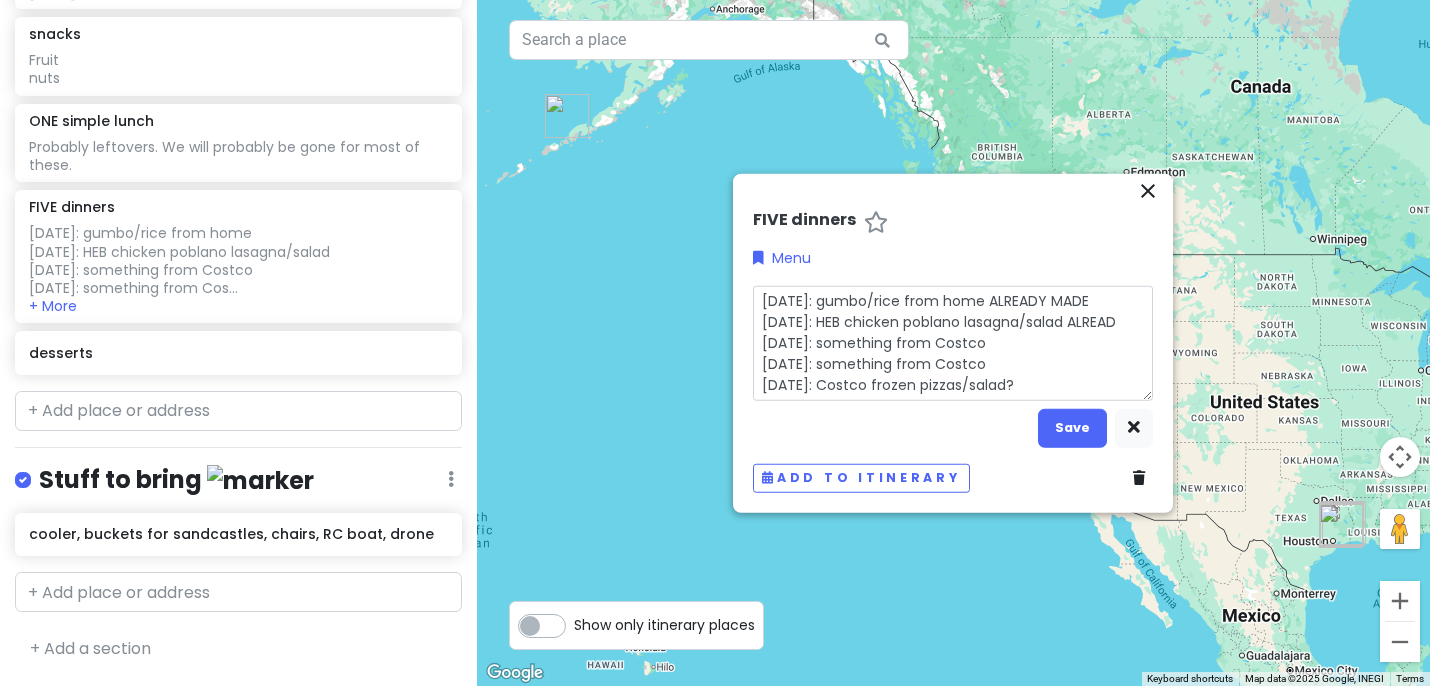 type on "x" 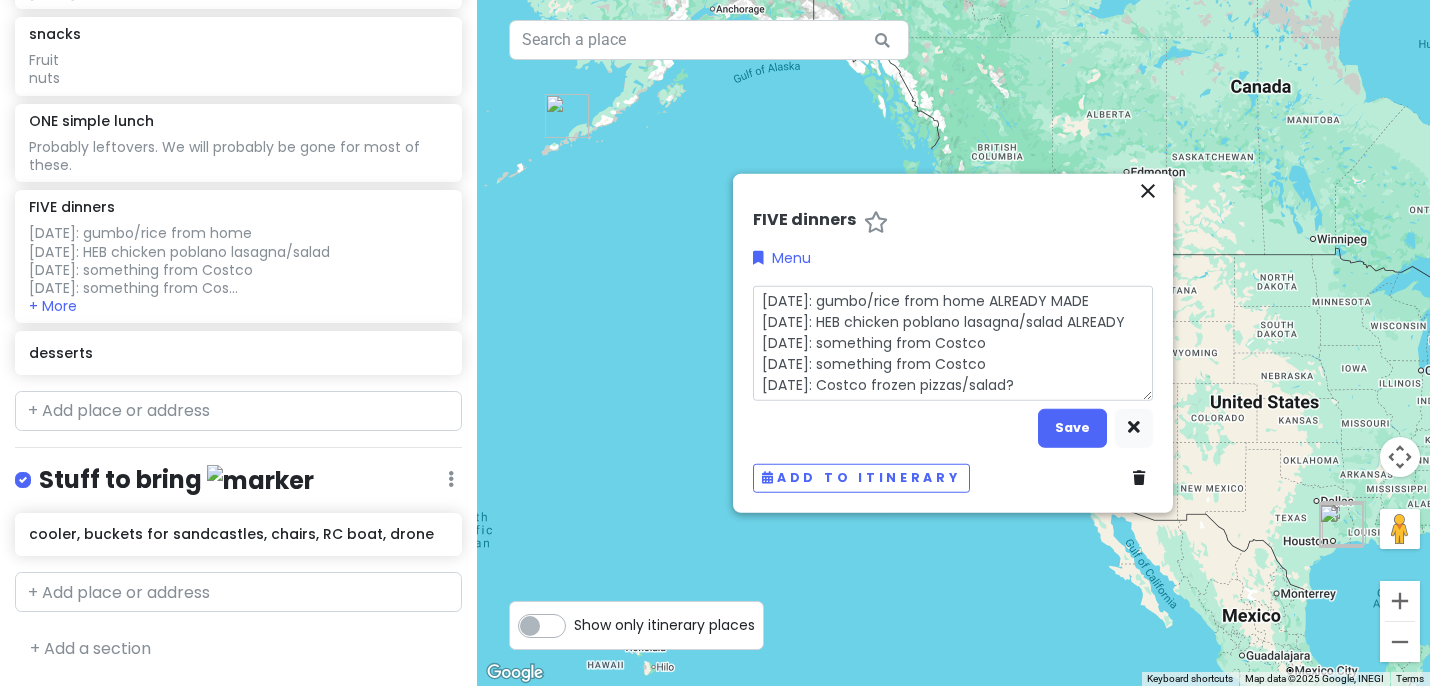 type on "x" 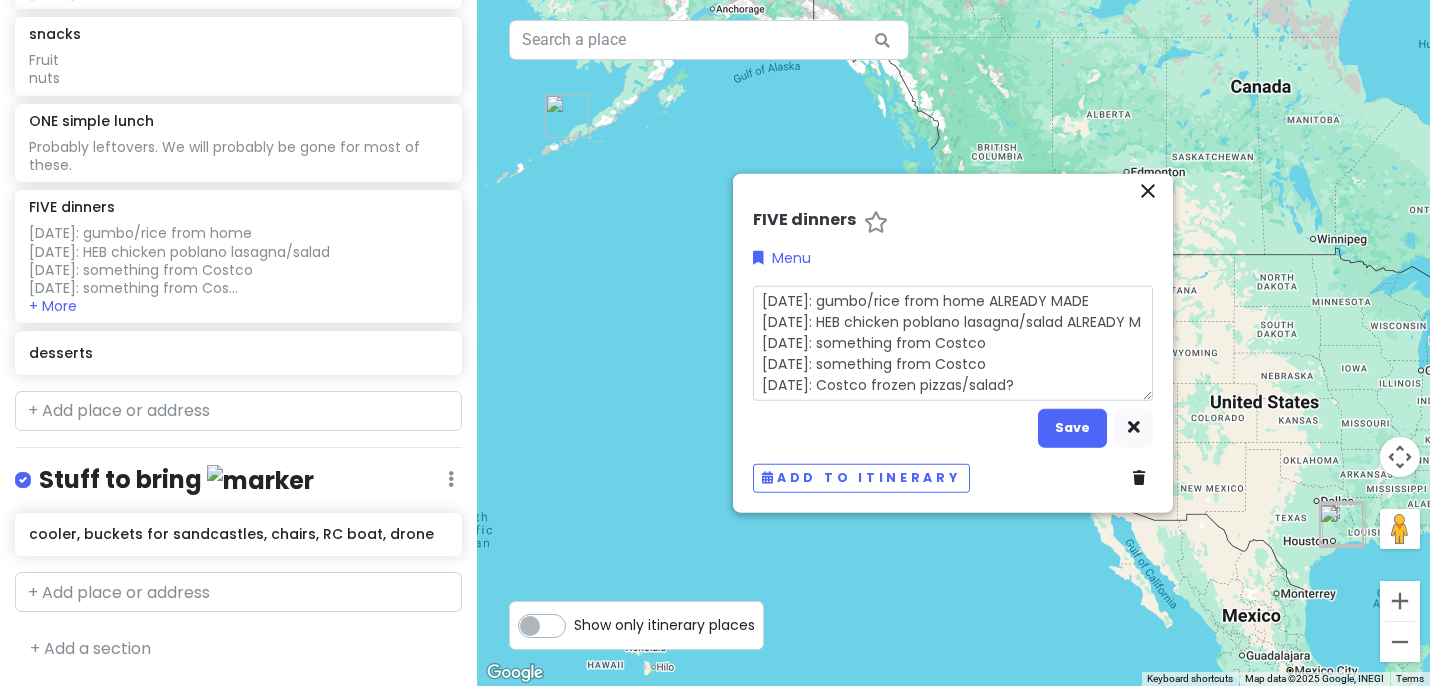 type on "x" 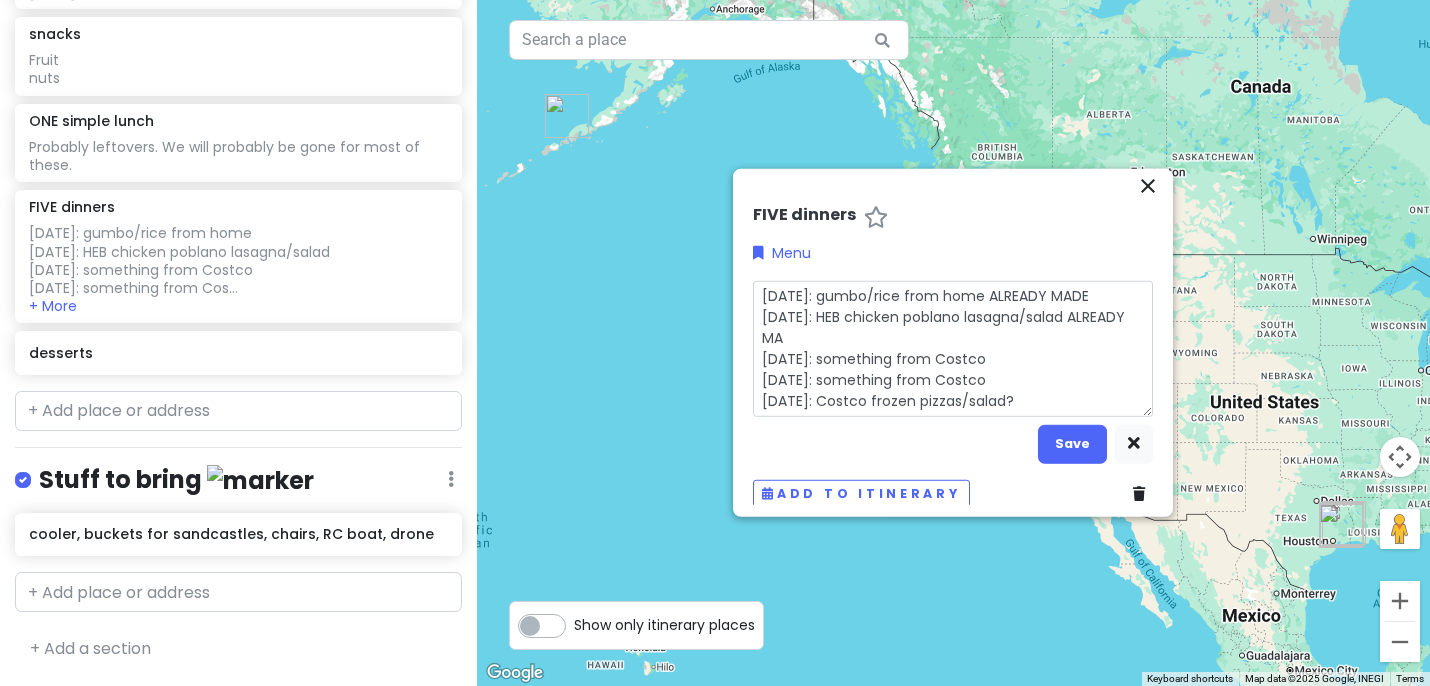 type on "x" 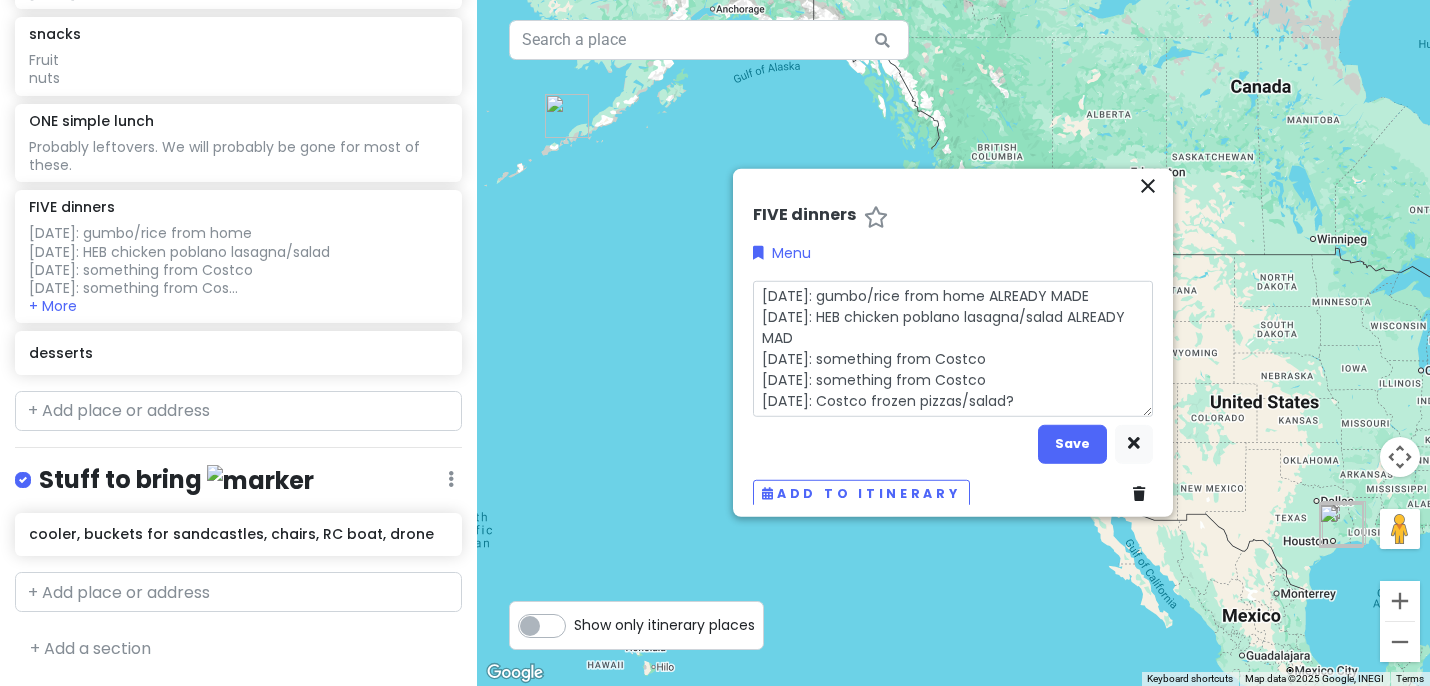 type on "x" 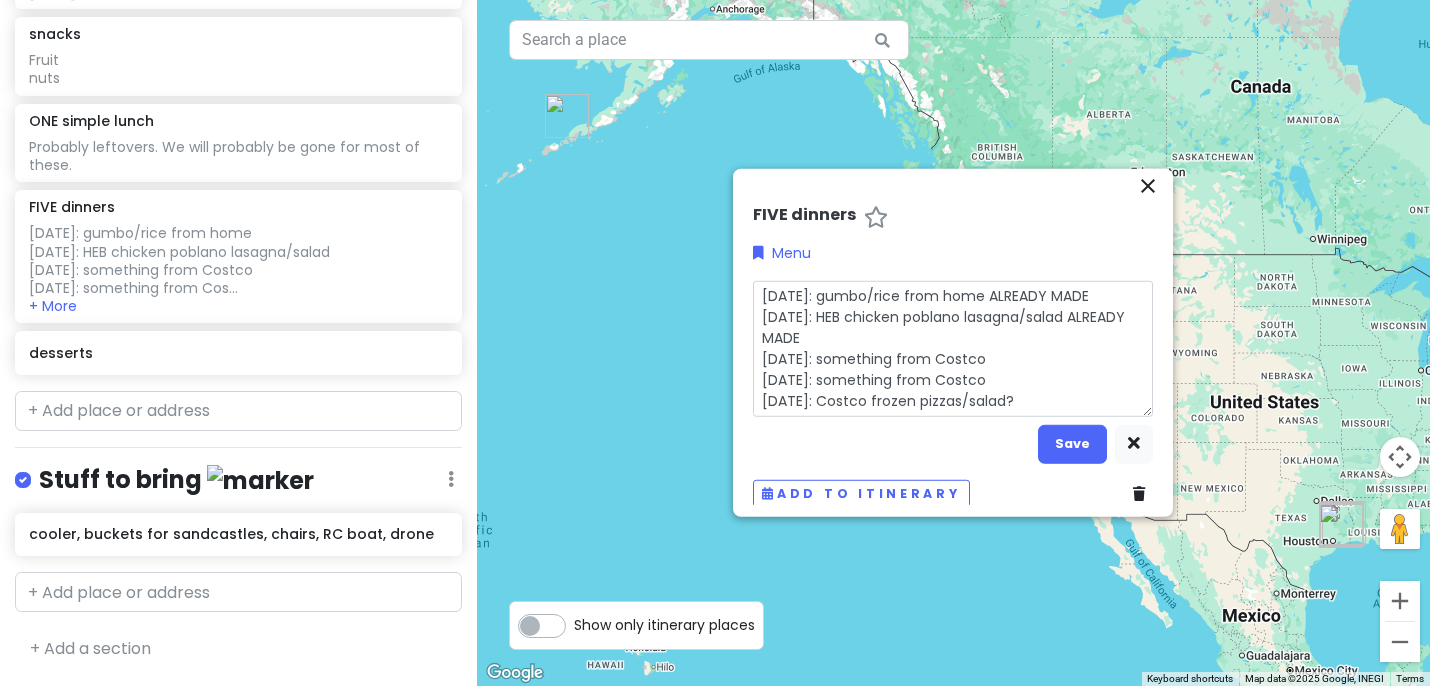 click on "[DATE]: gumbo/rice from home ALREADY MADE
[DATE]: HEB chicken poblano lasagna/salad ALREADY MADE
[DATE]: something from Costco
[DATE]: something from Costco
[DATE]: Costco frozen pizzas/salad?" at bounding box center [953, 348] 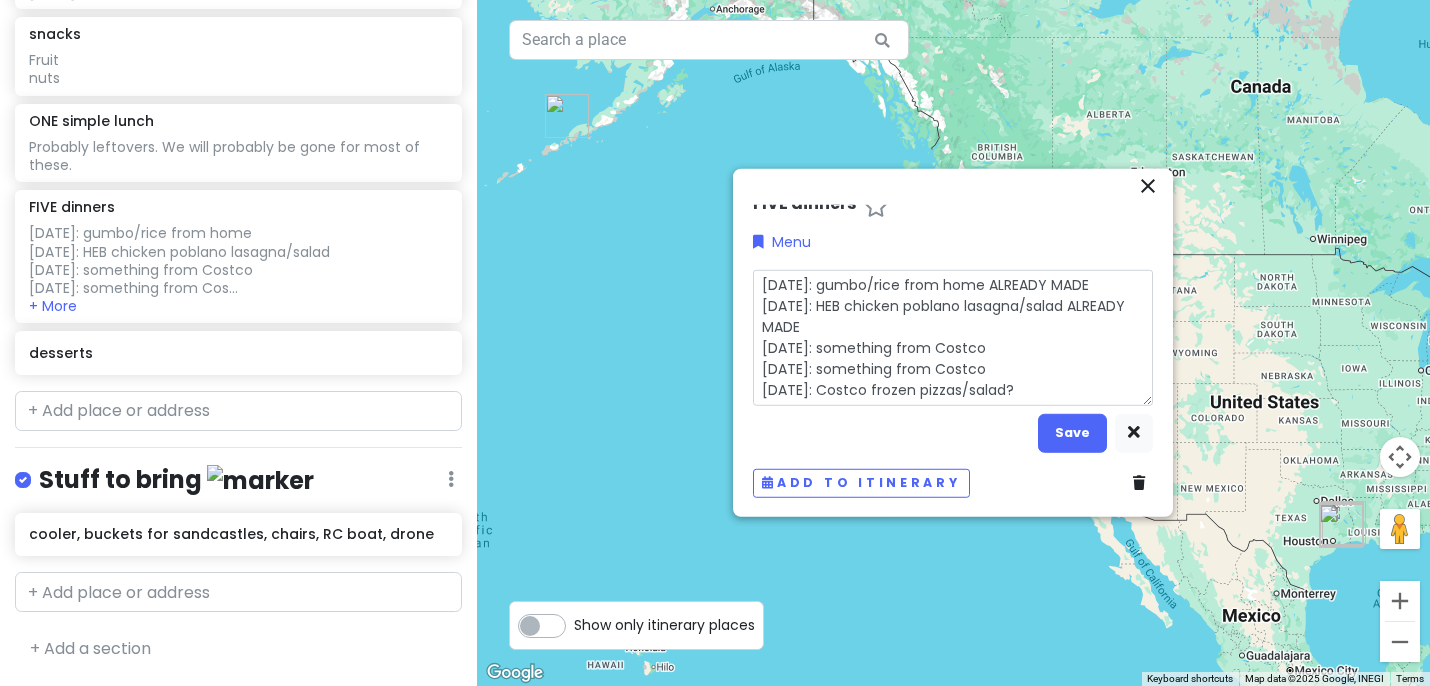 click on "[DATE]: gumbo/rice from home ALREADY MADE
[DATE]: HEB chicken poblano lasagna/salad ALREADY MADE
[DATE]: something from Costco
[DATE]: something from Costco
[DATE]: Costco frozen pizzas/salad?" at bounding box center (953, 337) 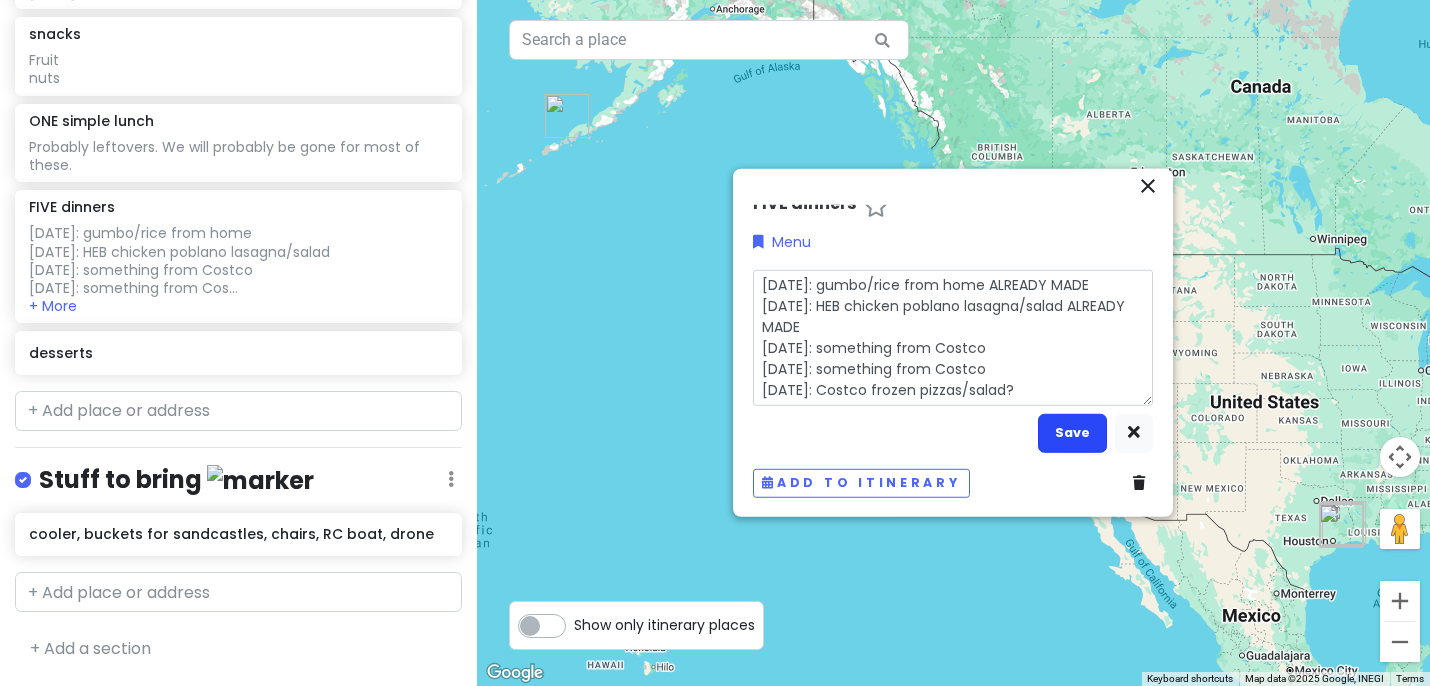 type on "[DATE]: gumbo/rice from home ALREADY MADE
[DATE]: HEB chicken poblano lasagna/salad ALREADY MADE
[DATE]: something from Costco
[DATE]: something from Costco
[DATE]: Costco frozen pizzas/salad?" 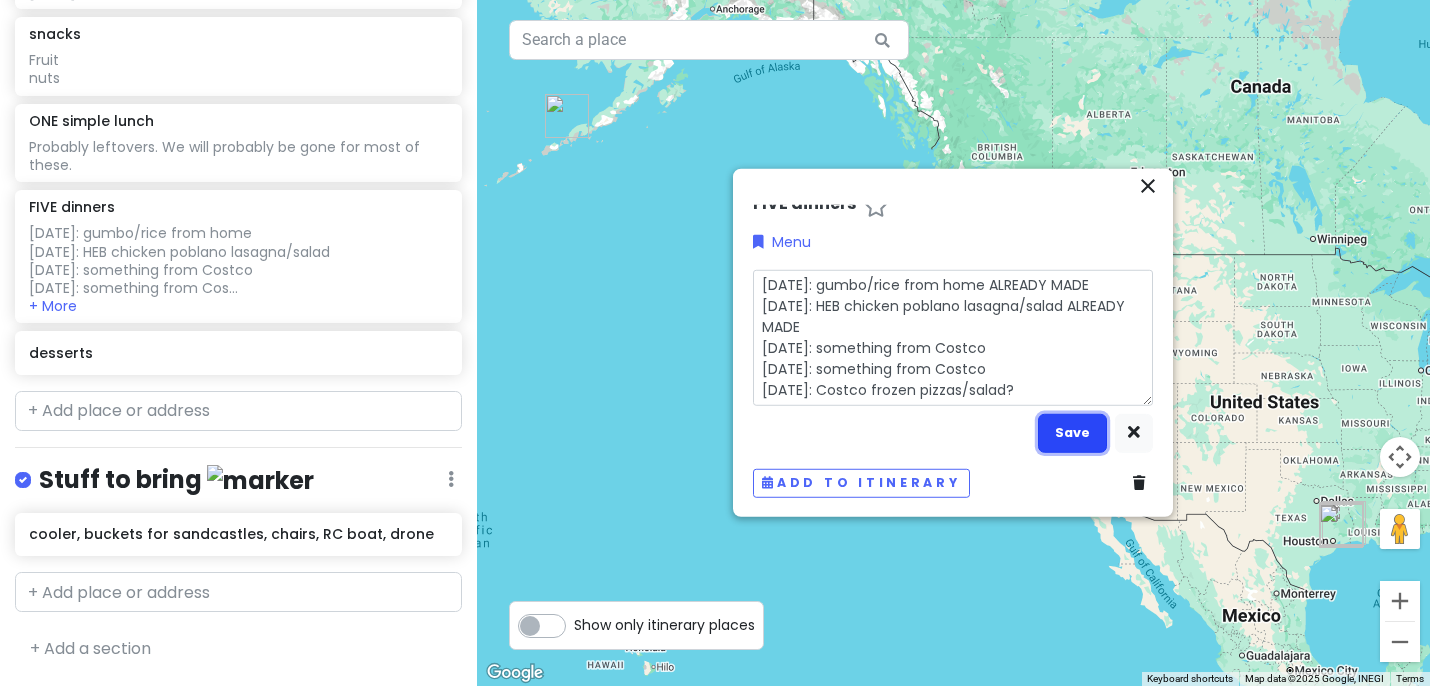 click on "Save" at bounding box center (1072, 432) 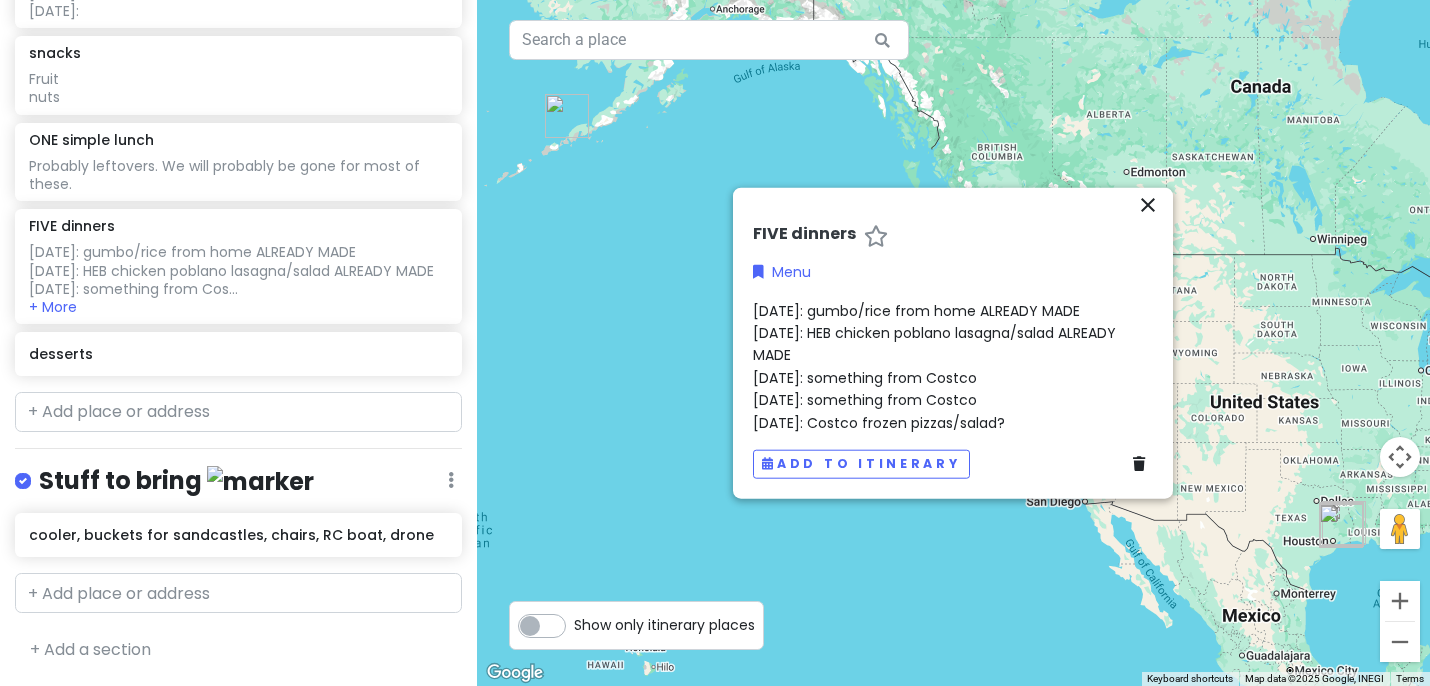 scroll, scrollTop: 0, scrollLeft: 0, axis: both 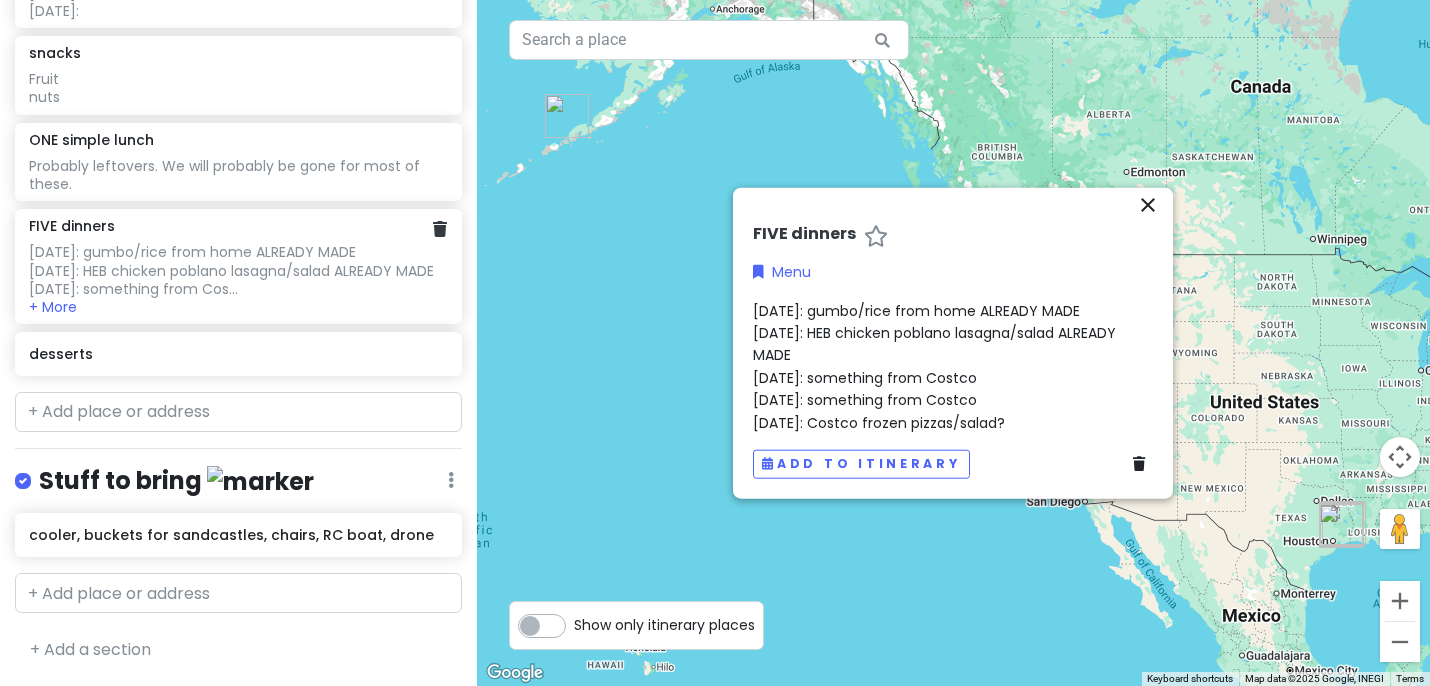 click on "[DATE]: gumbo/rice from home ALREADY MADE
[DATE]: HEB chicken poblano lasagna/salad ALREADY MADE
[DATE]: something from Cos..." at bounding box center (238, -3198) 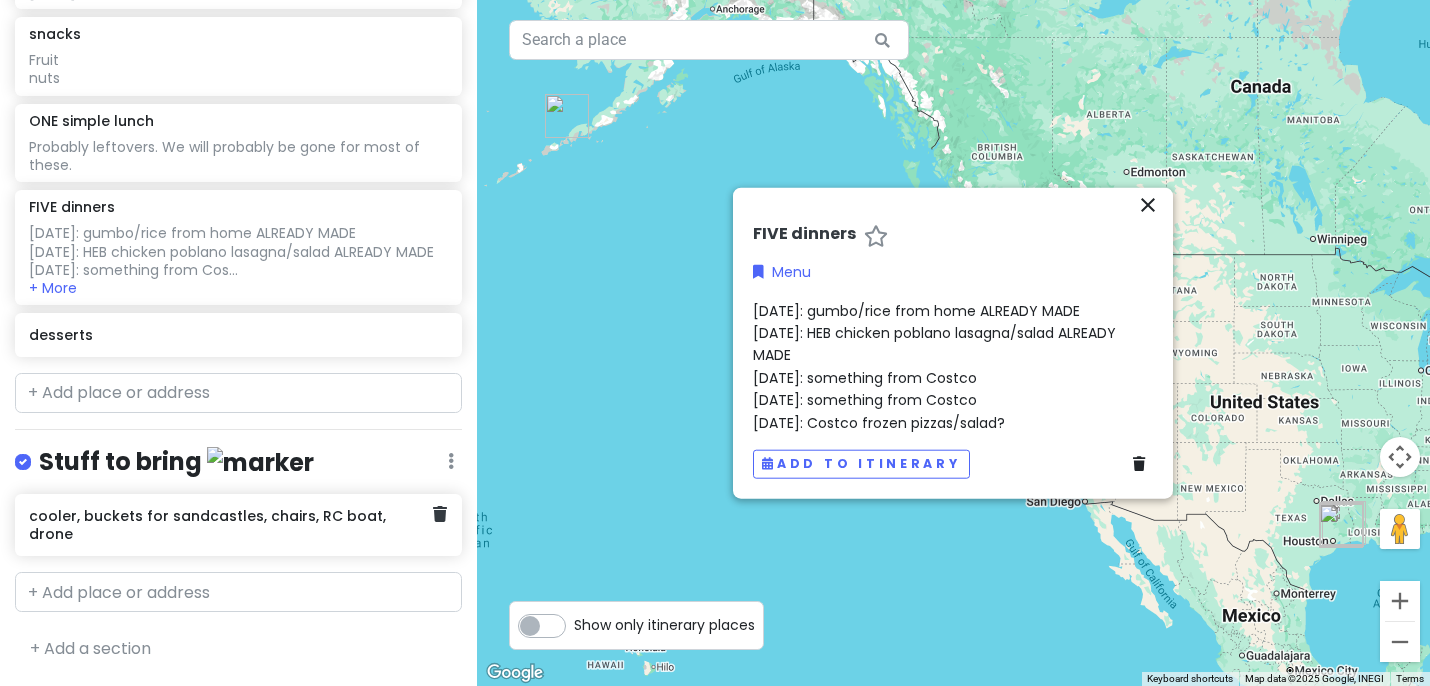 click on "cooler, buckets for sandcastles, chairs, RC boat, drone" at bounding box center (231, 525) 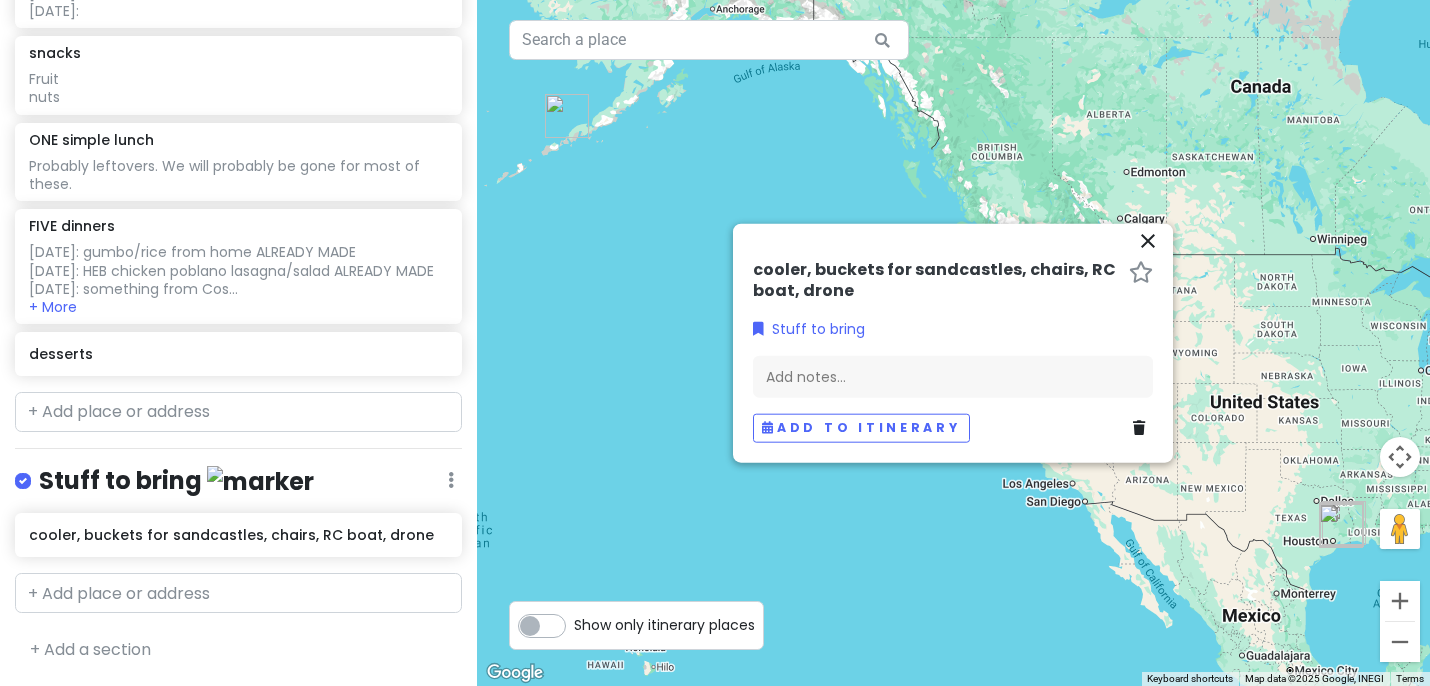 click on "cooler, buckets for sandcastles, chairs, RC boat, drone" at bounding box center [937, 281] 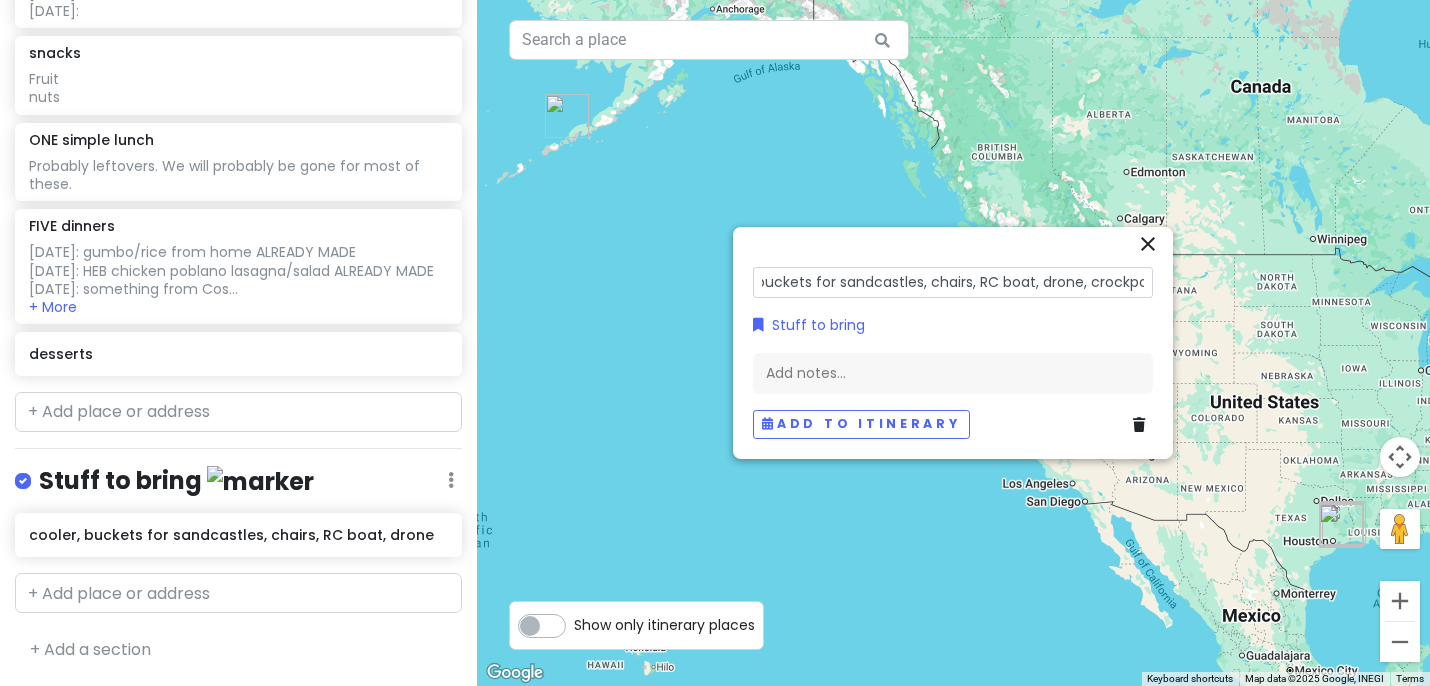 type on "cooler, buckets for sandcastles, chairs, RC boat, drone, crockpot" 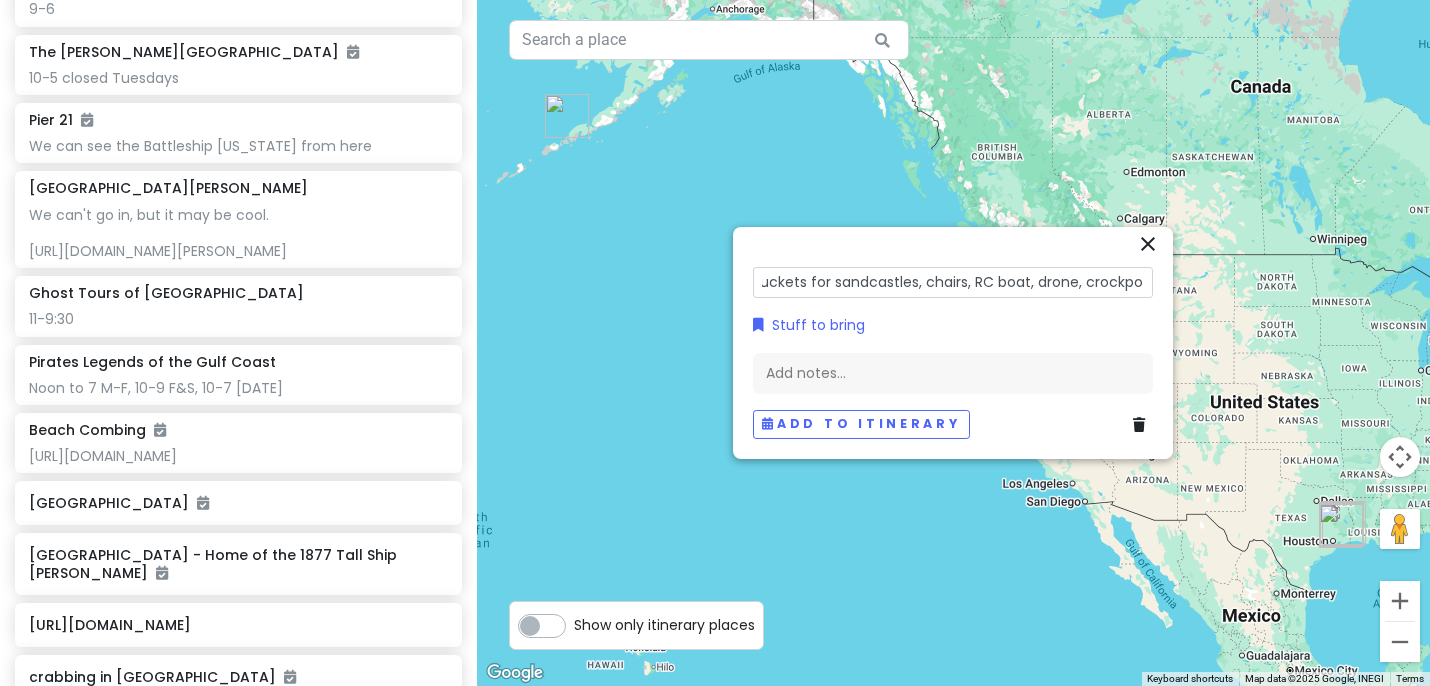 scroll, scrollTop: 0, scrollLeft: 0, axis: both 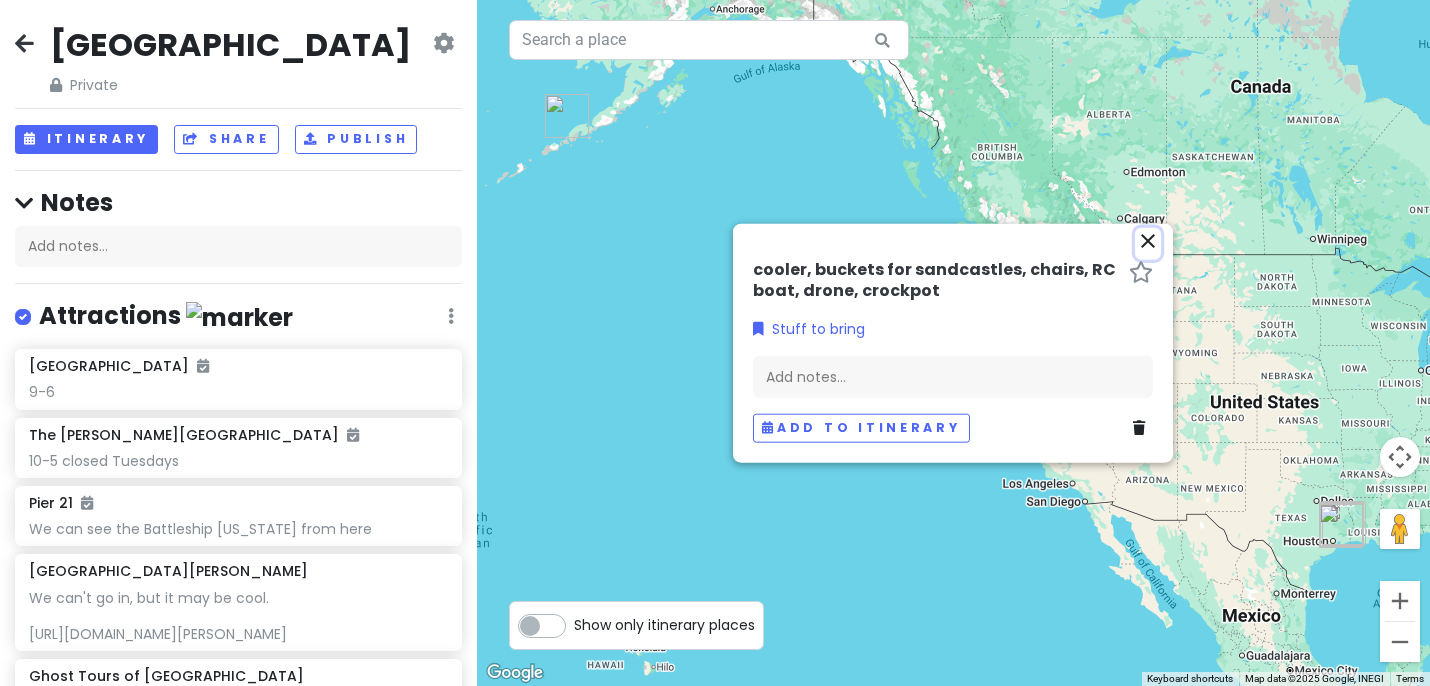 click on "close" at bounding box center (1148, 241) 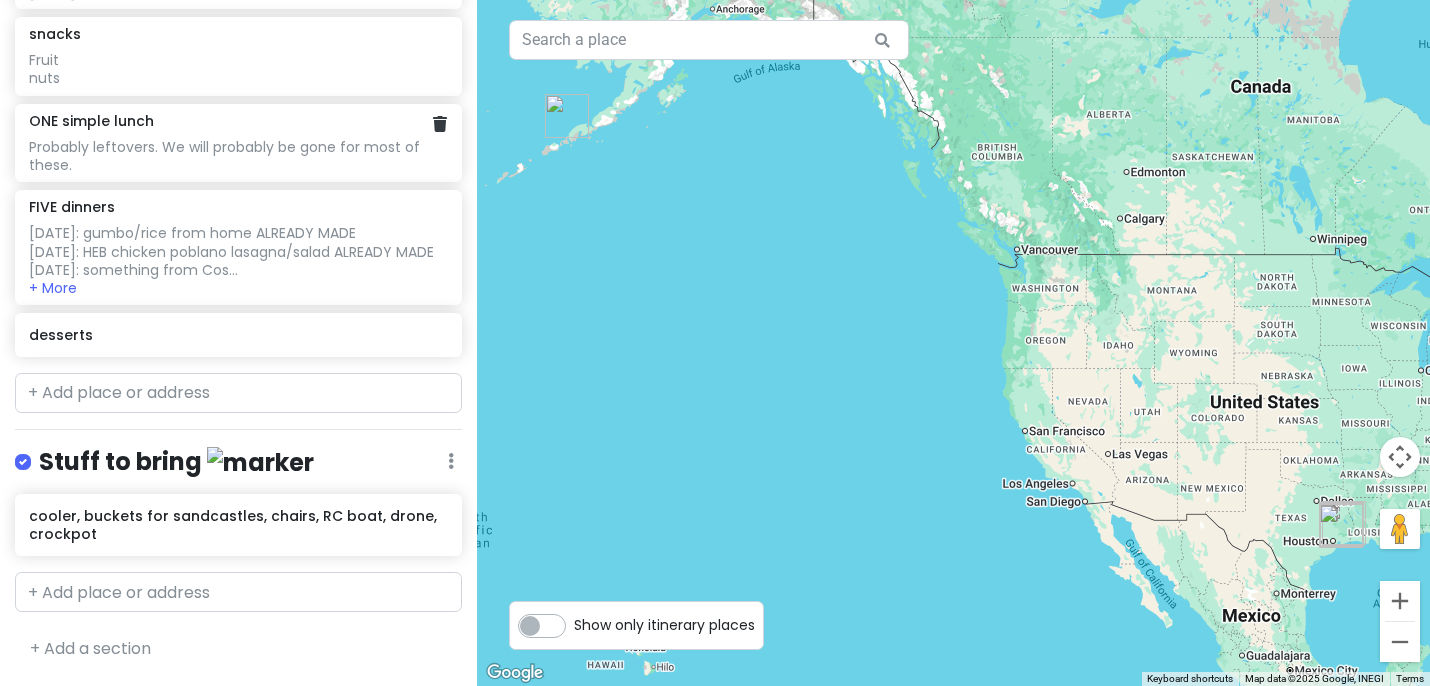 scroll, scrollTop: 3912, scrollLeft: 0, axis: vertical 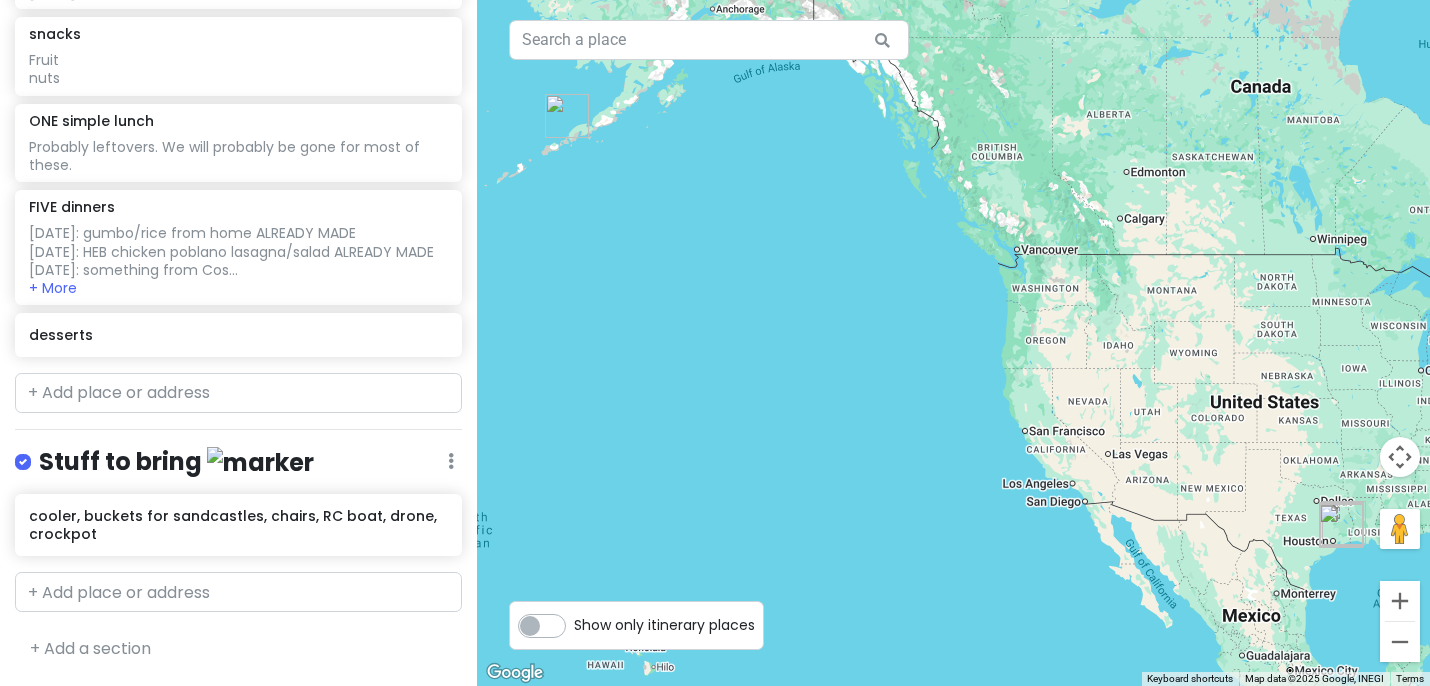 click on "[DATE]: casserole
[DATE]:
[DATE]:
[DATE]:
[DATE]:" at bounding box center (238, -3217) 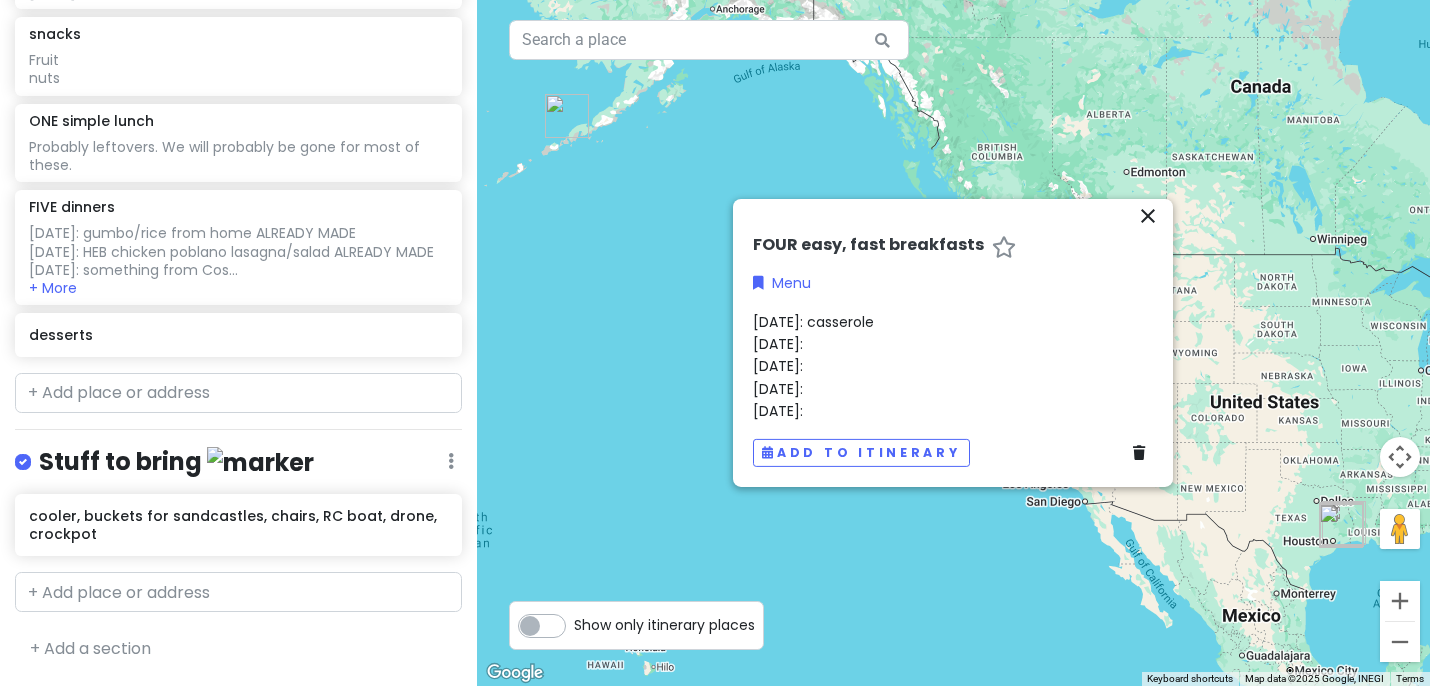 click on "[DATE]: casserole
[DATE]:
[DATE]:
[DATE]:
[DATE]:" at bounding box center [953, 367] 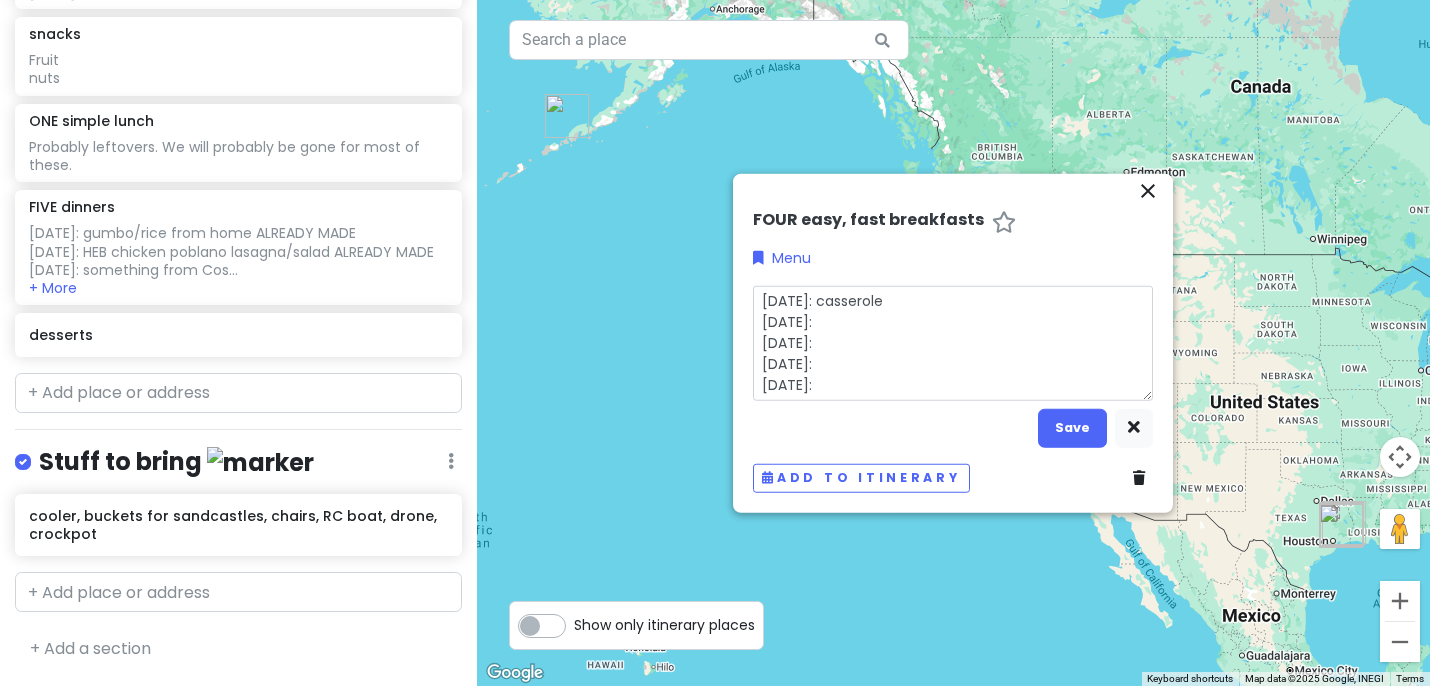 click on "[DATE]: casserole
[DATE]:
[DATE]:
[DATE]:
[DATE]:" at bounding box center [953, 342] 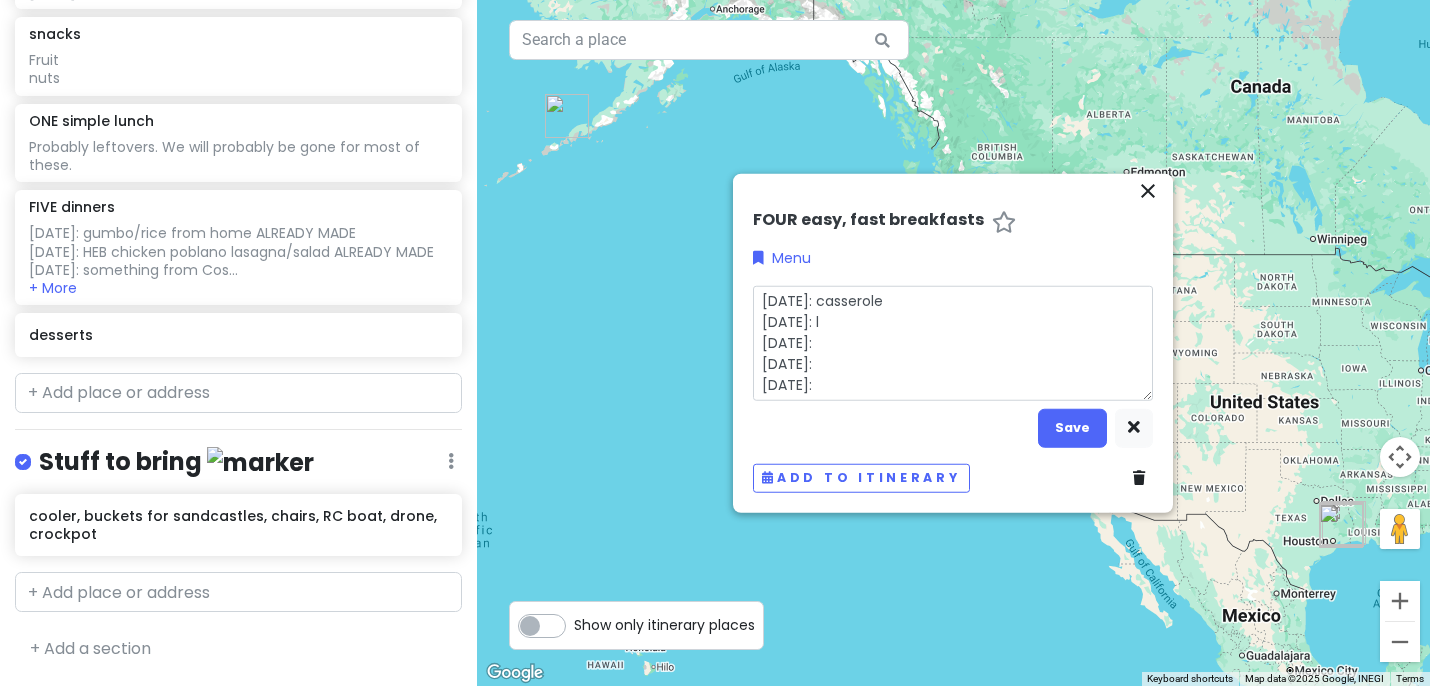 type on "x" 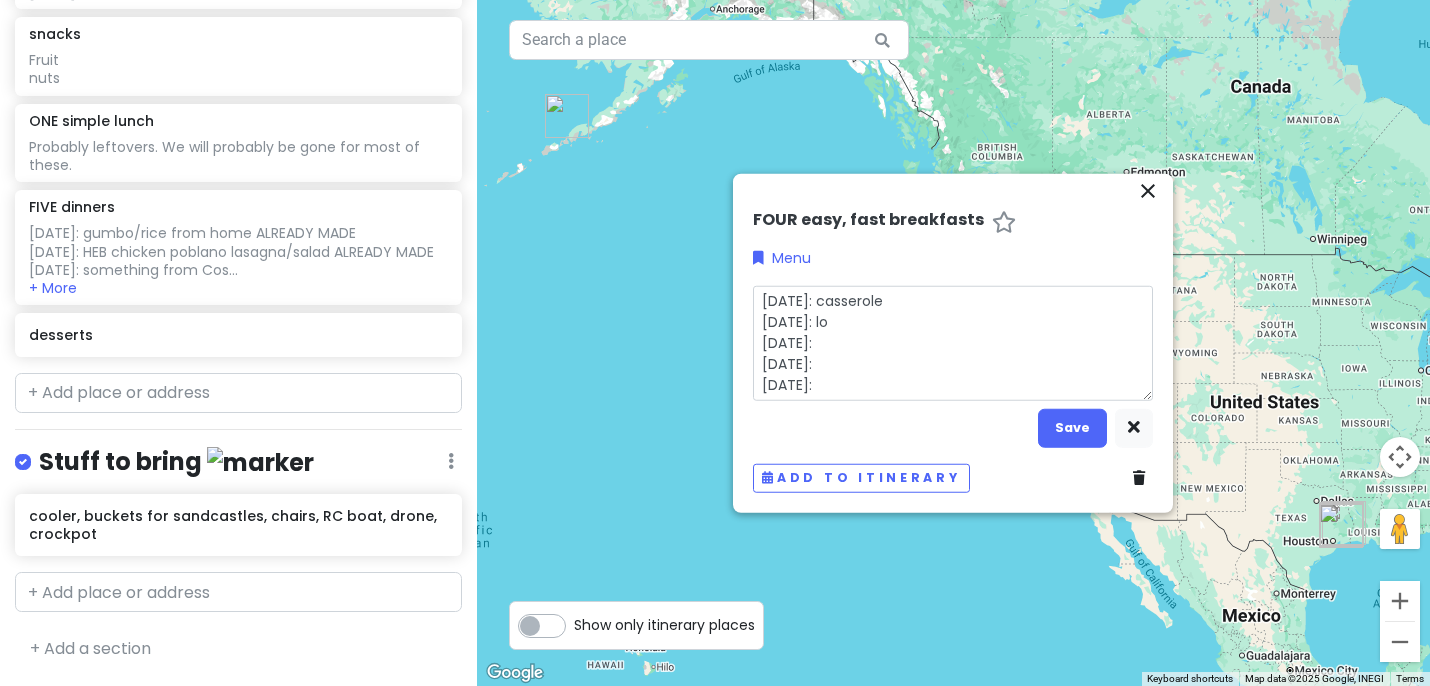 type on "x" 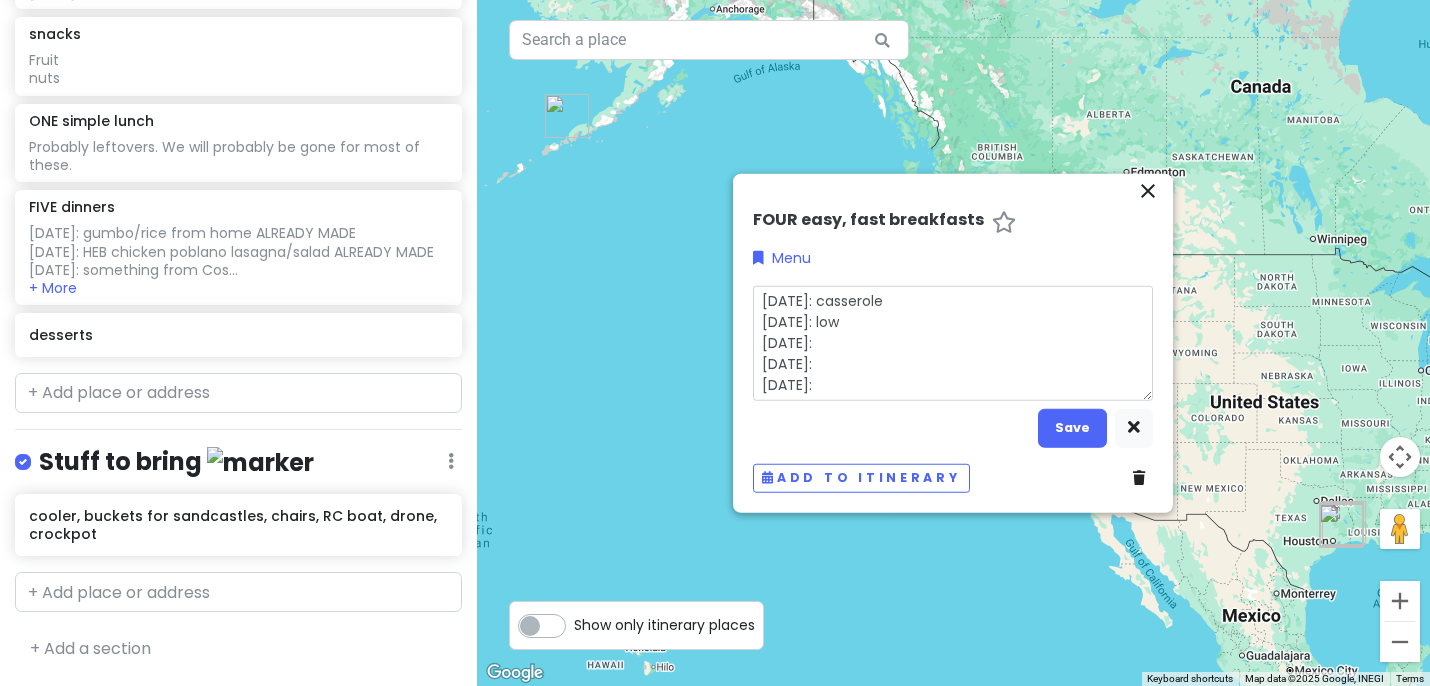 type on "x" 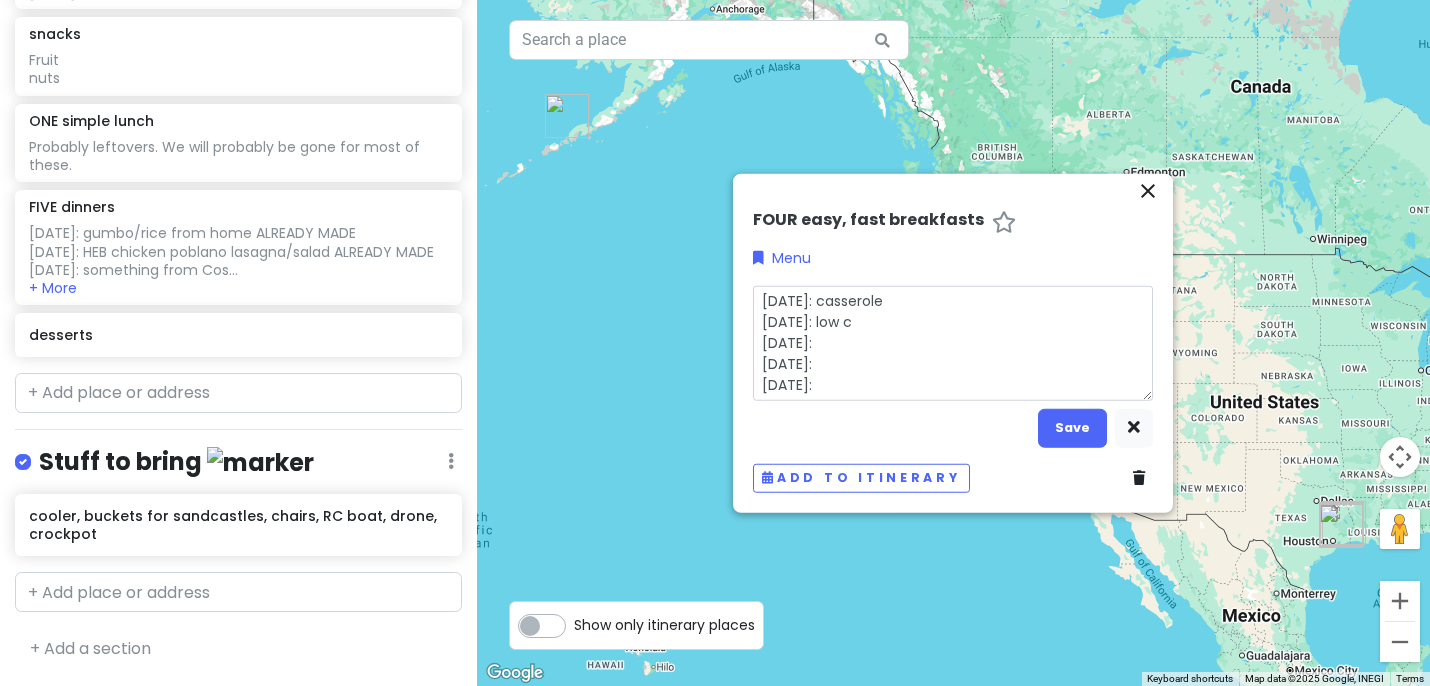 type on "x" 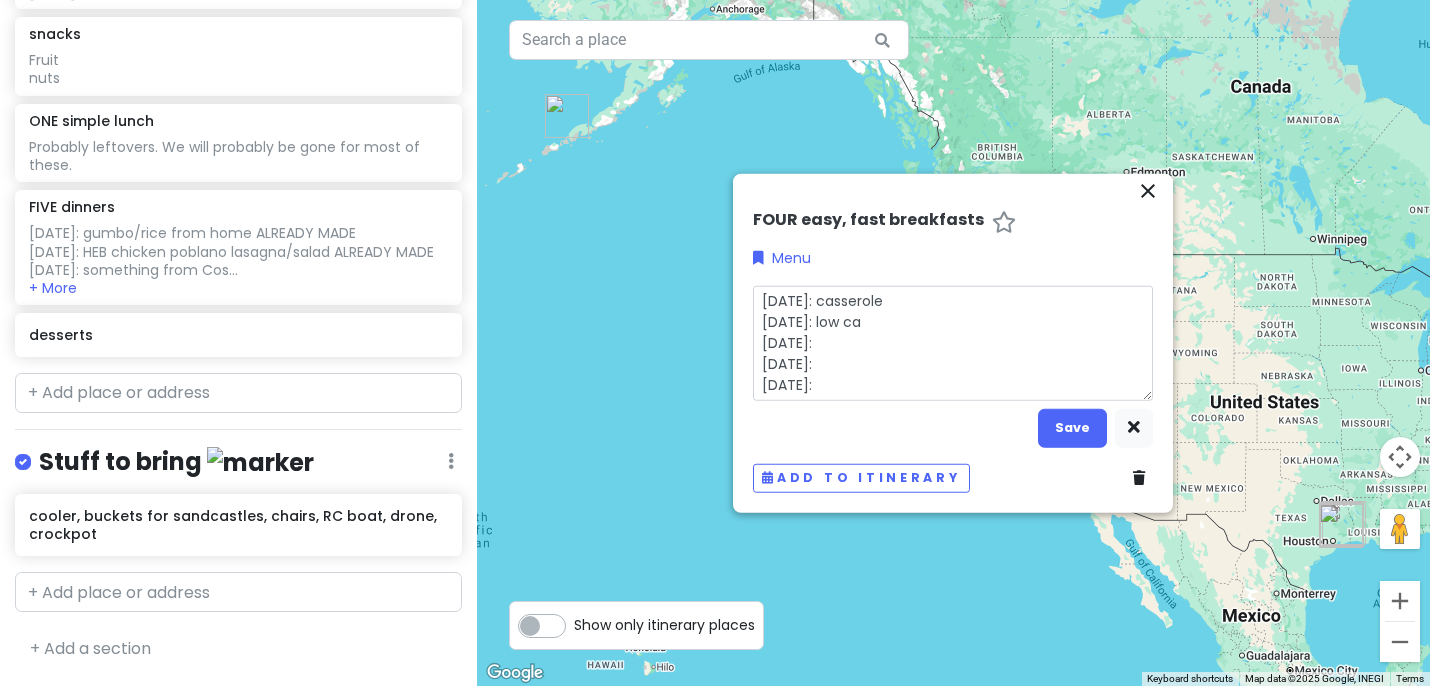 type on "x" 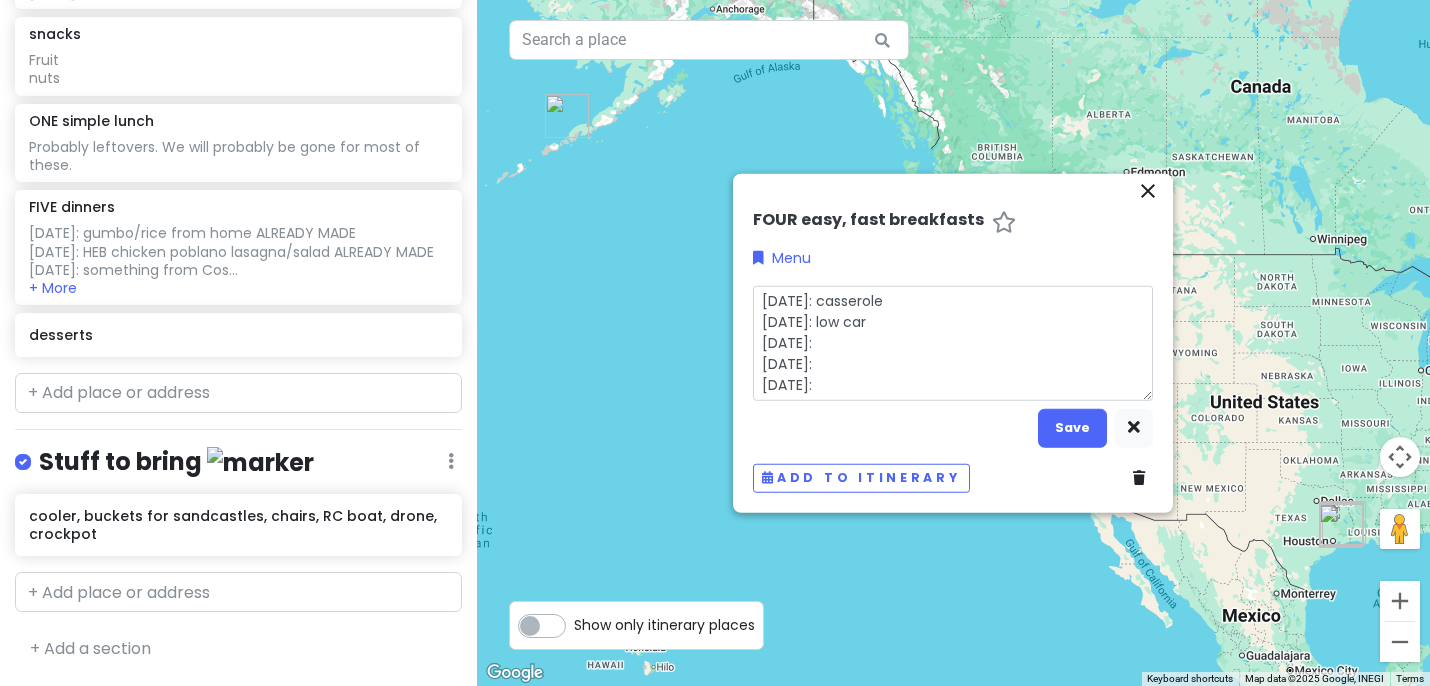 type on "x" 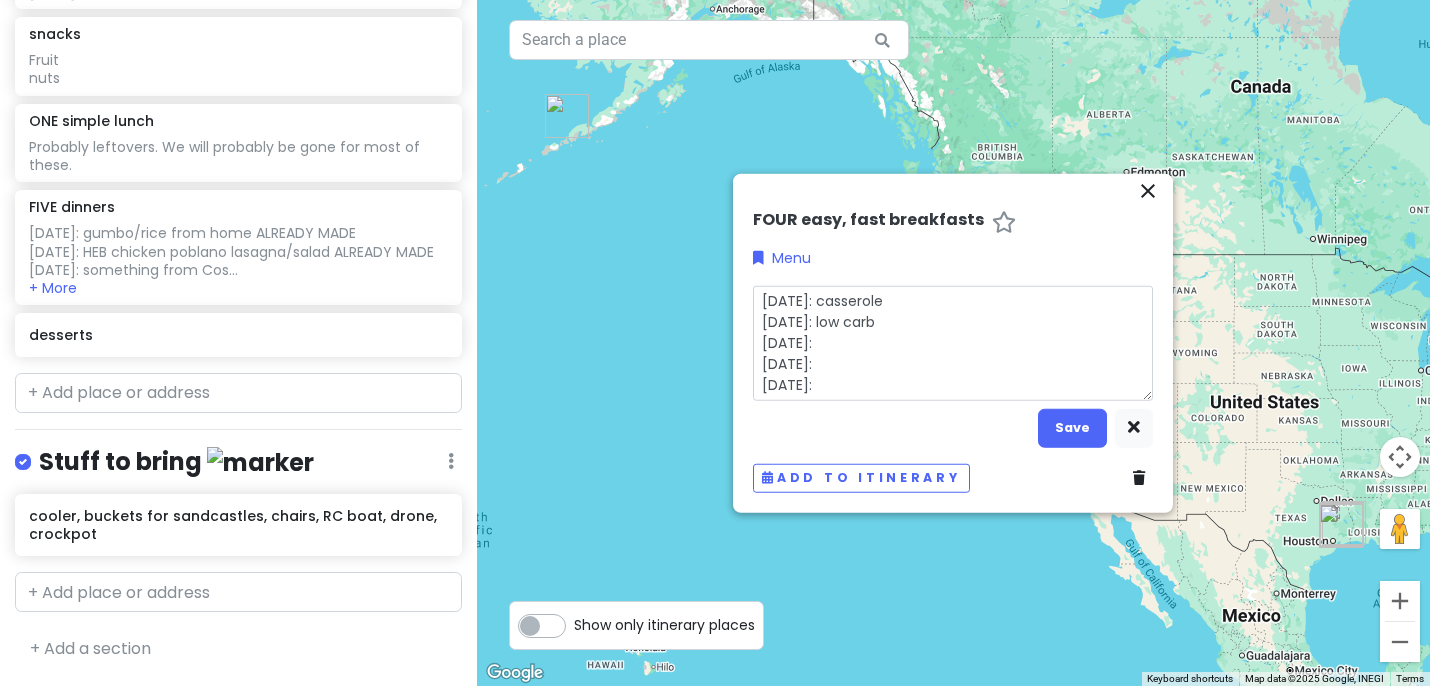 type on "x" 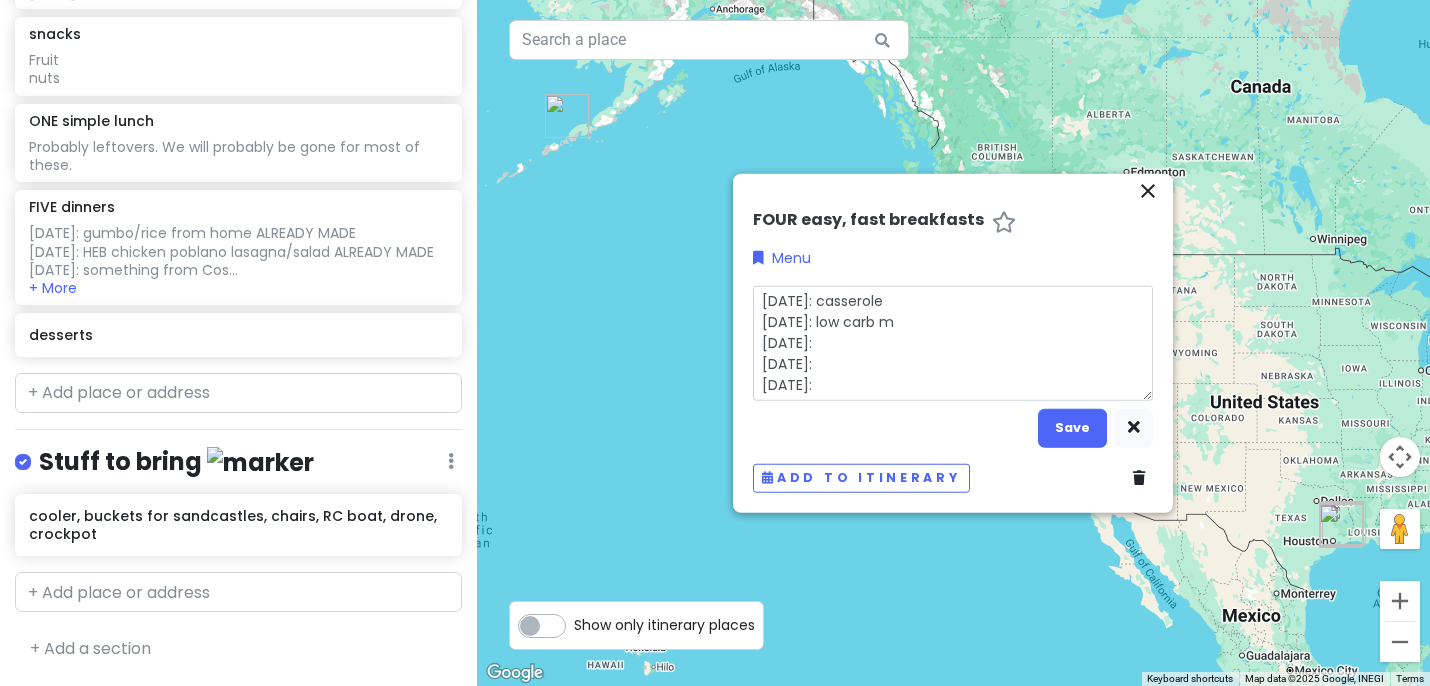 type on "x" 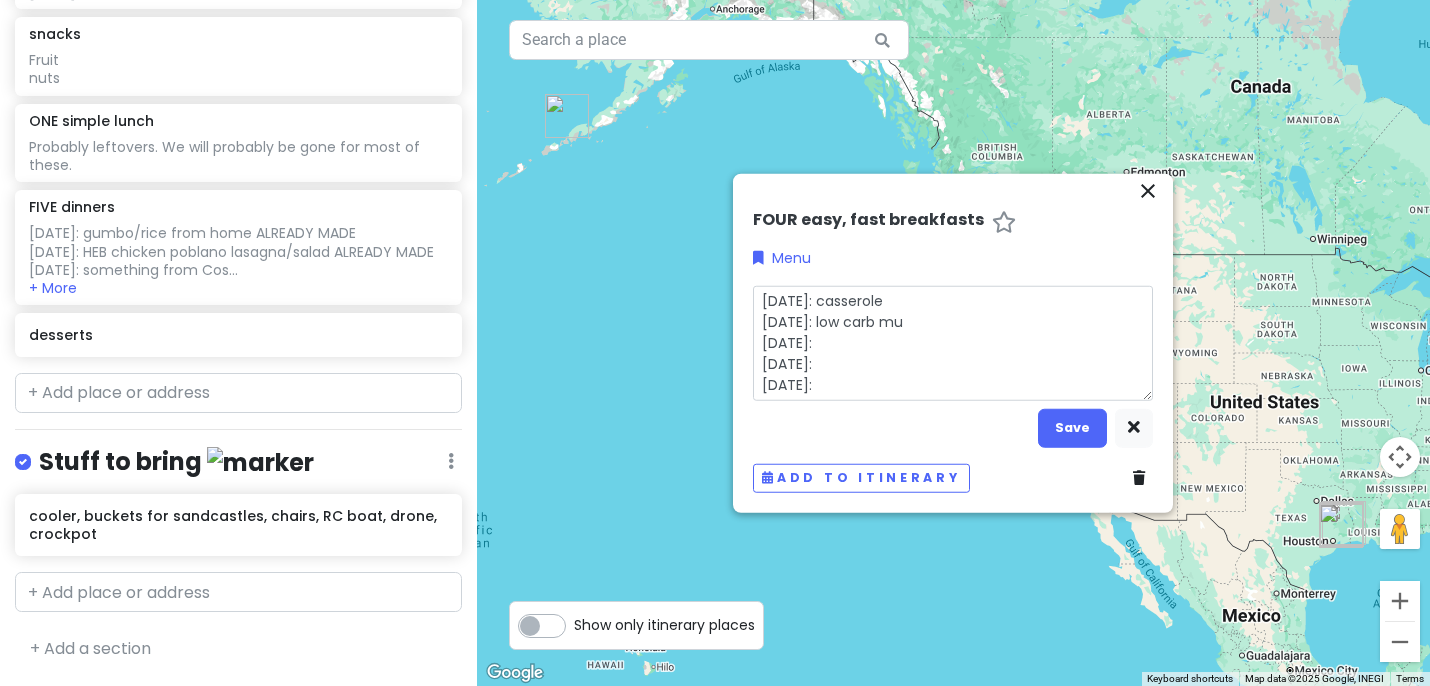 type on "x" 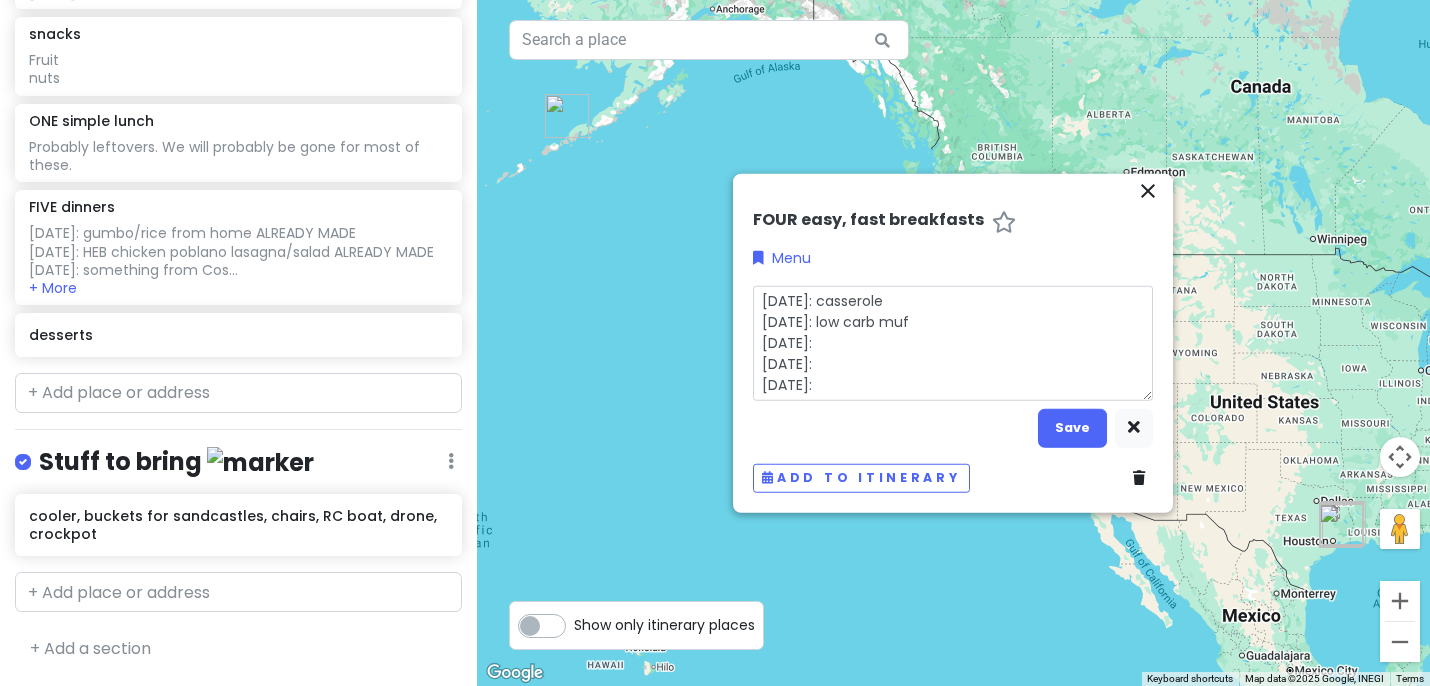 type on "x" 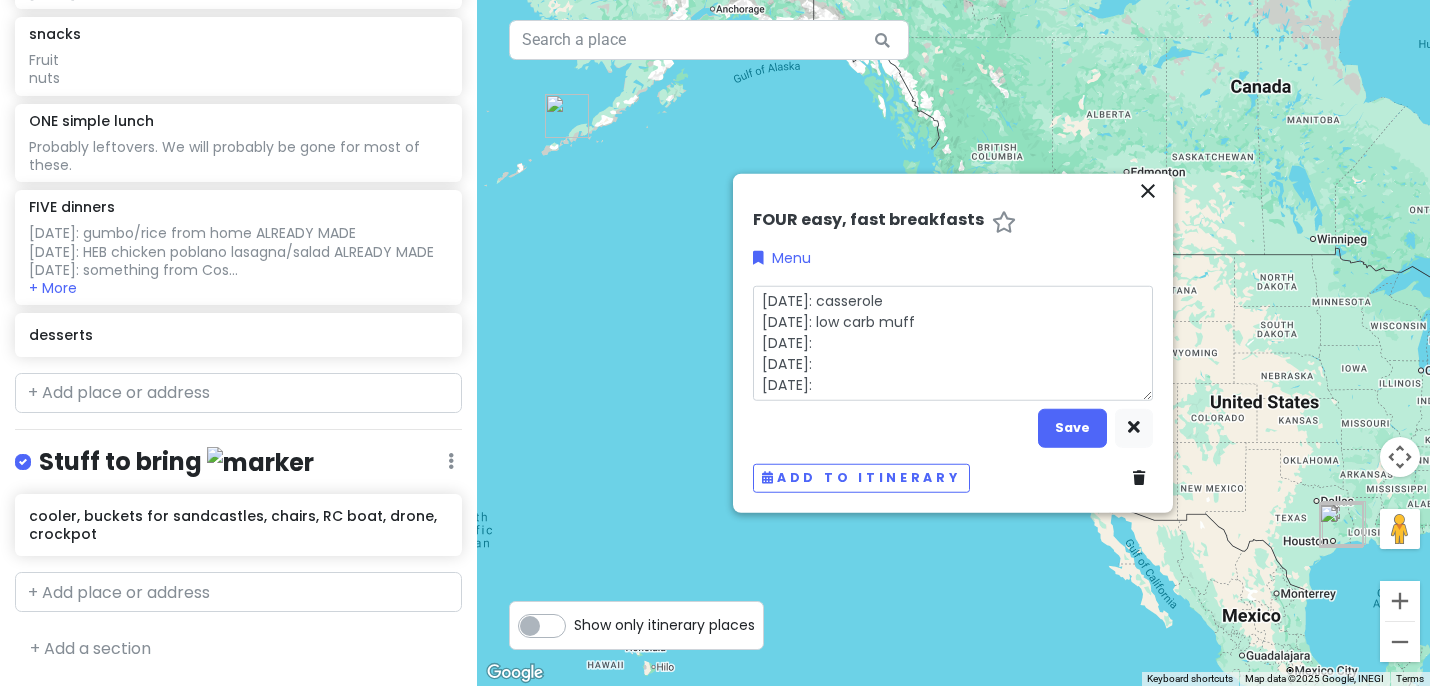type on "x" 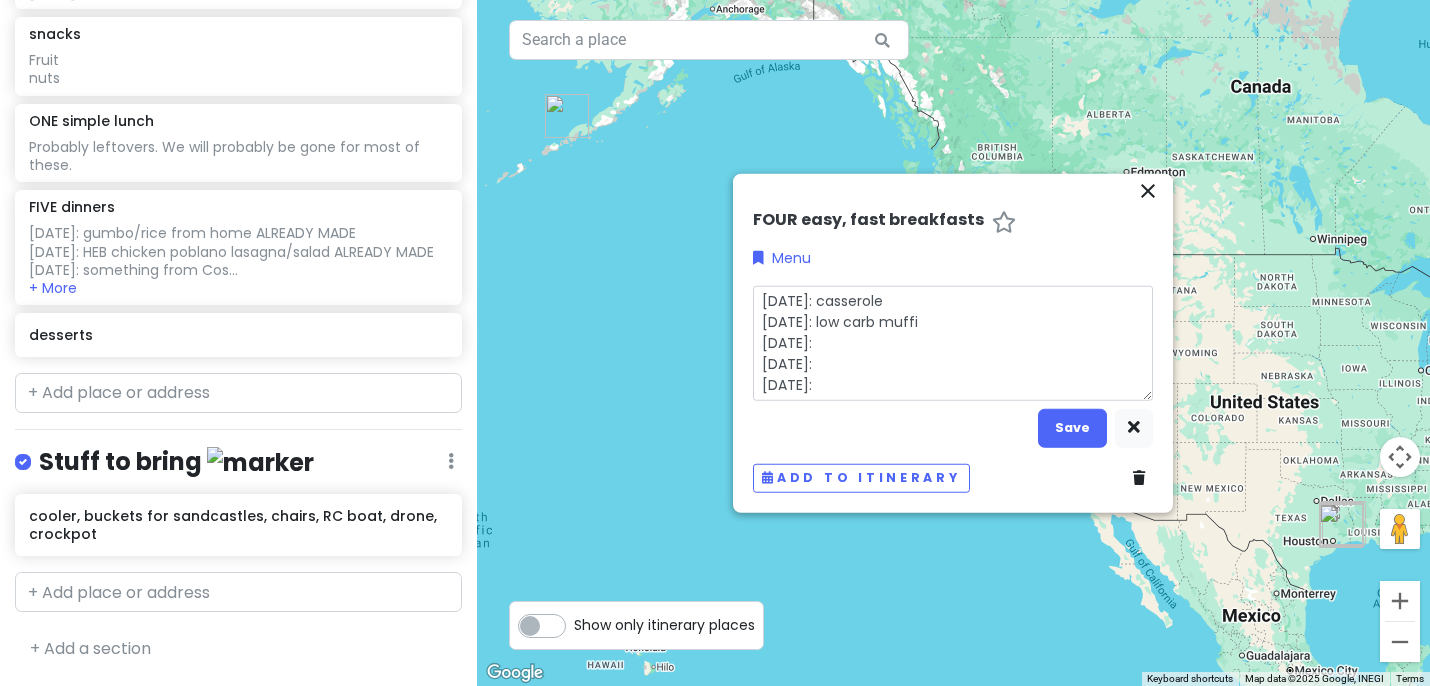 type on "x" 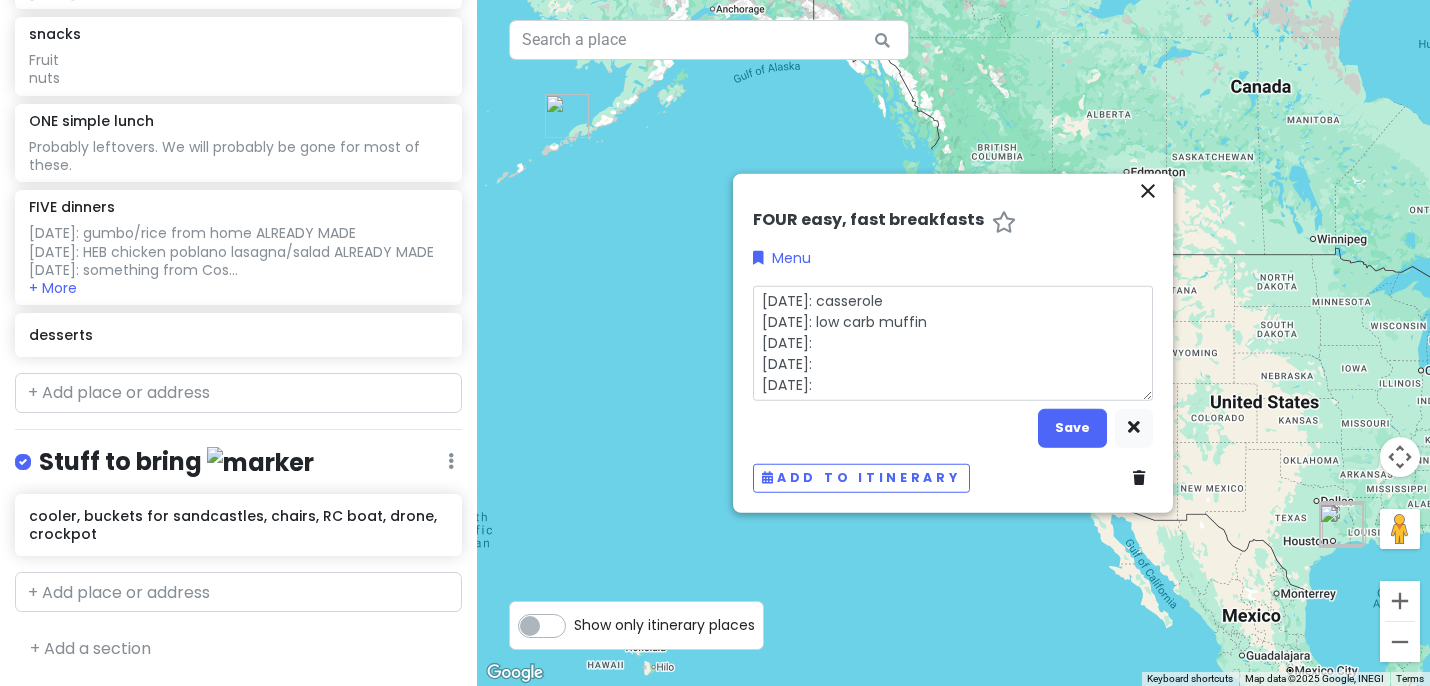 type on "x" 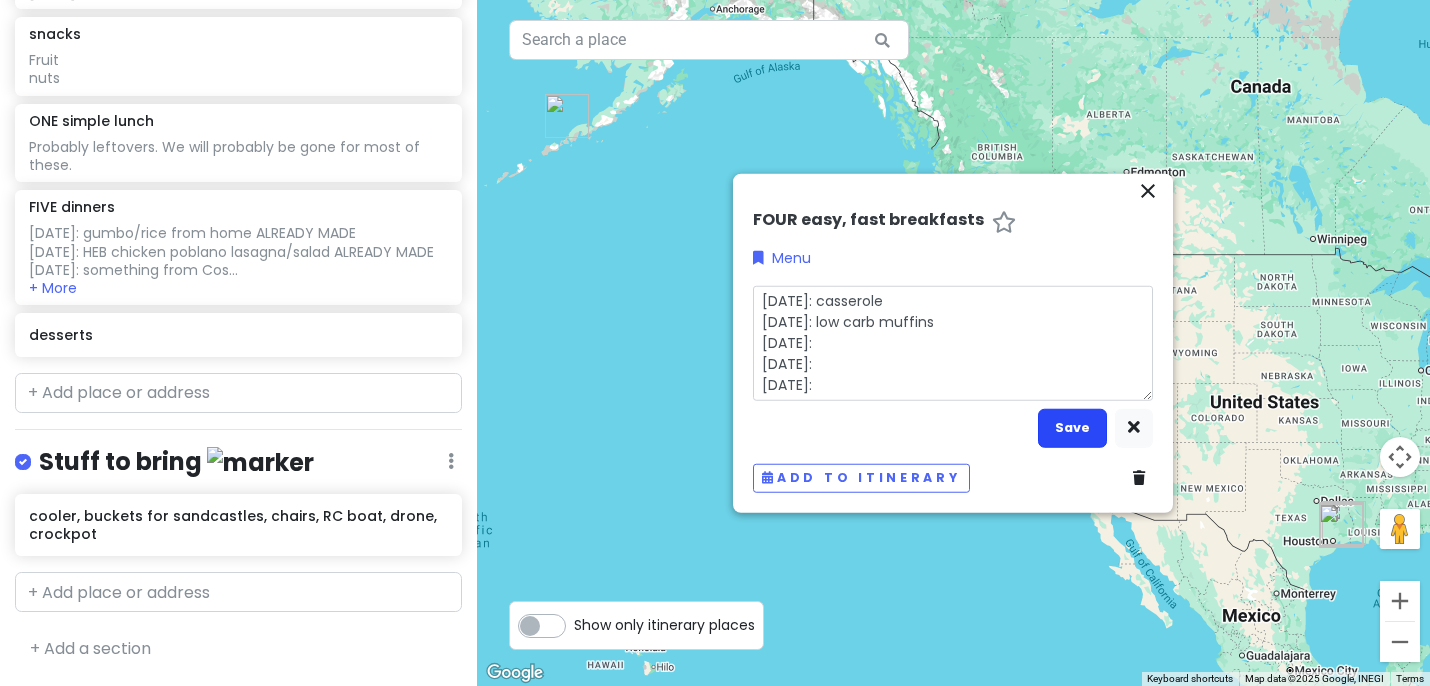 type on "[DATE]: casserole
[DATE]: low carb muffins
[DATE]:
[DATE]:
[DATE]:" 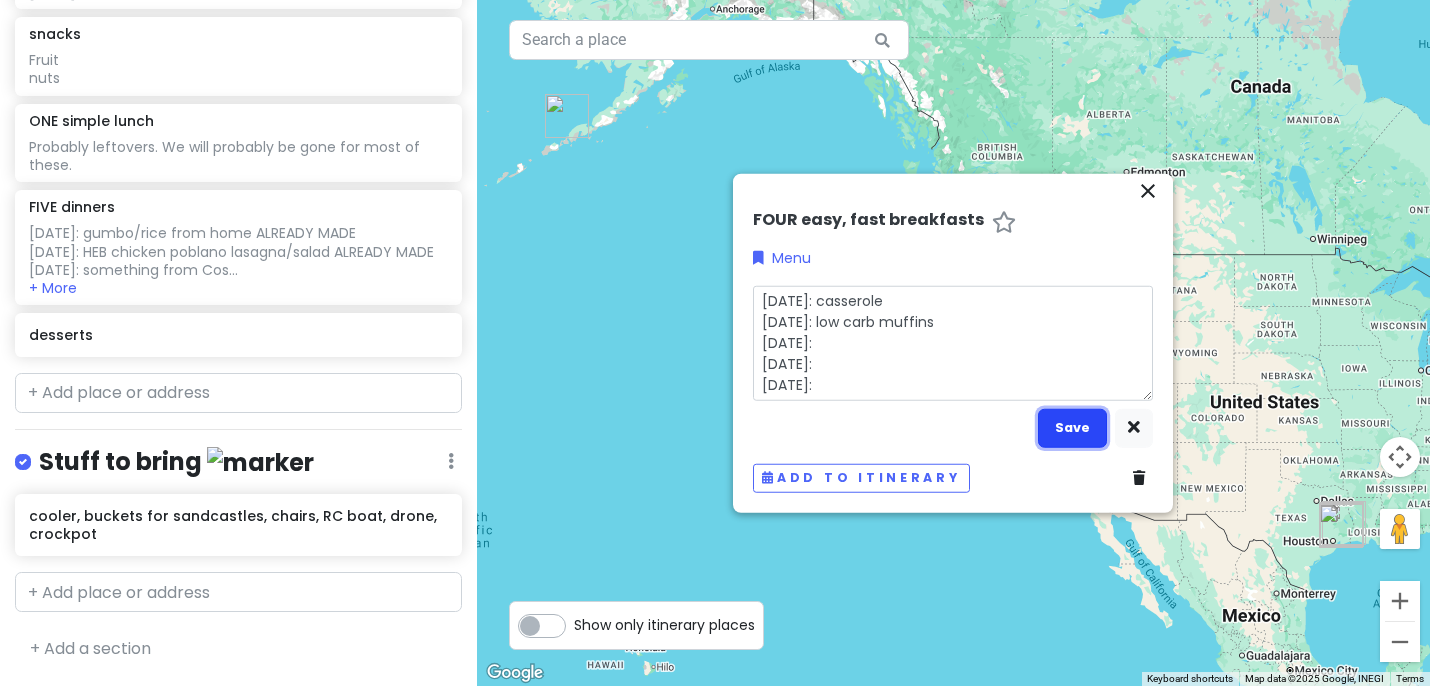 click on "Save" at bounding box center (1072, 427) 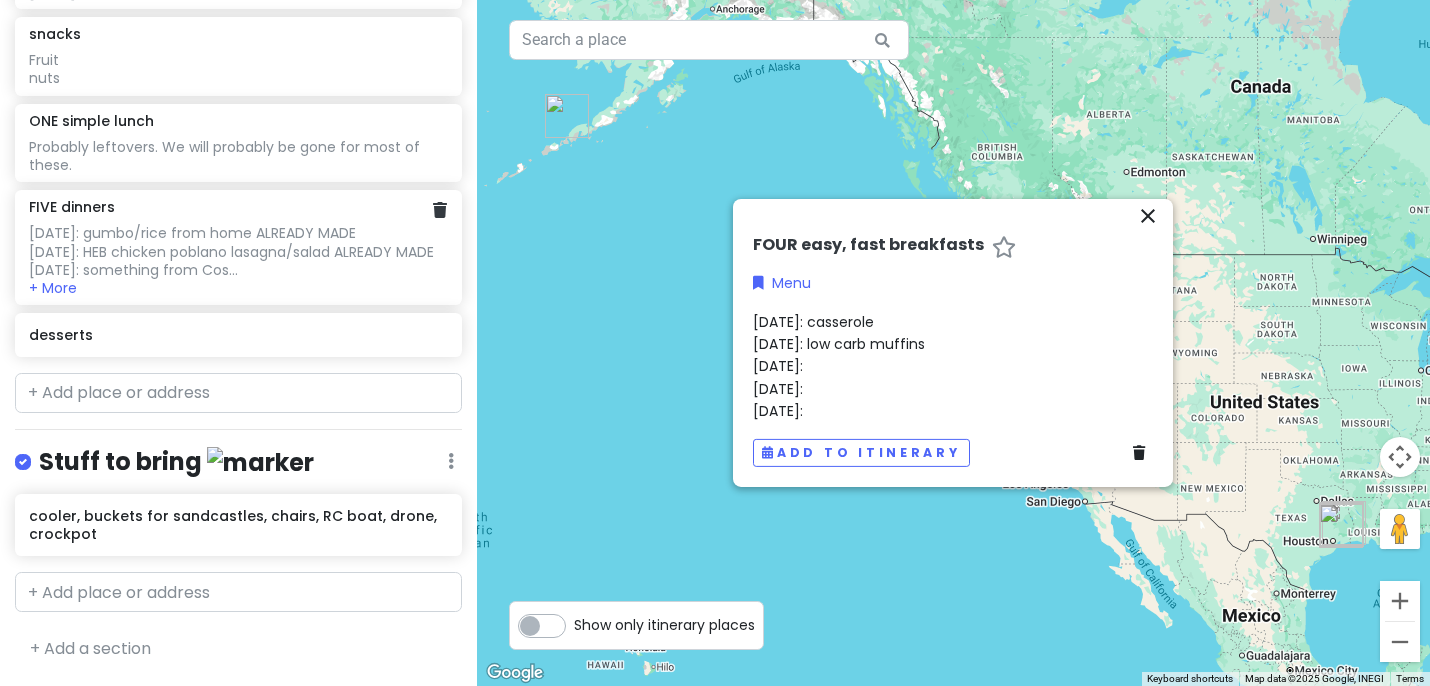 click on "[DATE]: gumbo/rice from home ALREADY MADE
[DATE]: HEB chicken poblano lasagna/salad ALREADY MADE
[DATE]: something from Cos..." at bounding box center (238, -3217) 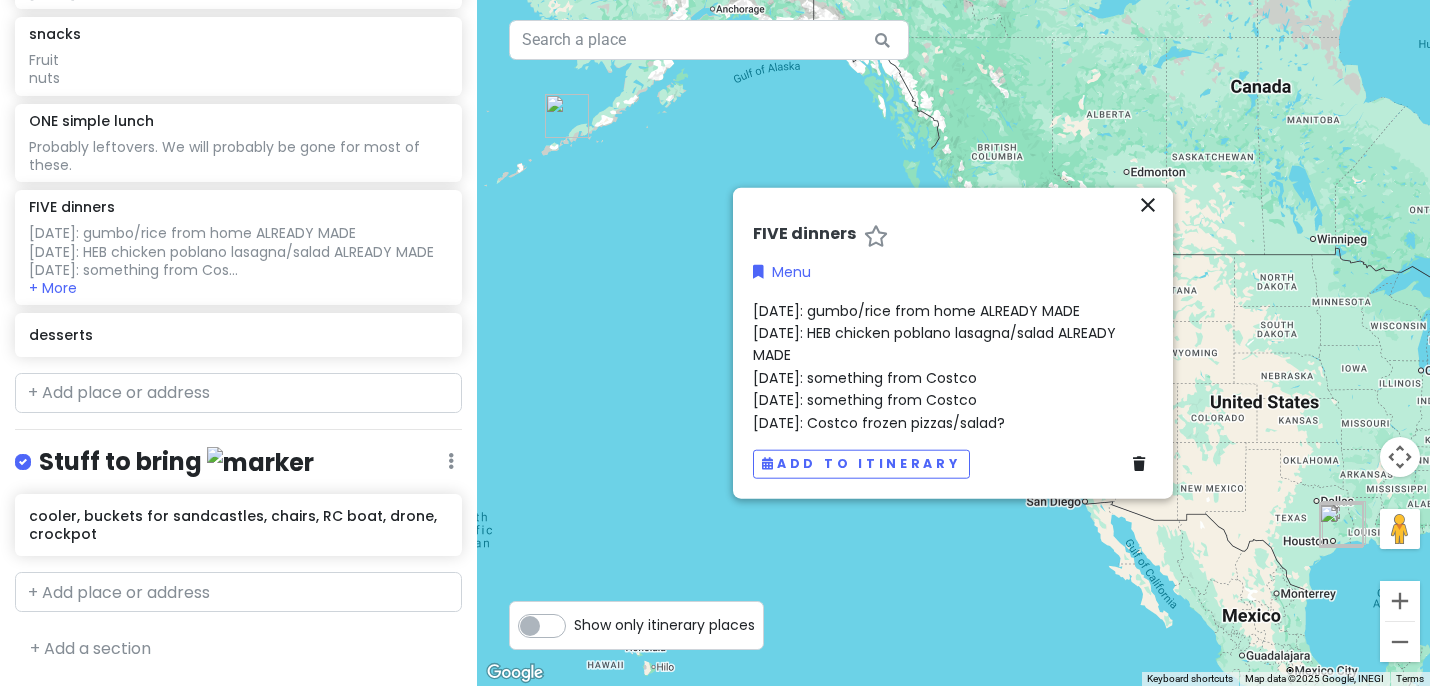 click on "[DATE]: gumbo/rice from home ALREADY MADE
[DATE]: HEB chicken poblano lasagna/salad ALREADY MADE
[DATE]: something from Costco
[DATE]: something from Costco
[DATE]: Costco frozen pizzas/salad?" at bounding box center (953, 366) 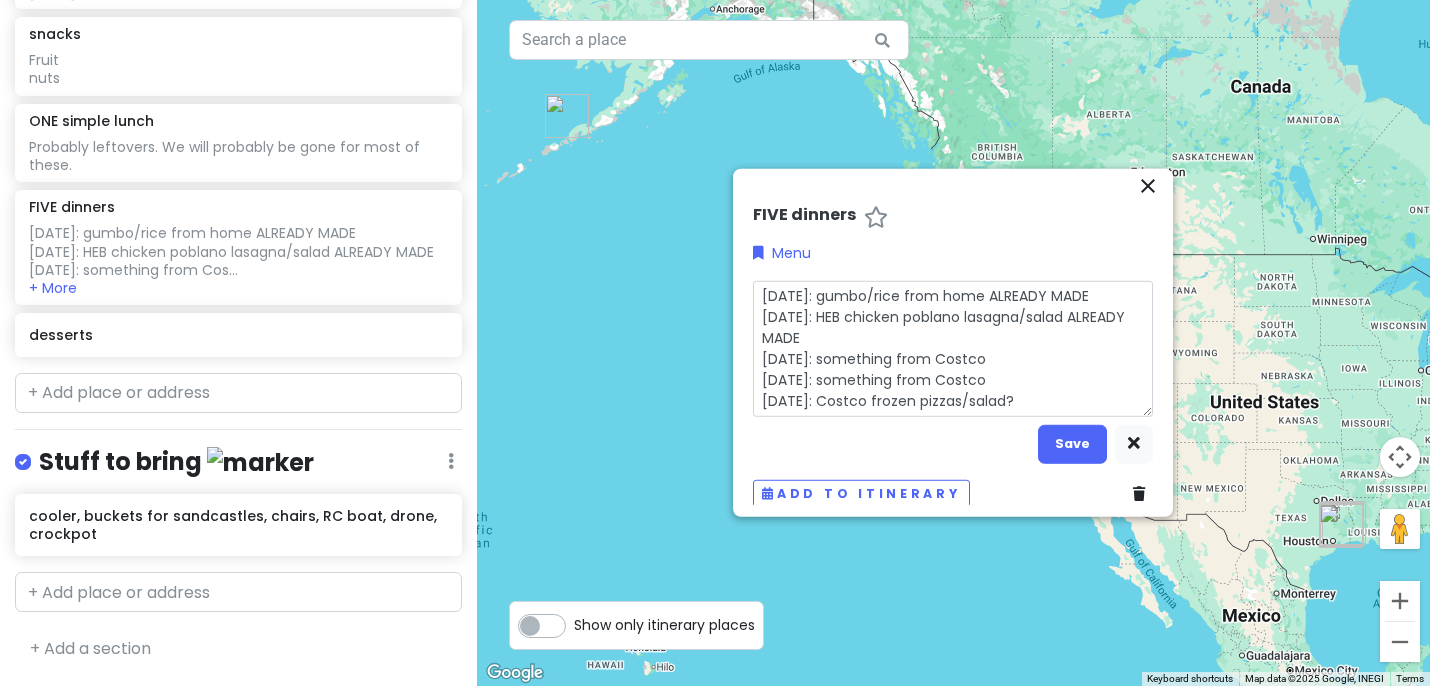 click on "[DATE]: gumbo/rice from home ALREADY MADE
[DATE]: HEB chicken poblano lasagna/salad ALREADY MADE
[DATE]: something from Costco
[DATE]: something from Costco
[DATE]: Costco frozen pizzas/salad?" at bounding box center [953, 348] 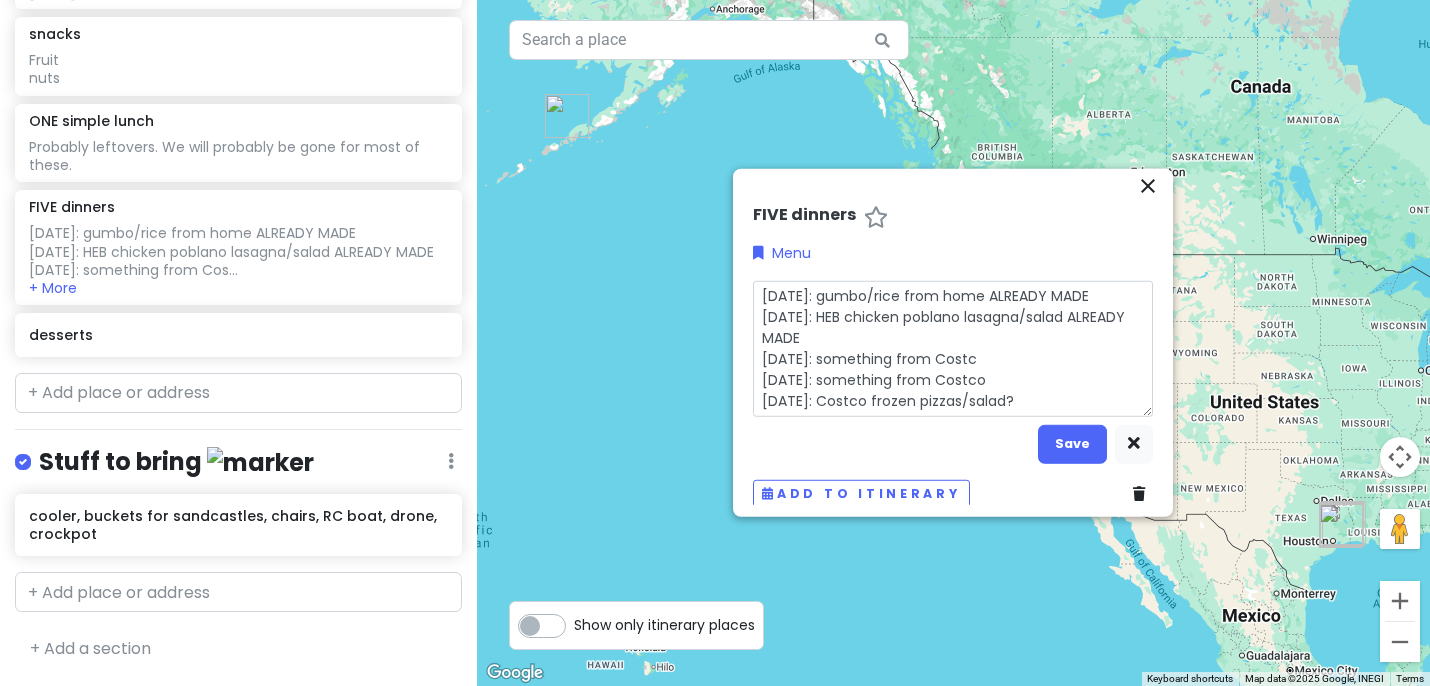 type on "x" 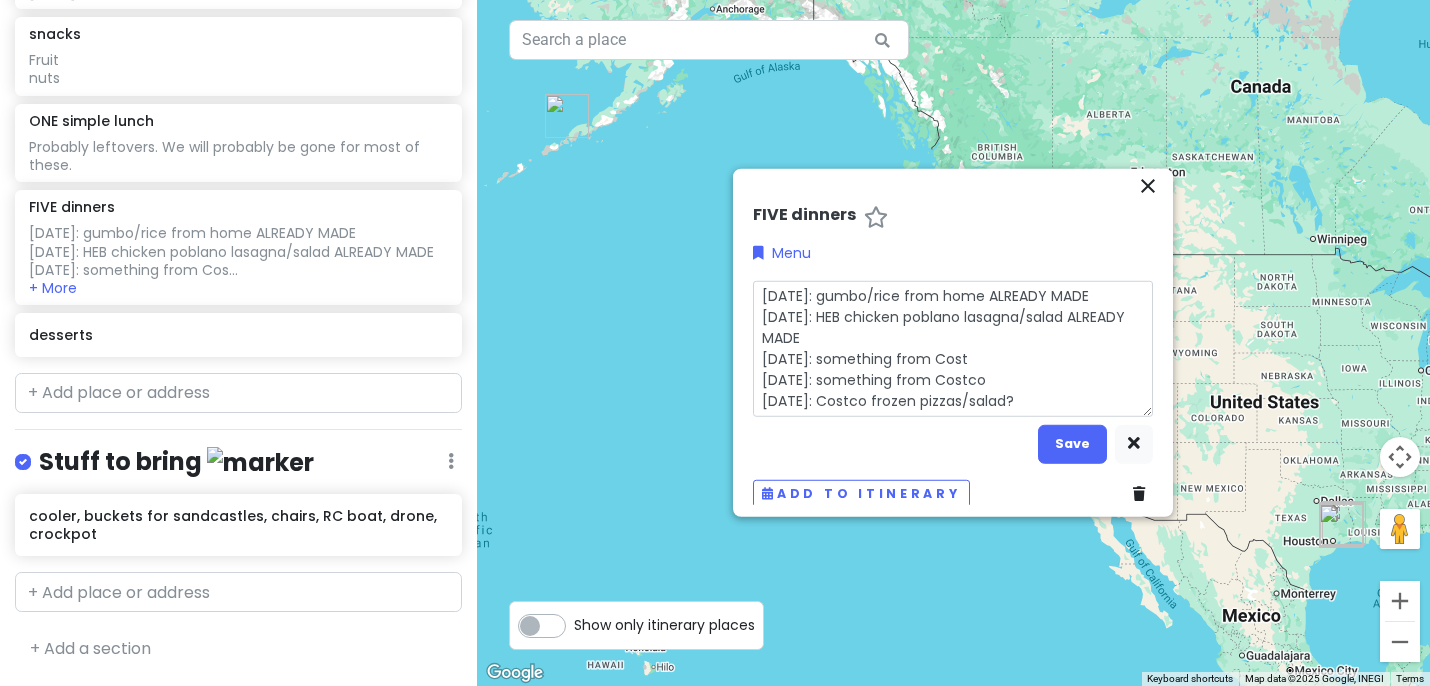 type on "x" 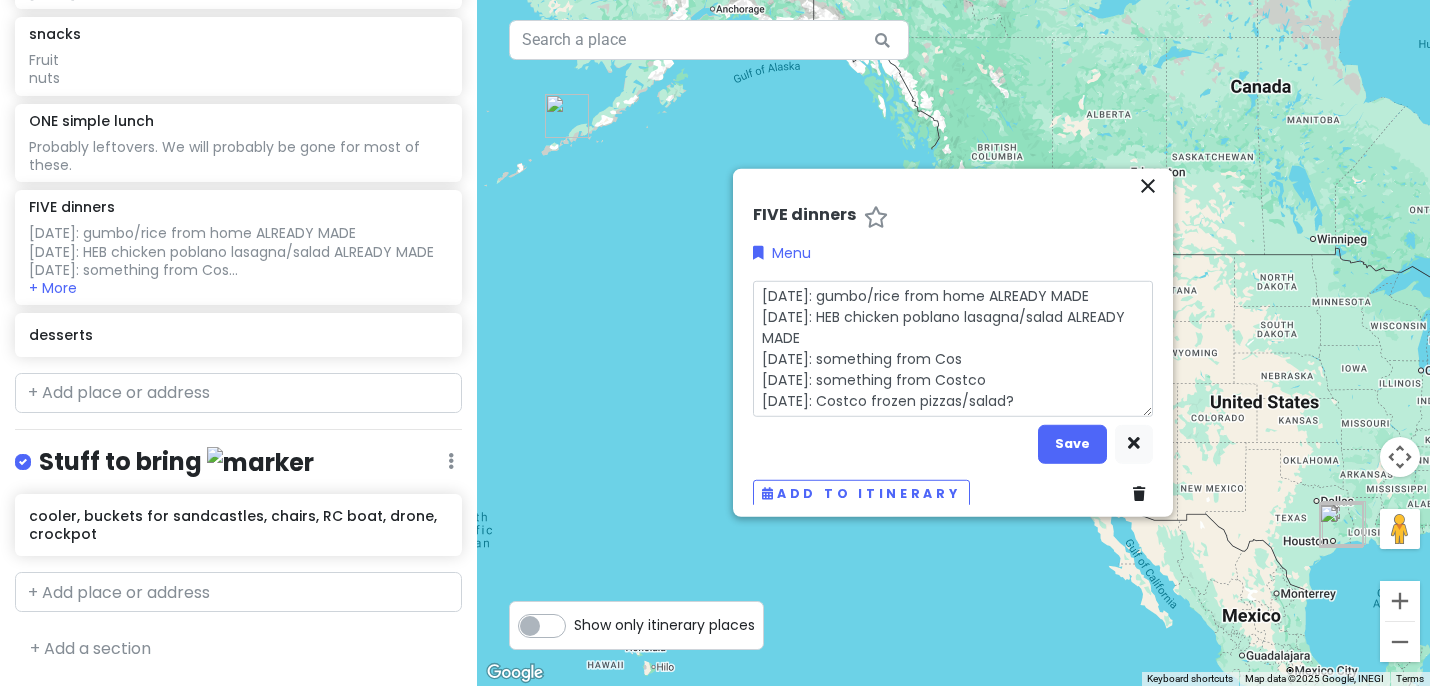 type on "x" 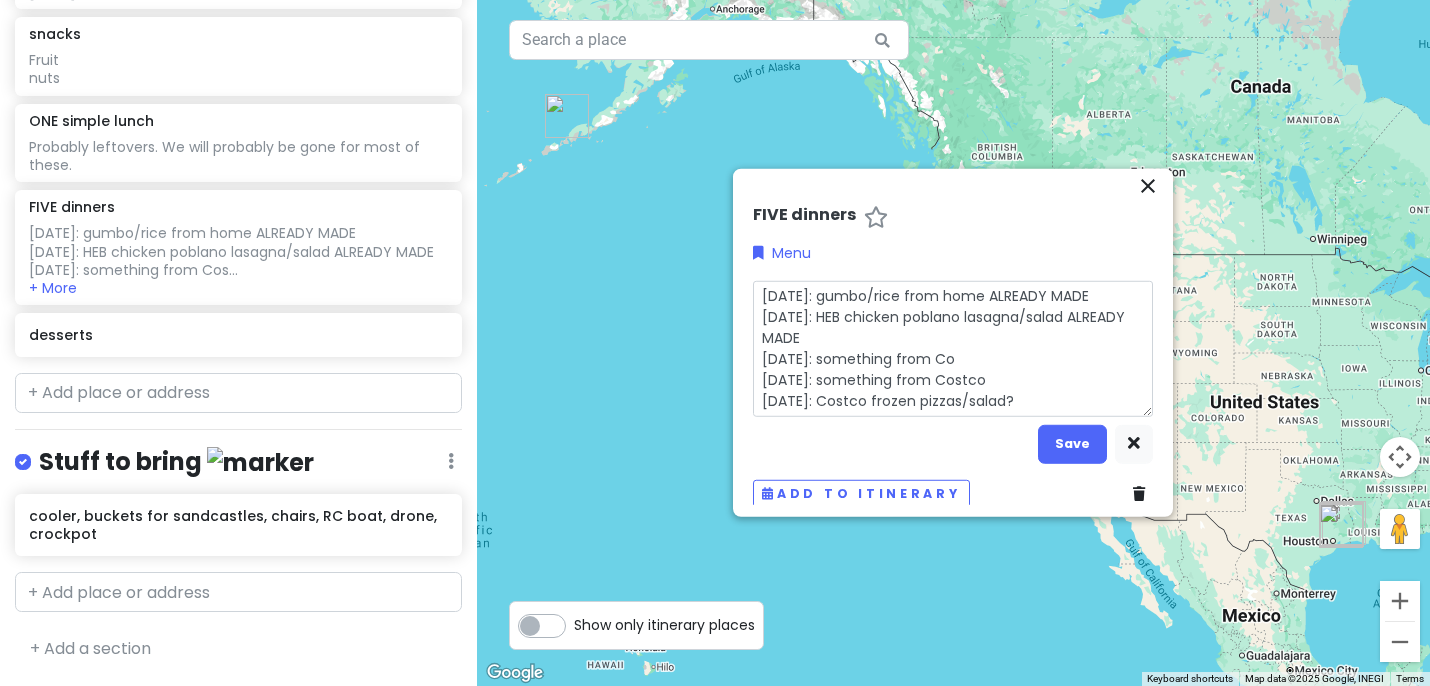 type on "x" 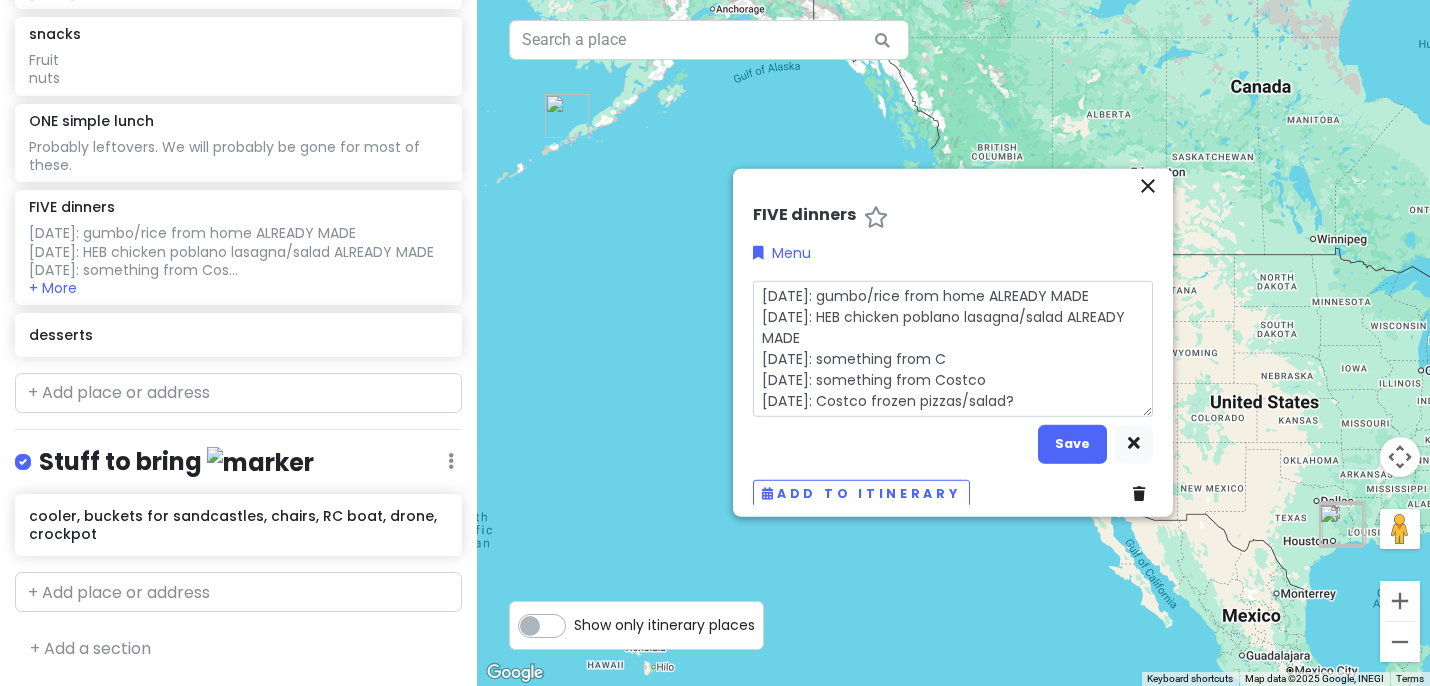 type on "x" 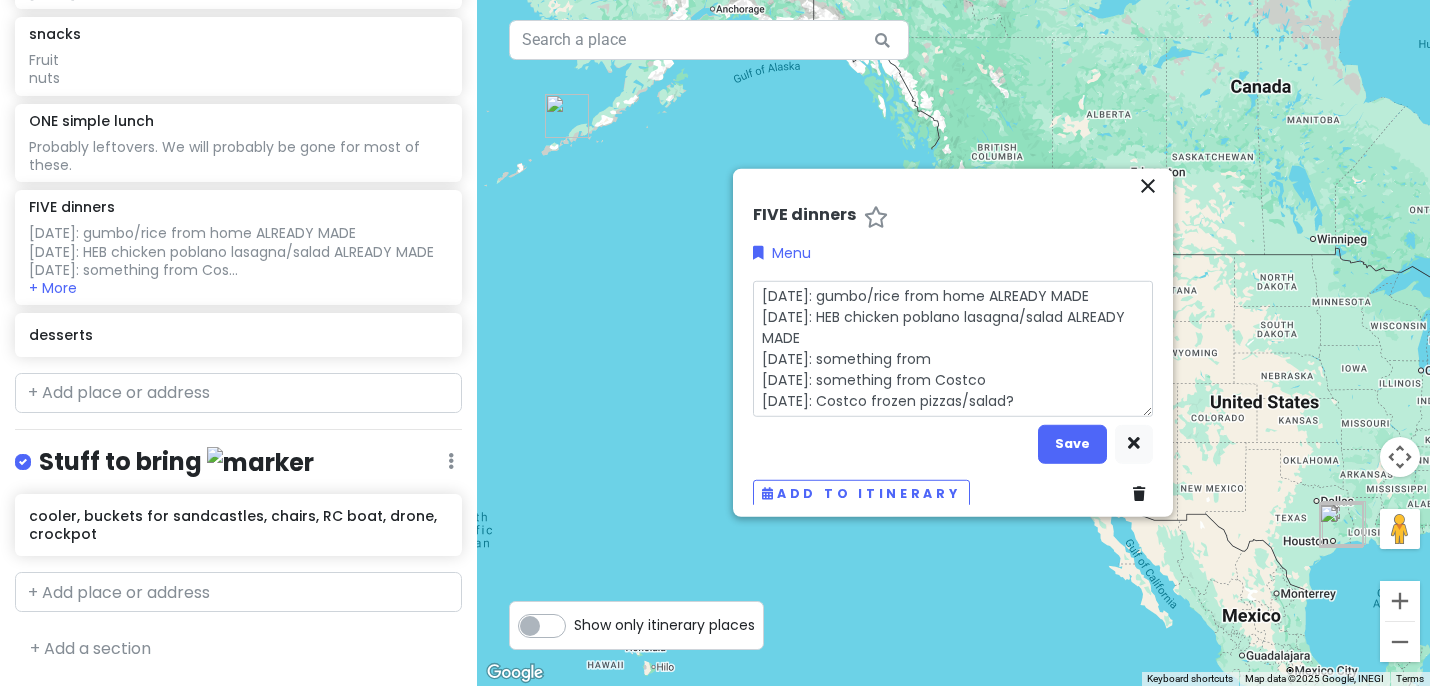 type on "x" 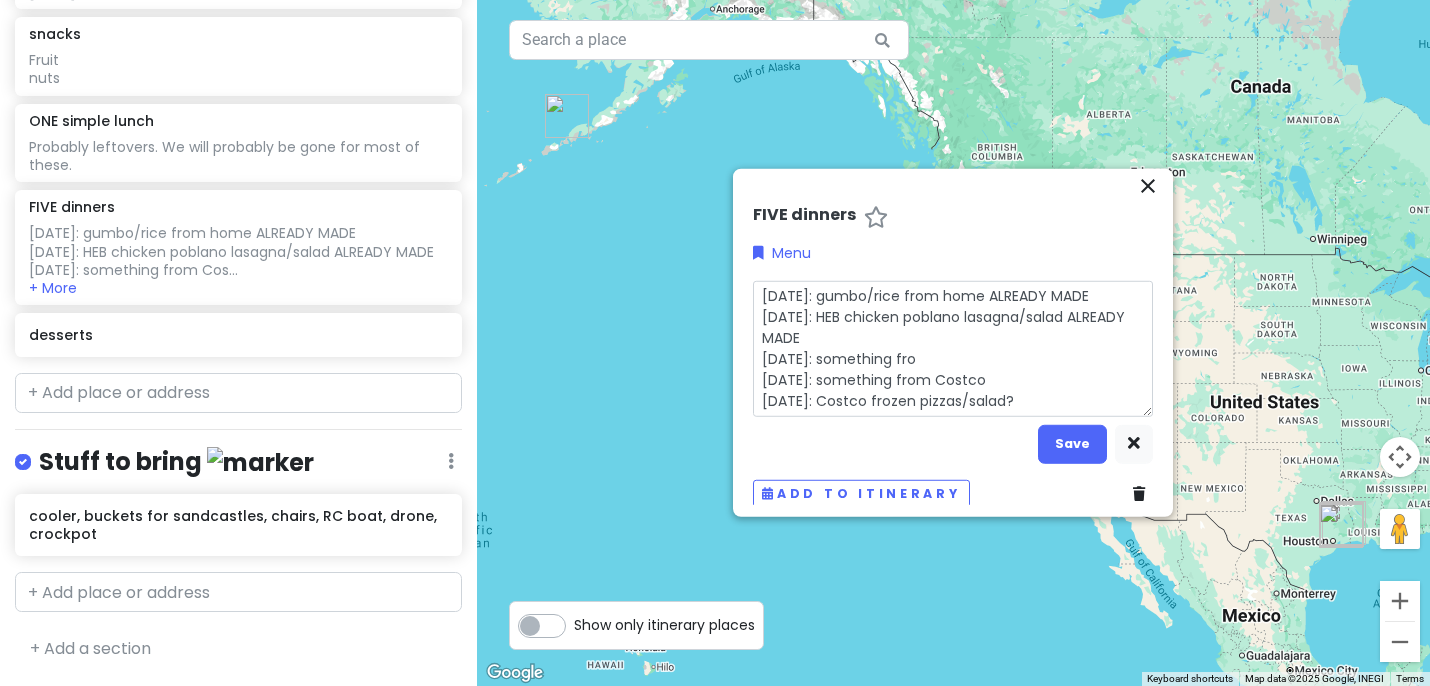 type on "x" 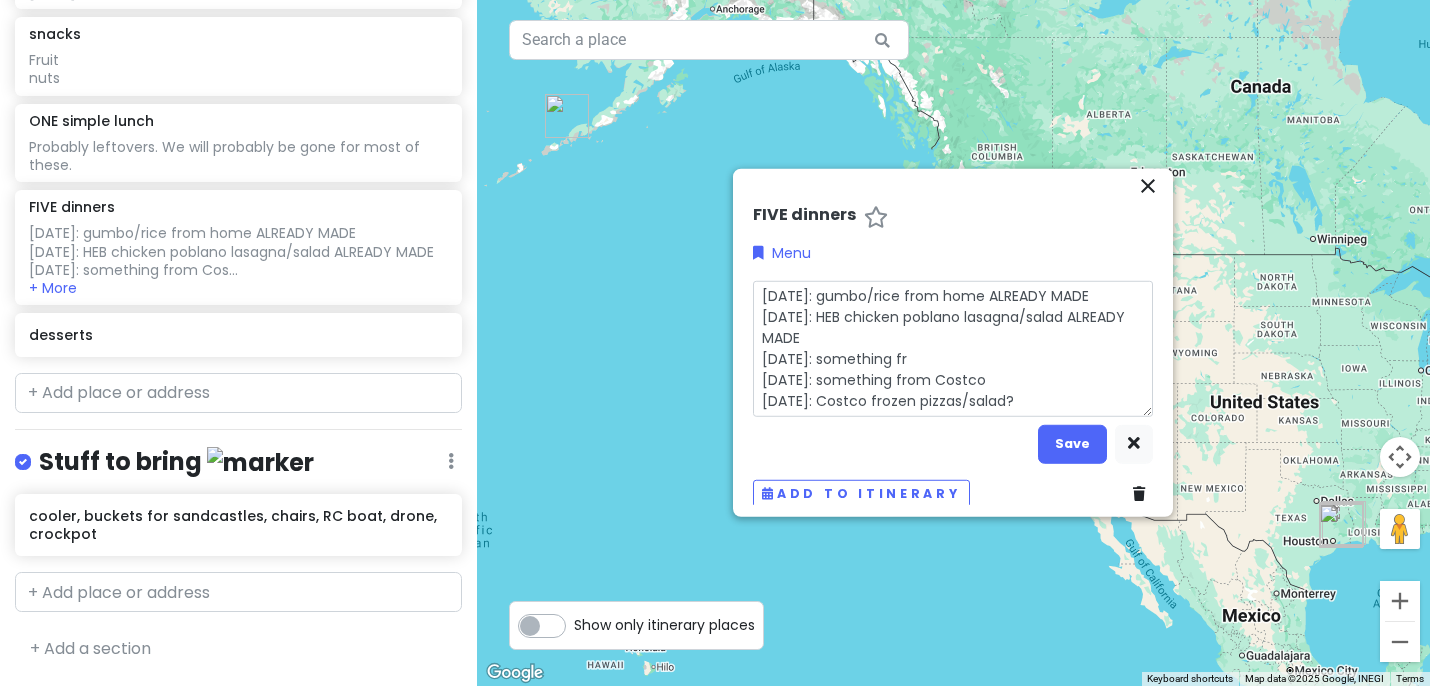 type on "x" 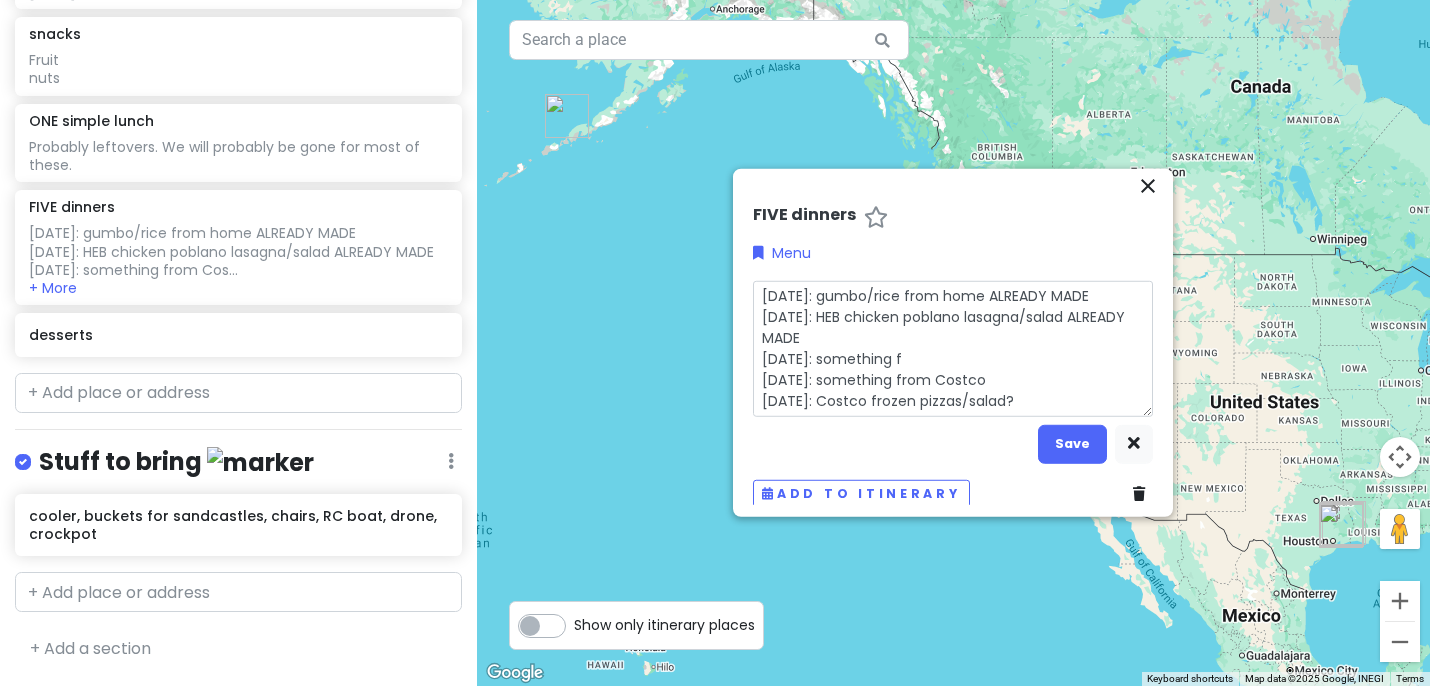type on "x" 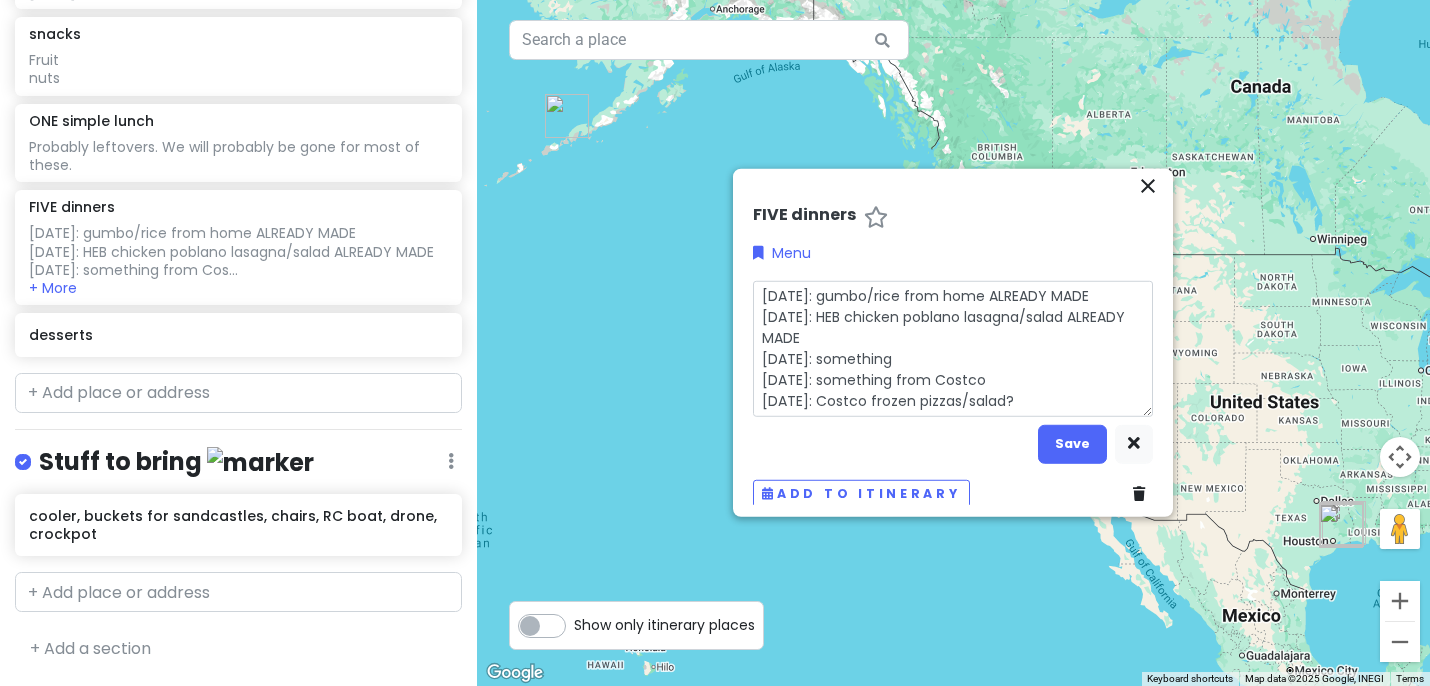 type on "x" 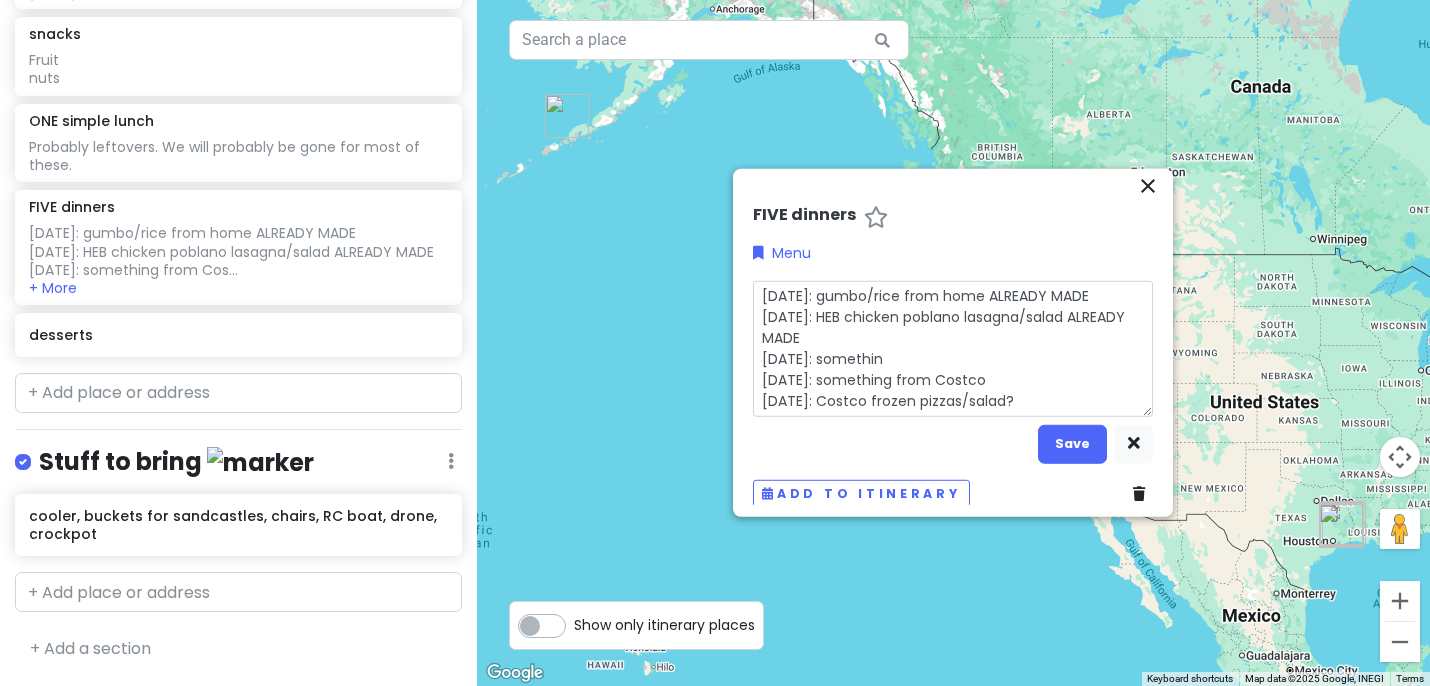 type on "x" 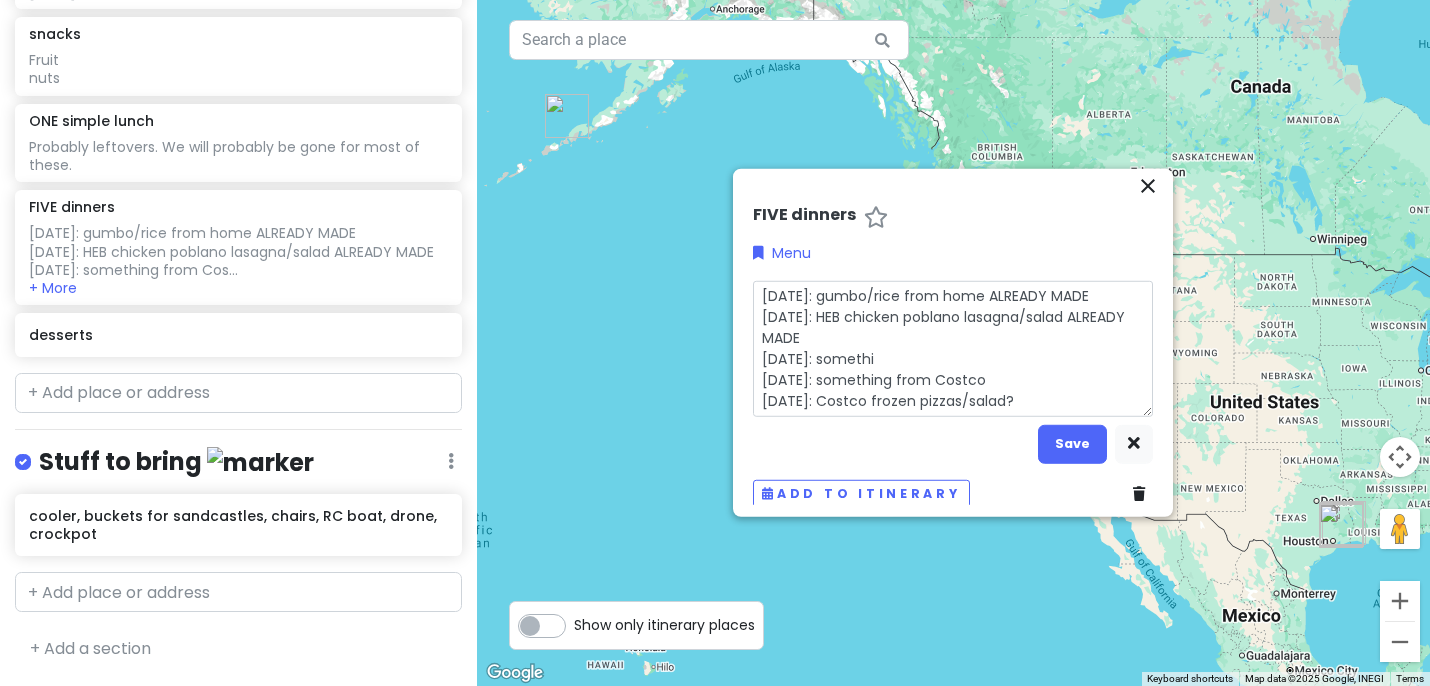 type on "x" 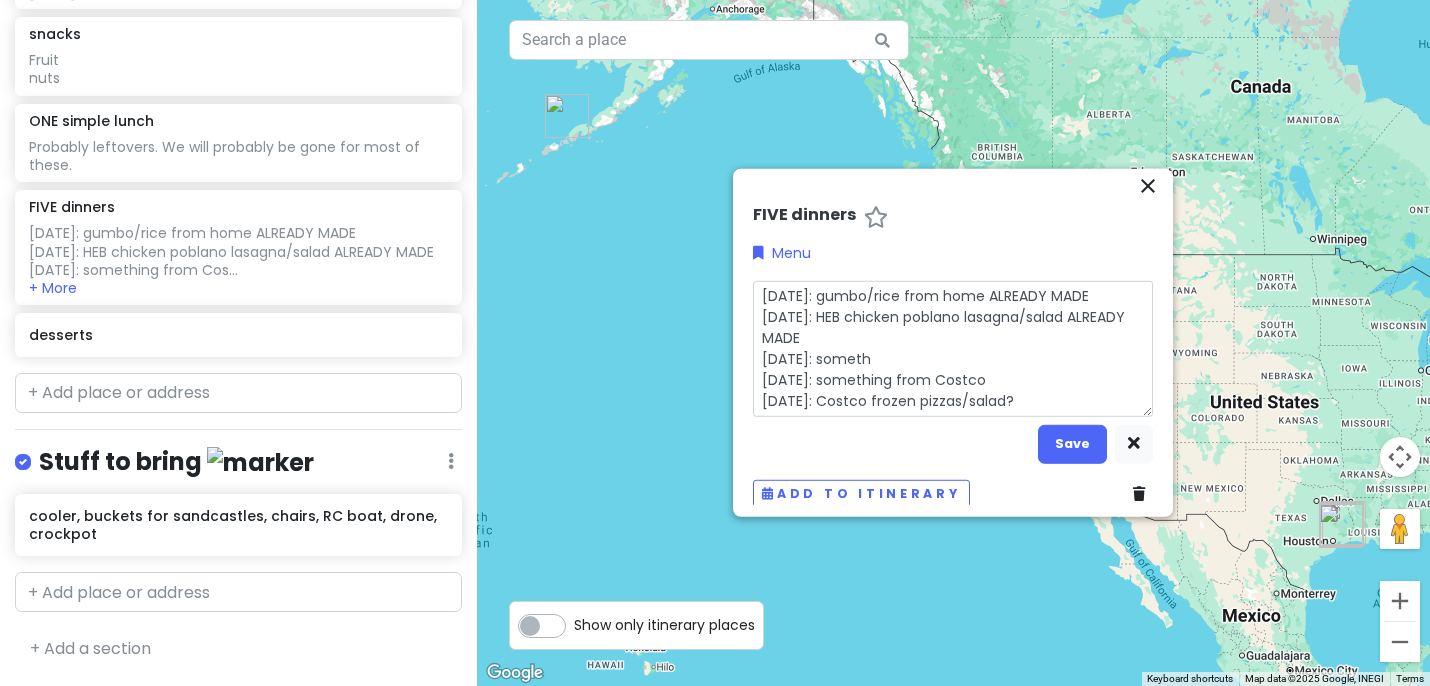 type on "x" 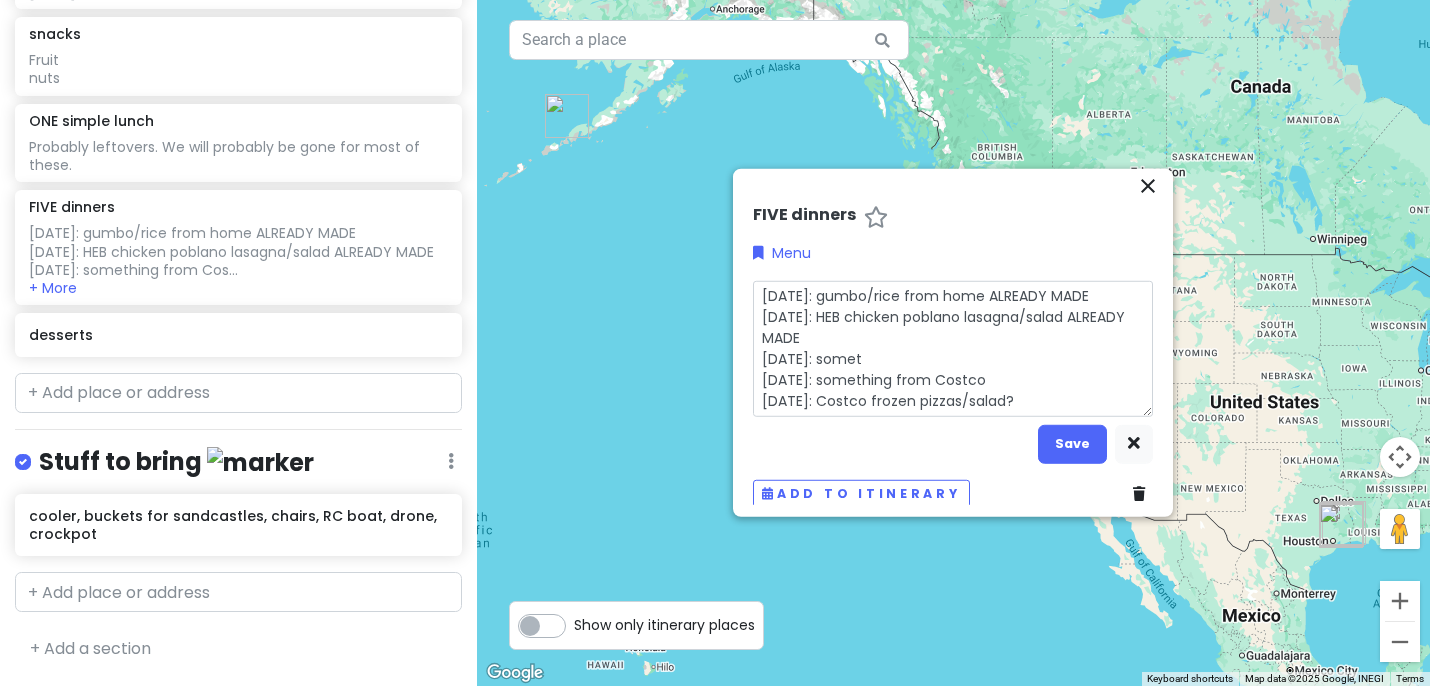 type on "x" 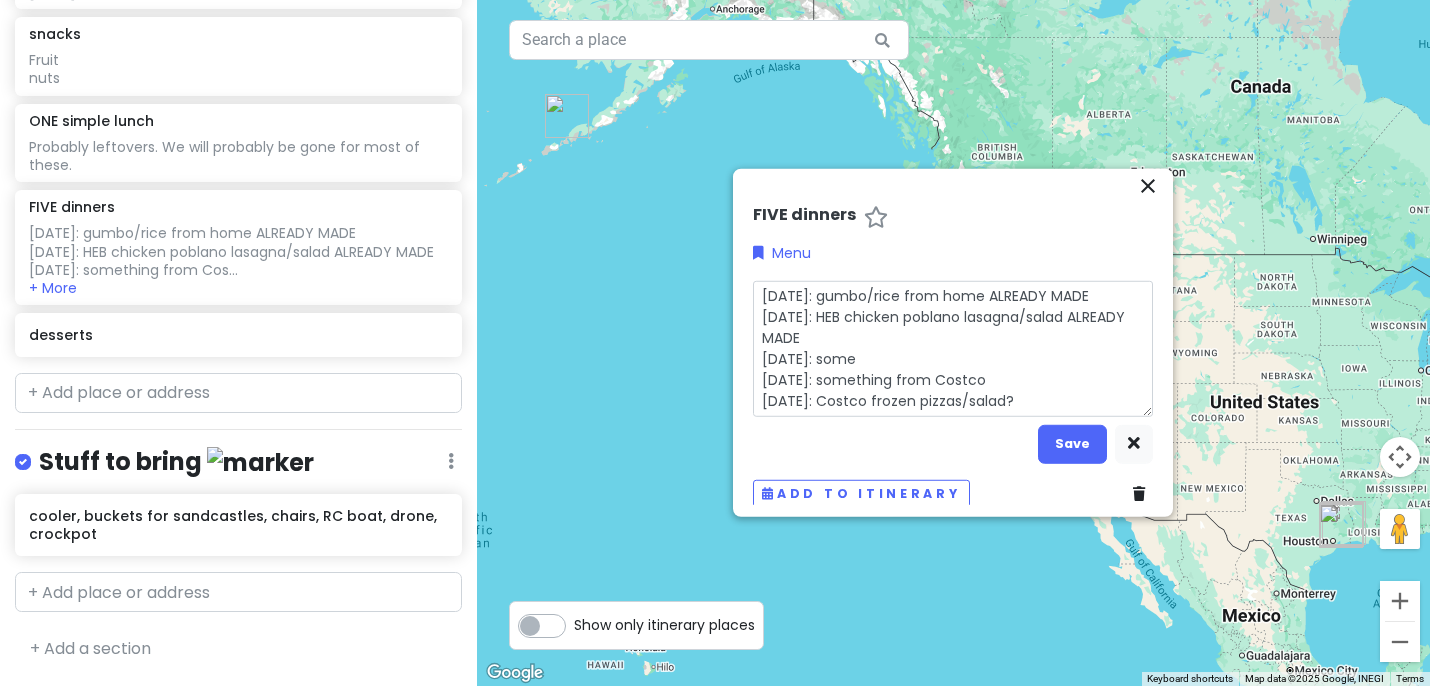 type on "x" 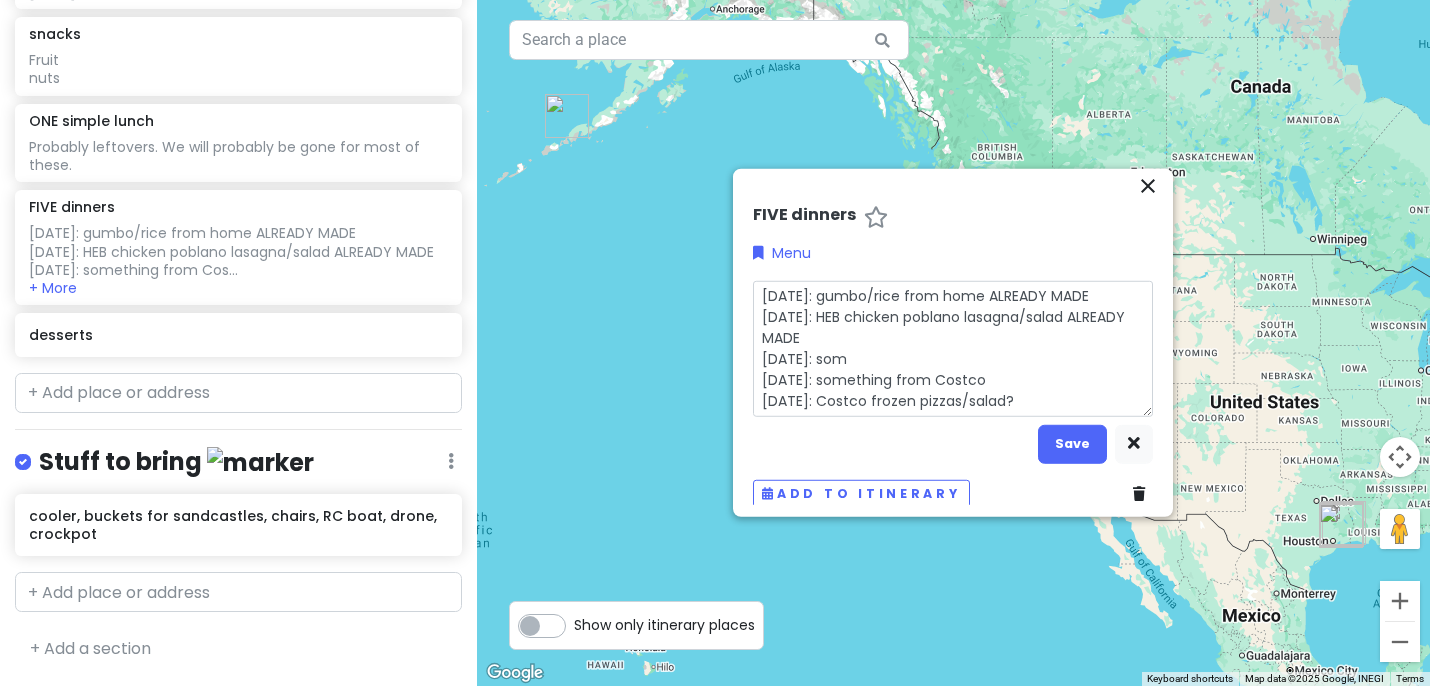 type on "x" 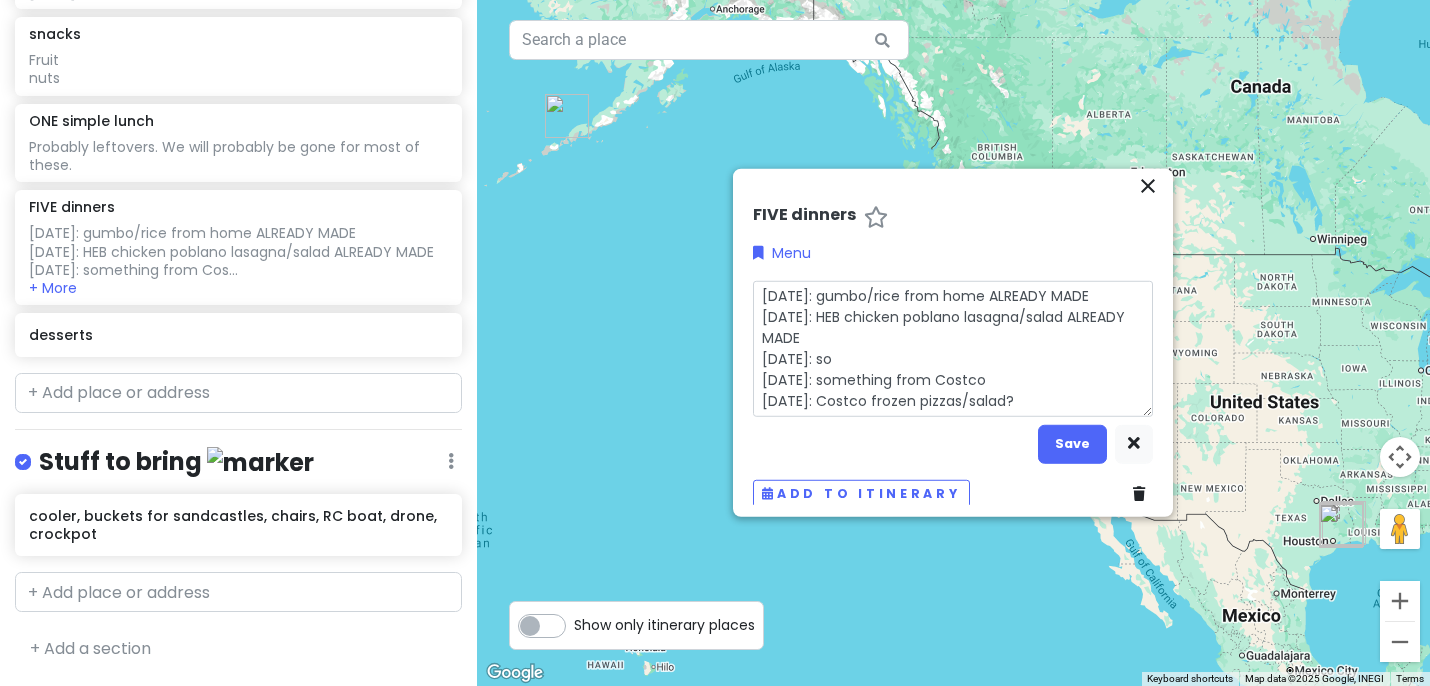 type on "x" 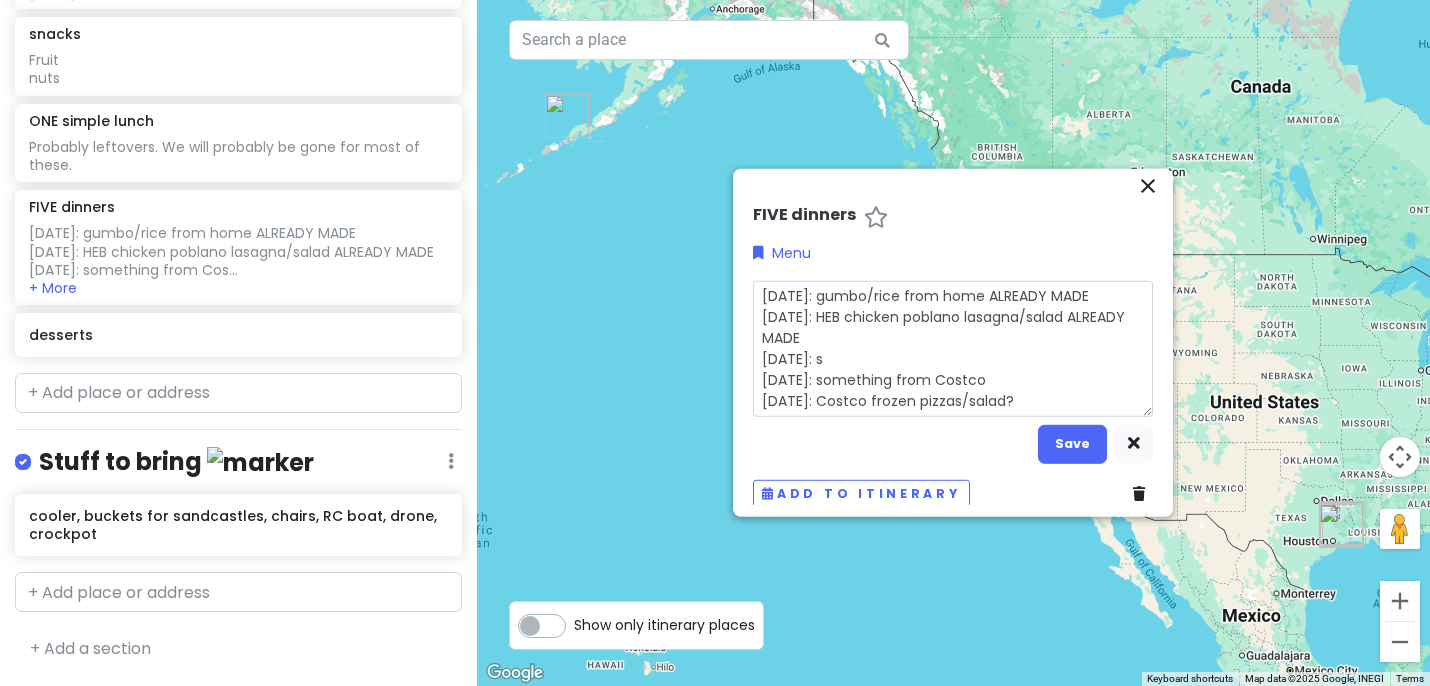 type on "x" 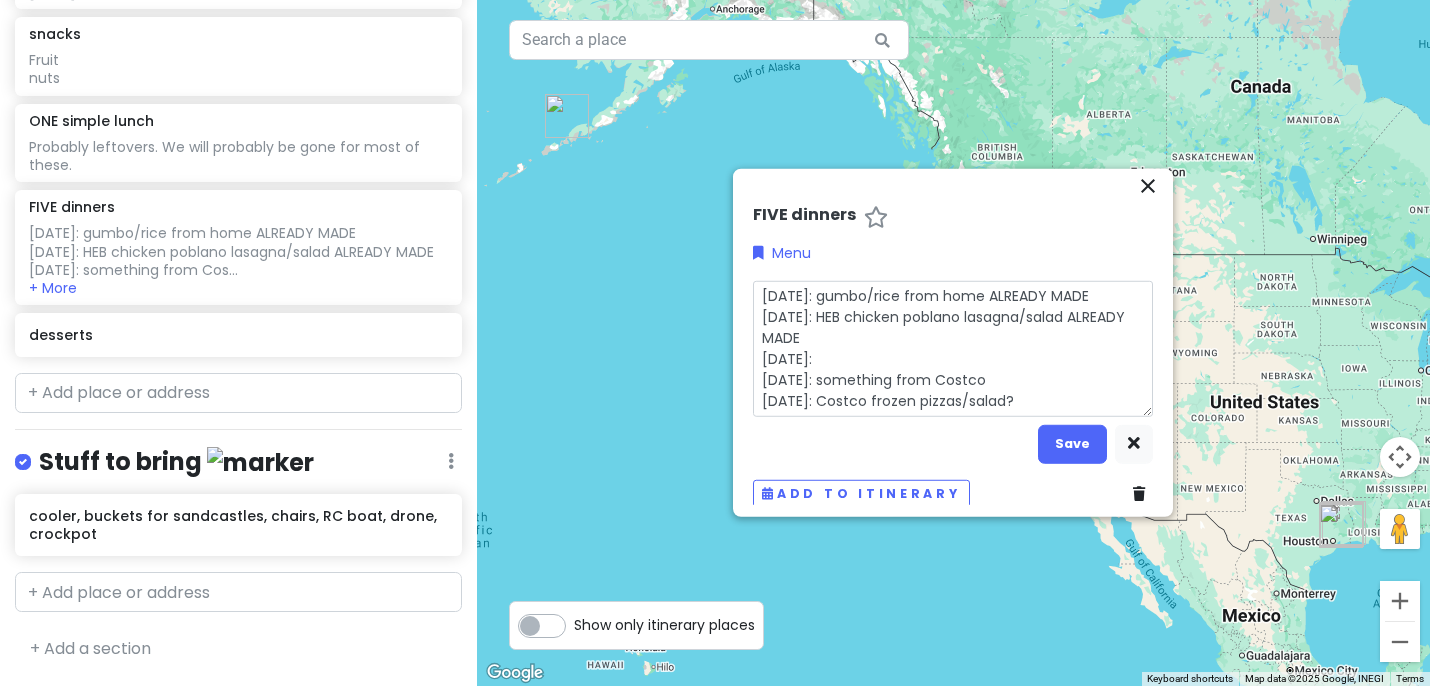 click on "[DATE]: gumbo/rice from home ALREADY MADE
[DATE]: HEB chicken poblano lasagna/salad ALREADY MADE
[DATE]:
[DATE]: something from Costco
[DATE]: Costco frozen pizzas/salad?" at bounding box center [953, 348] 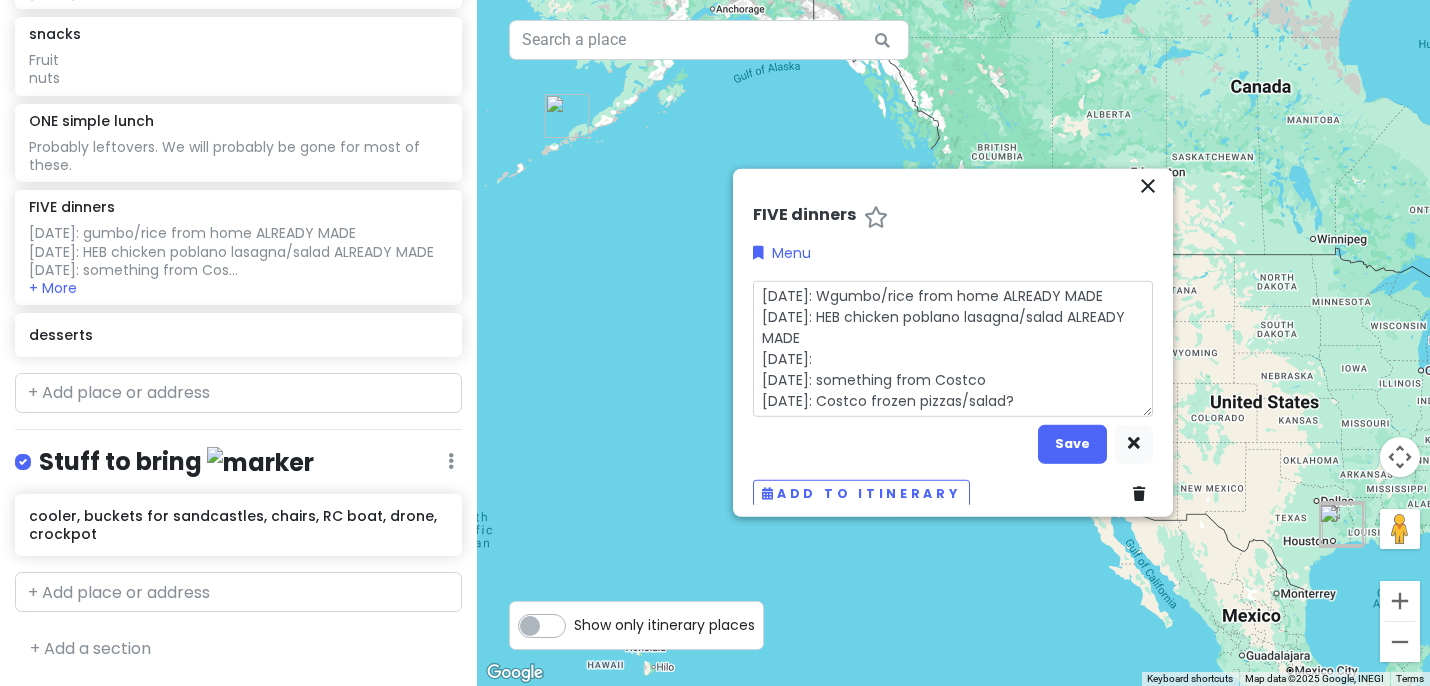 type on "x" 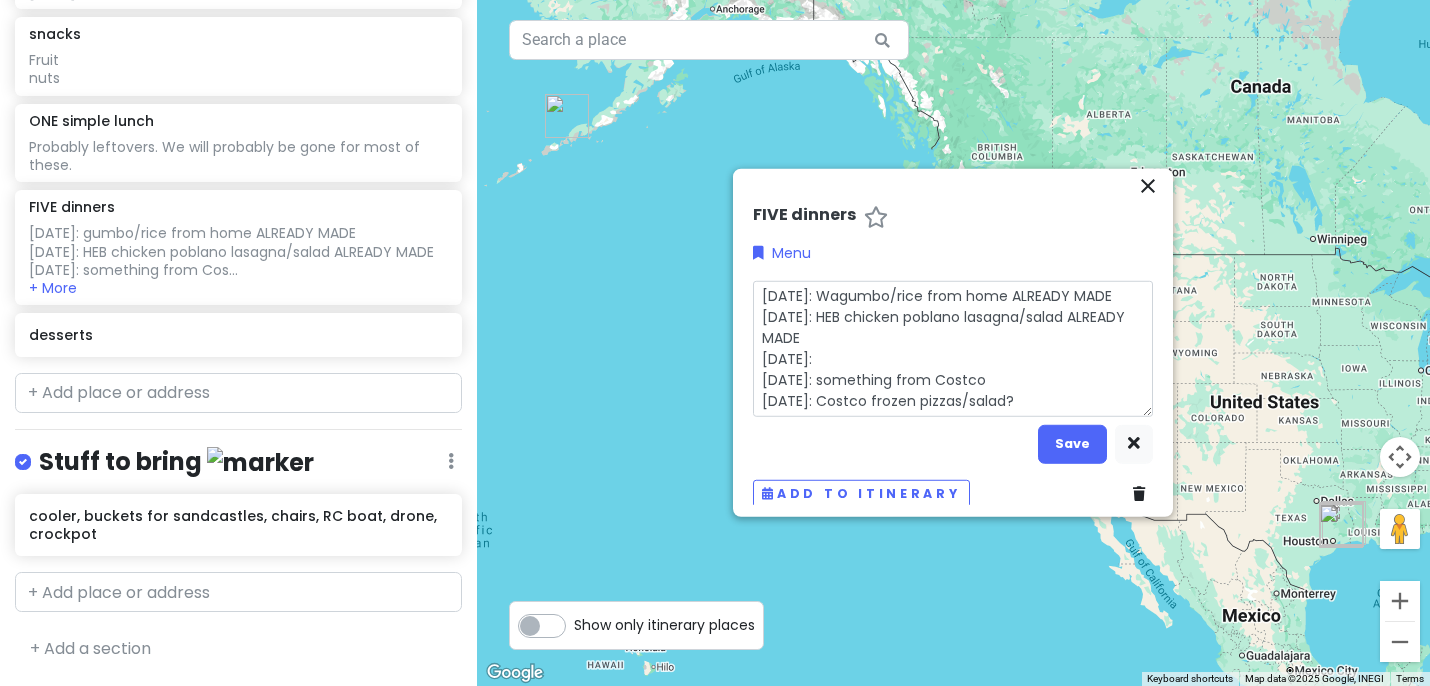 type on "x" 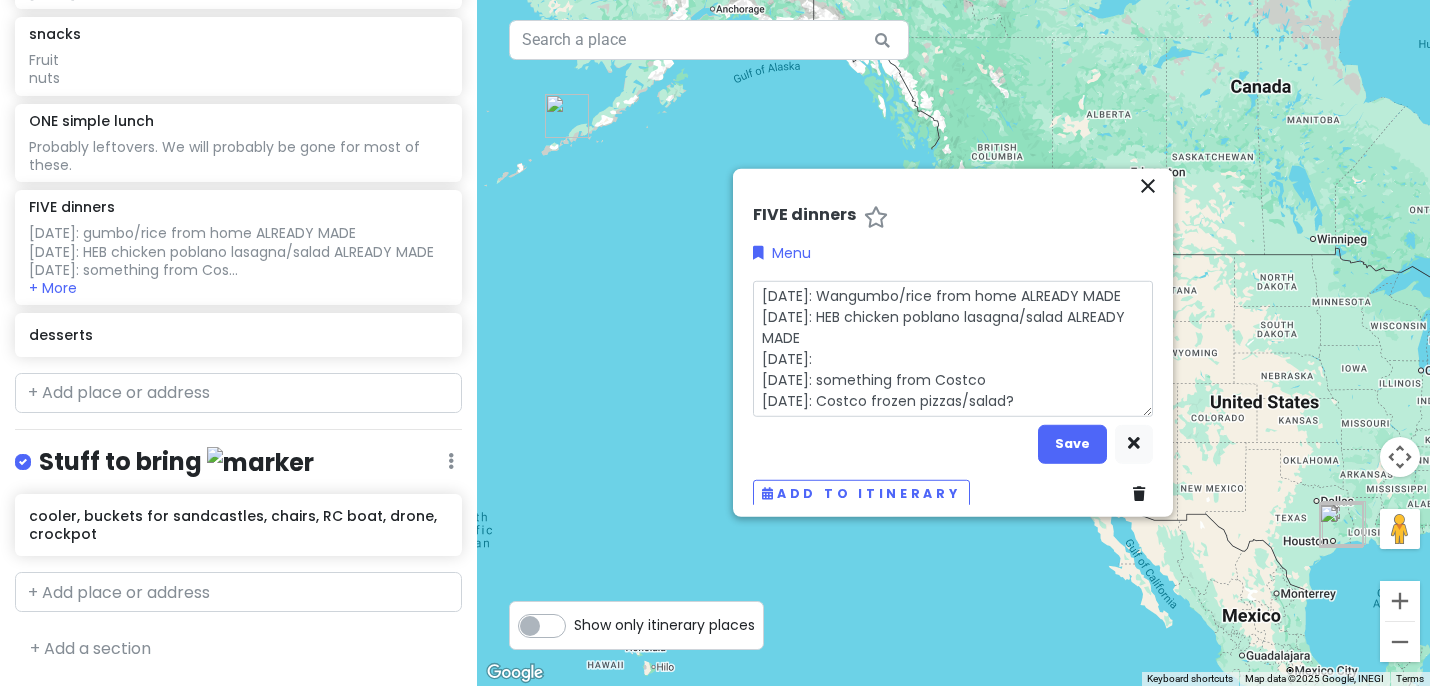 type on "x" 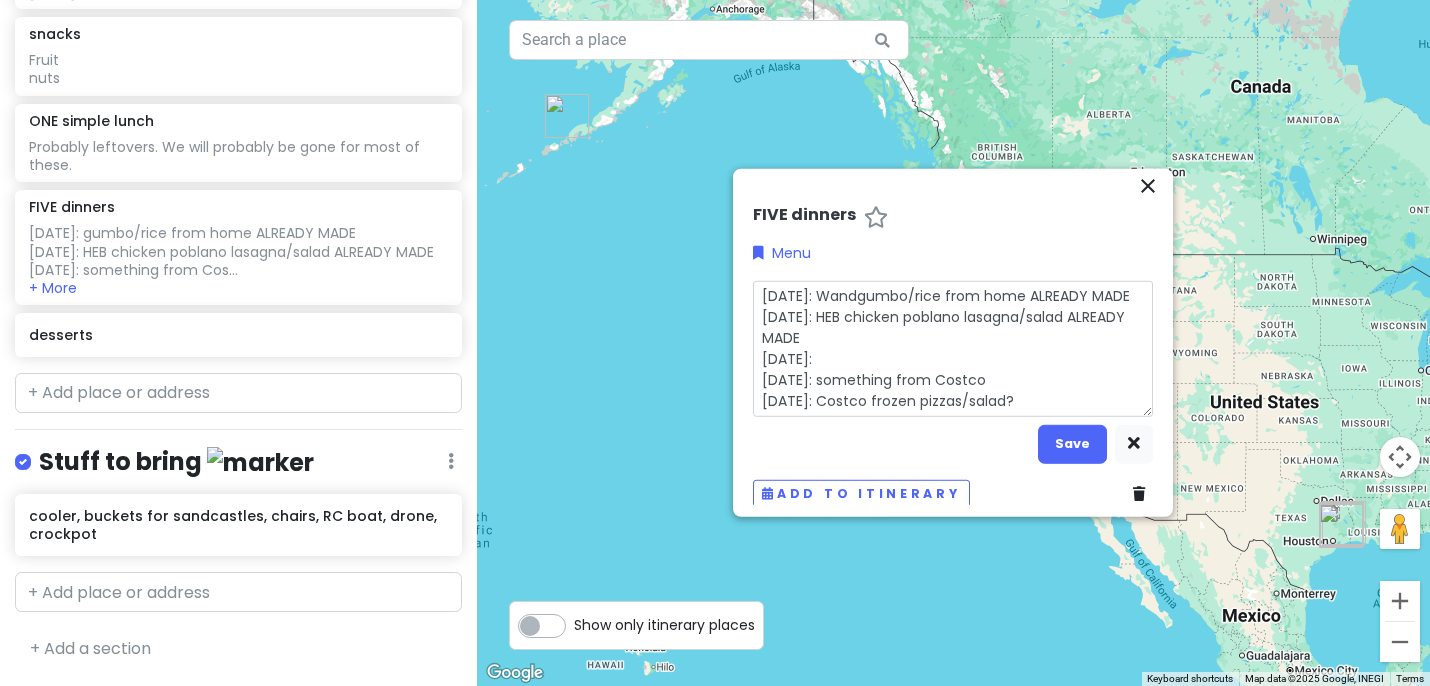 type on "x" 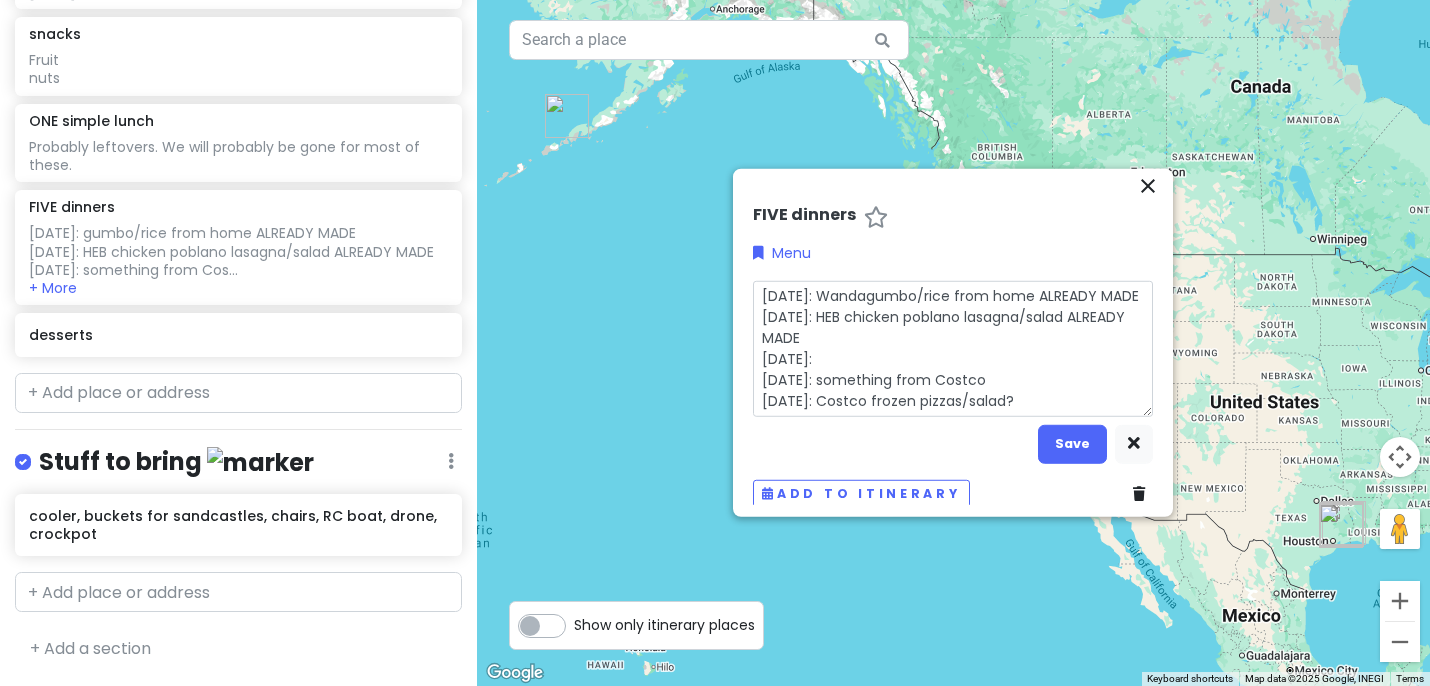 type on "[DATE]: [PERSON_NAME]/[PERSON_NAME] from home ALREADY MADE
[DATE]: HEB chicken poblano lasagna/salad ALREADY MADE
[DATE]:
[DATE]: something from Costco
[DATE]: Costco frozen pizzas/salad?" 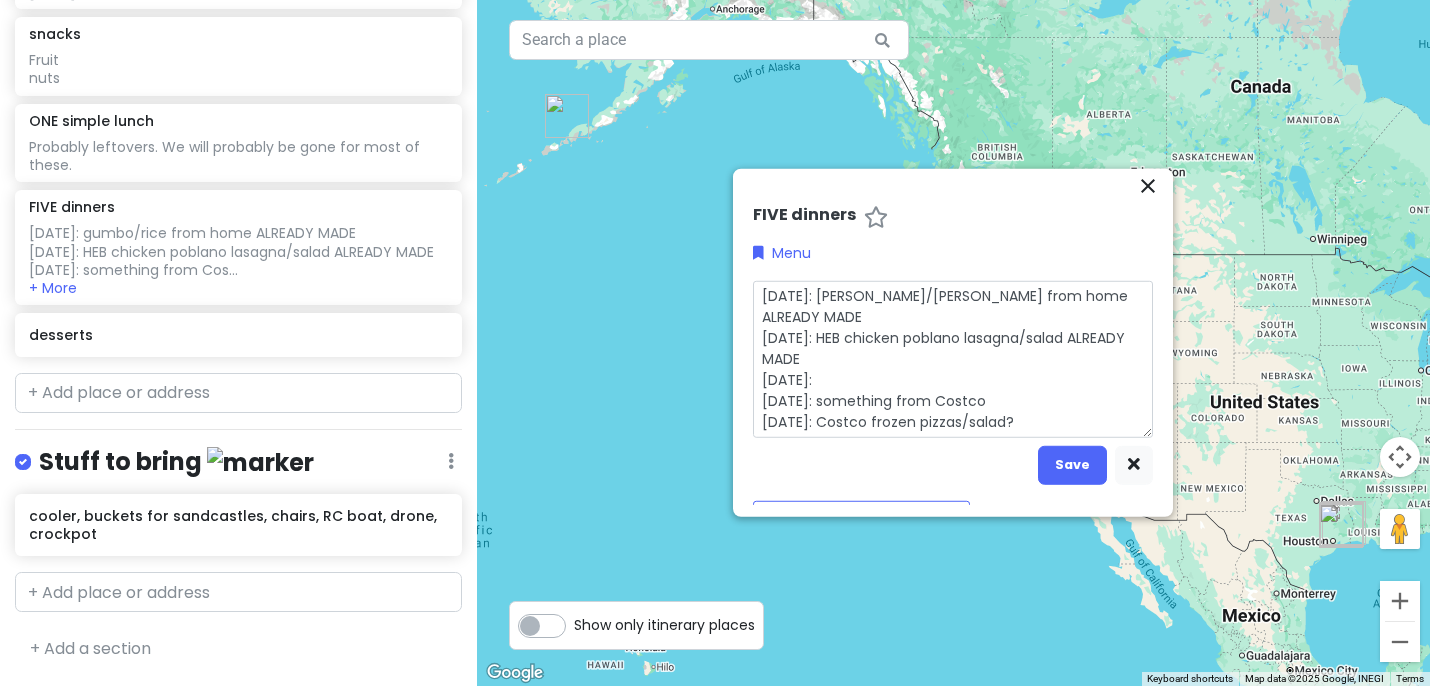 type on "x" 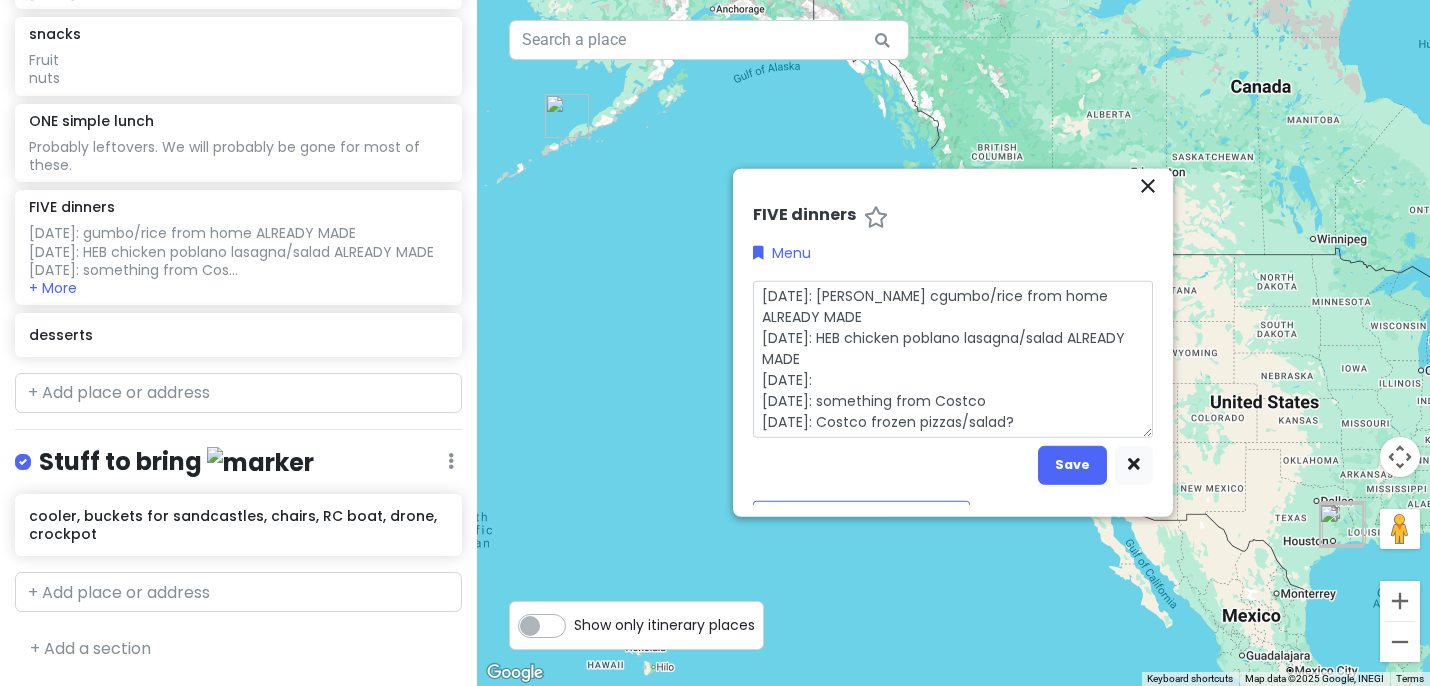 type on "x" 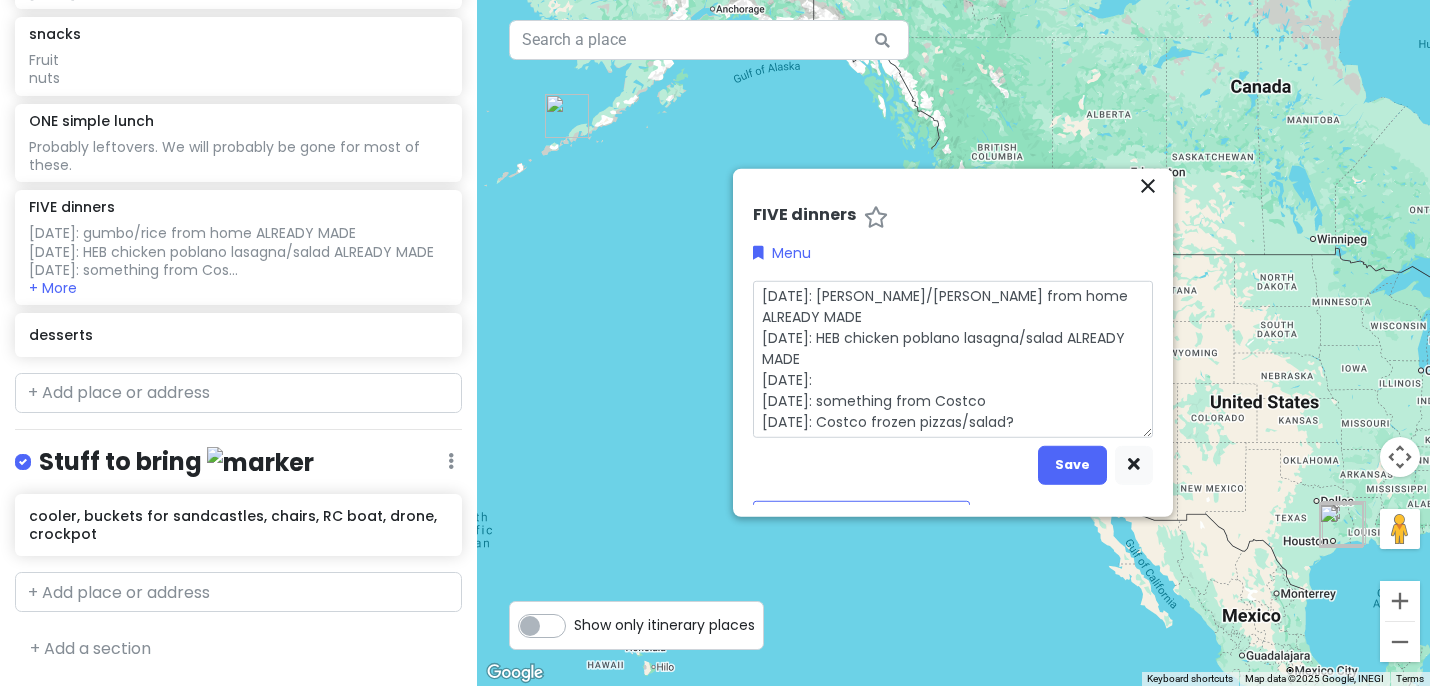 type on "x" 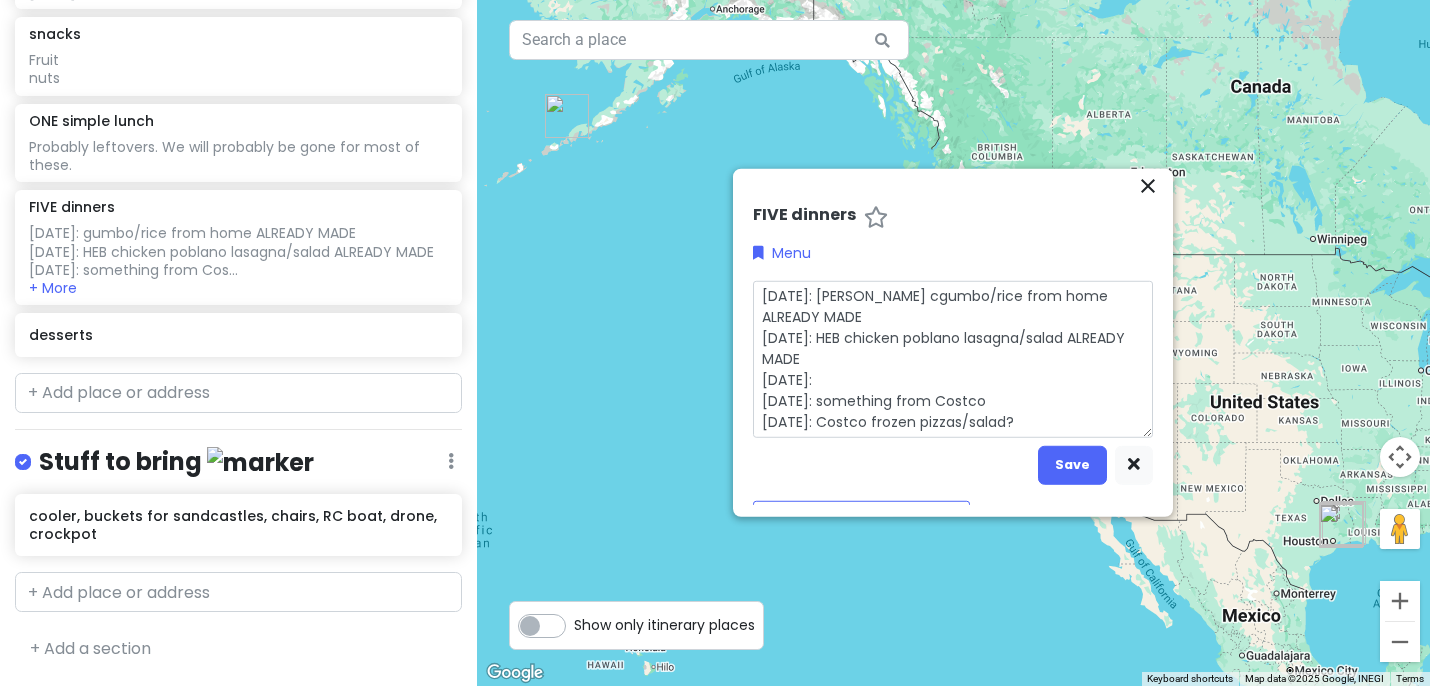 type on "x" 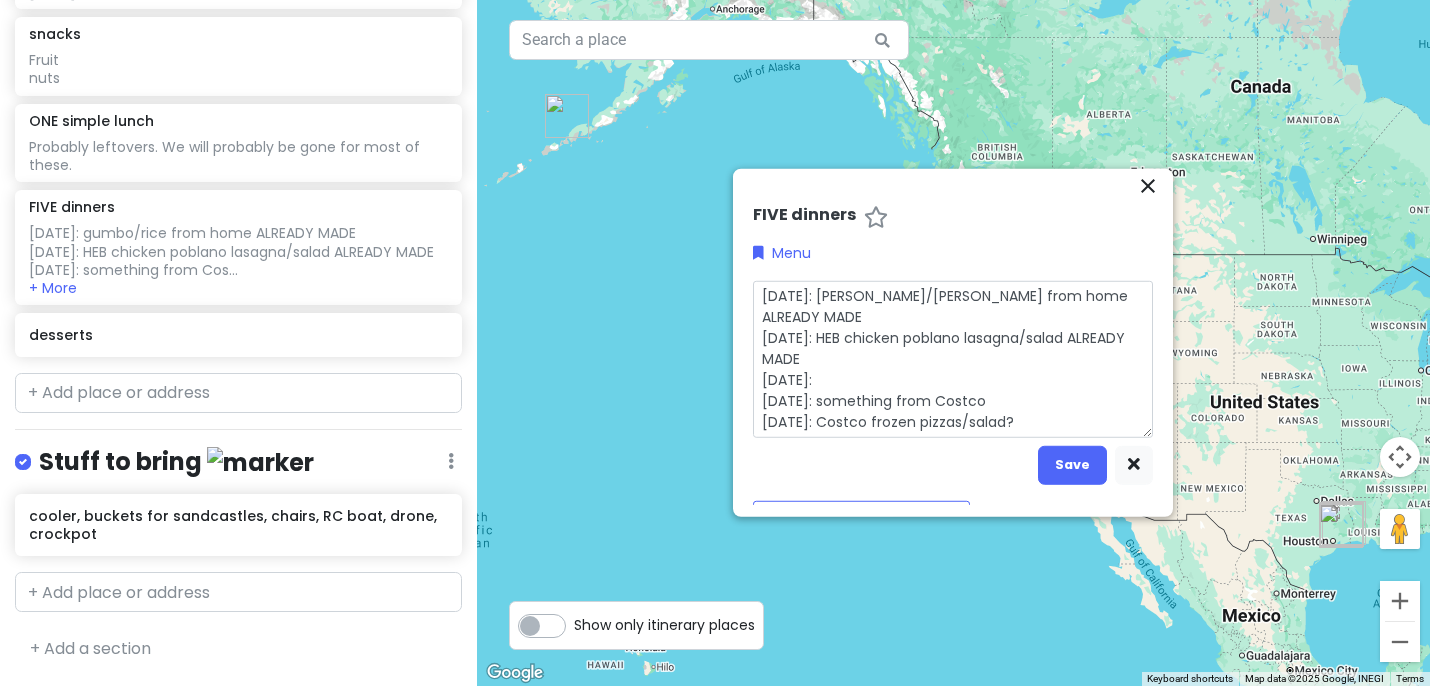 type on "x" 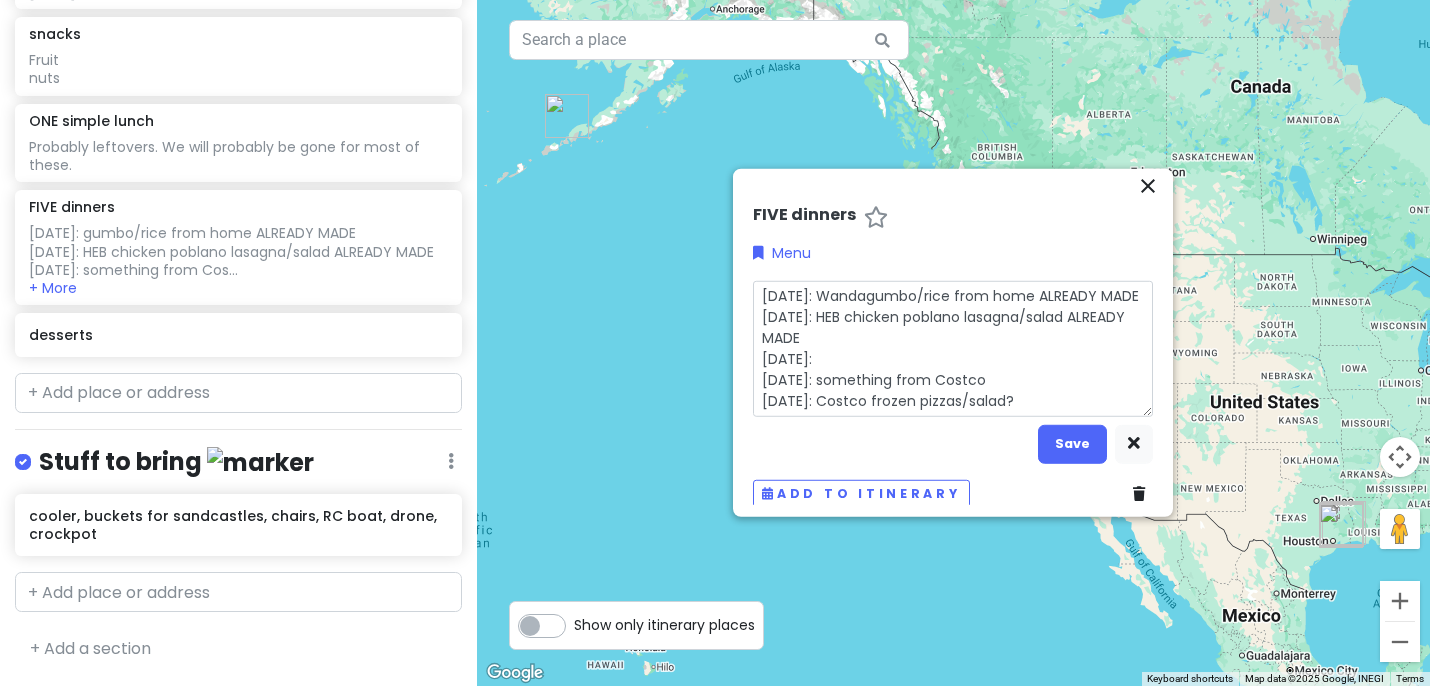 type on "x" 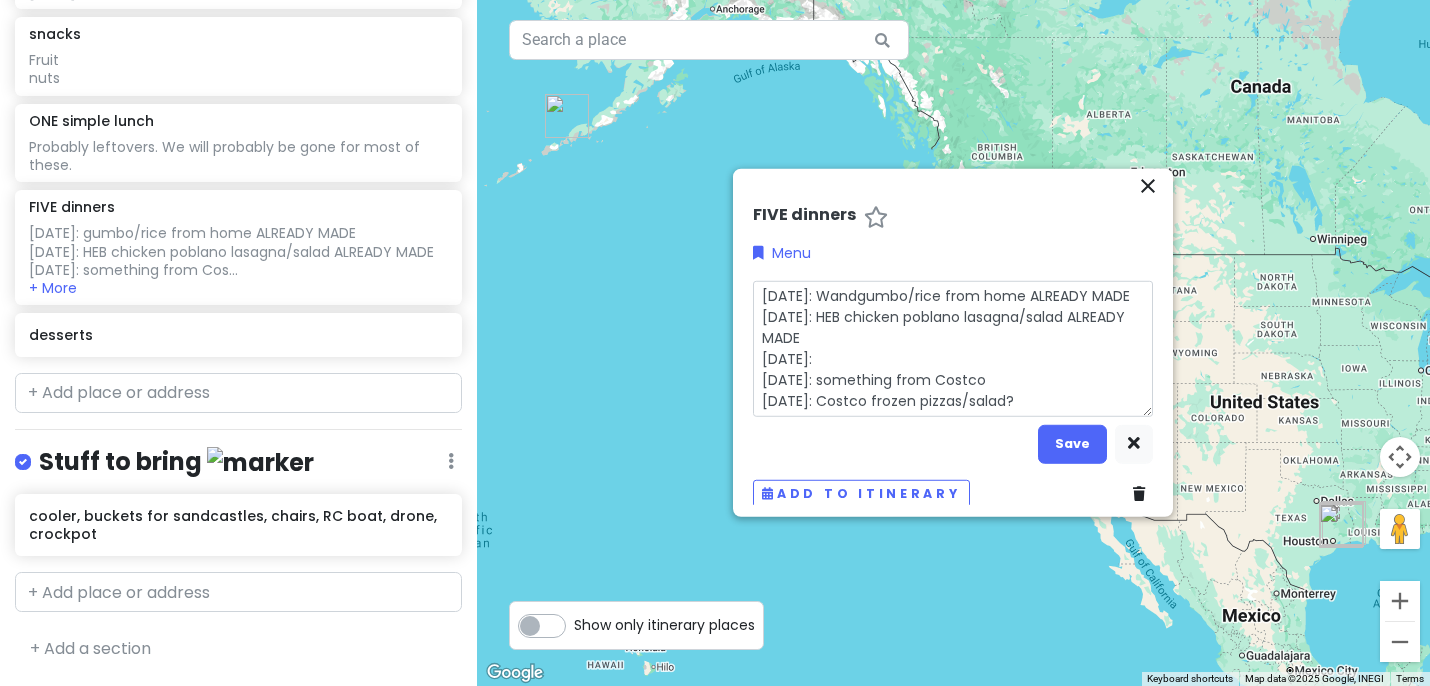 type on "x" 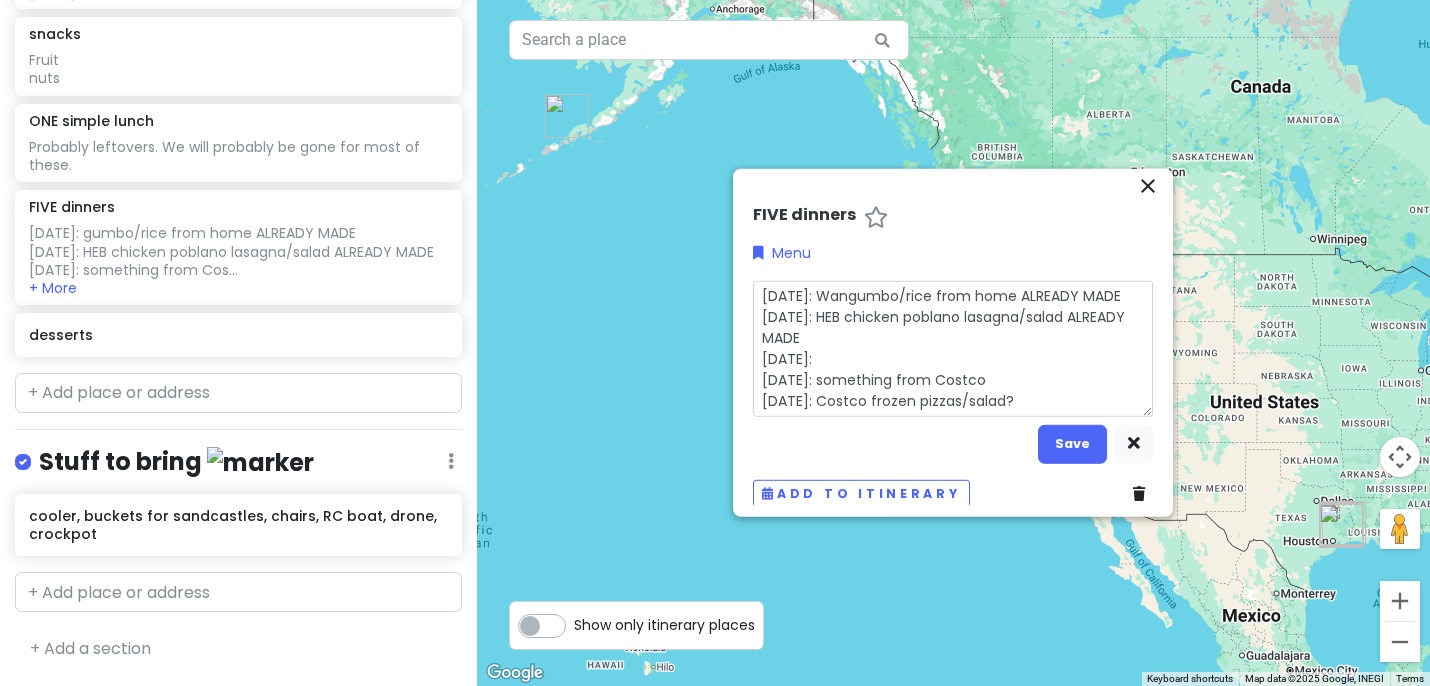 type on "x" 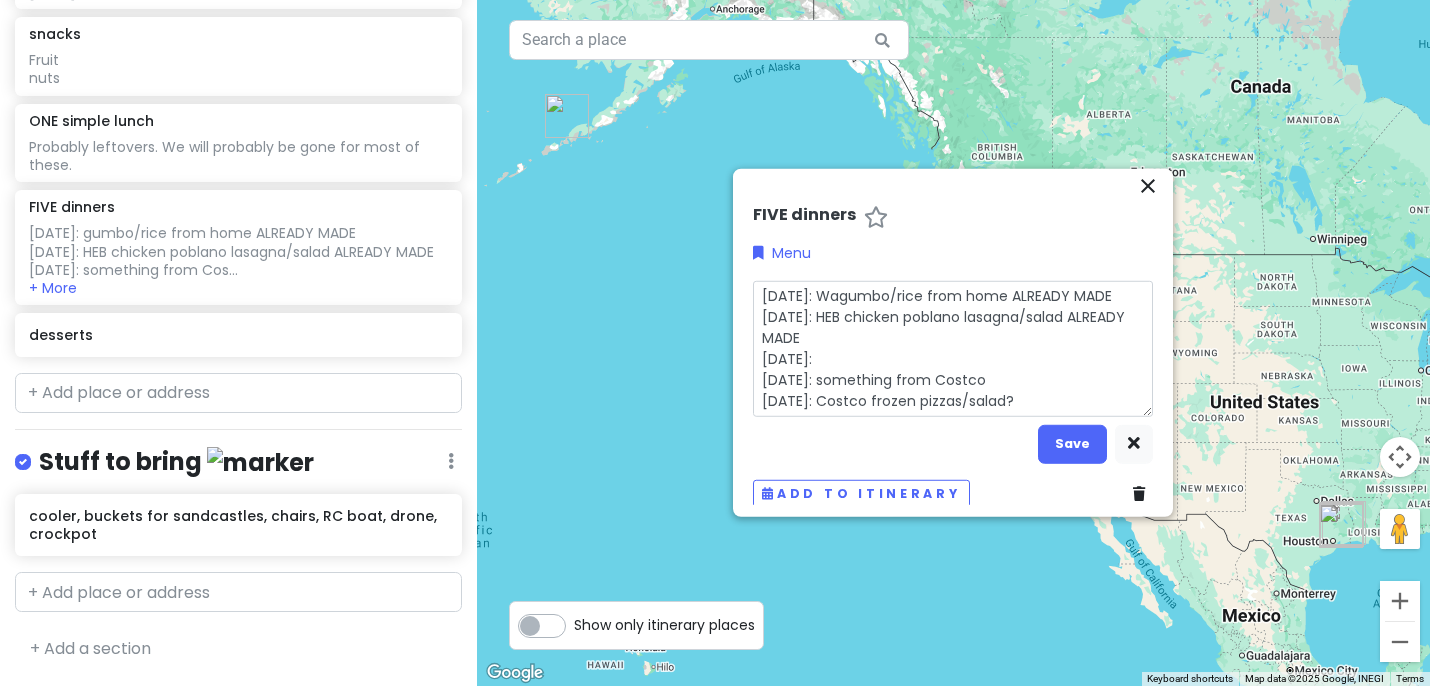 type on "x" 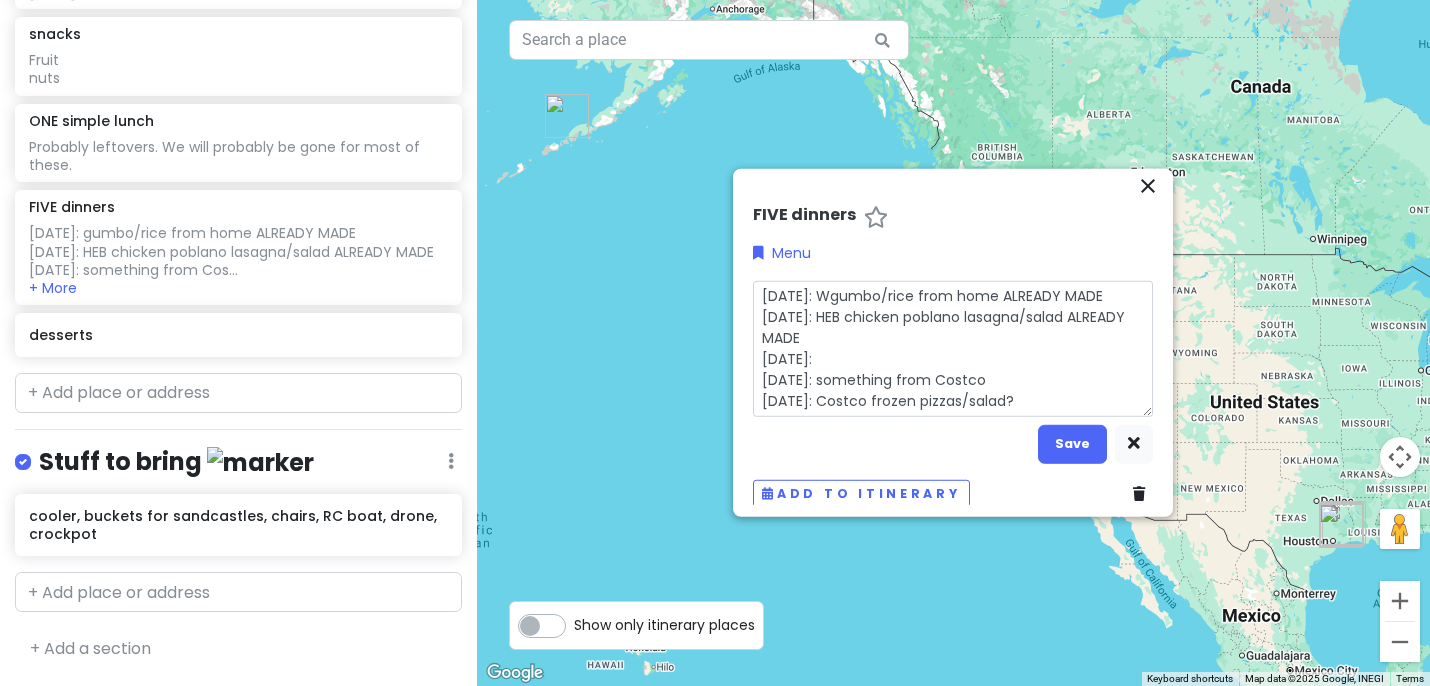 type on "x" 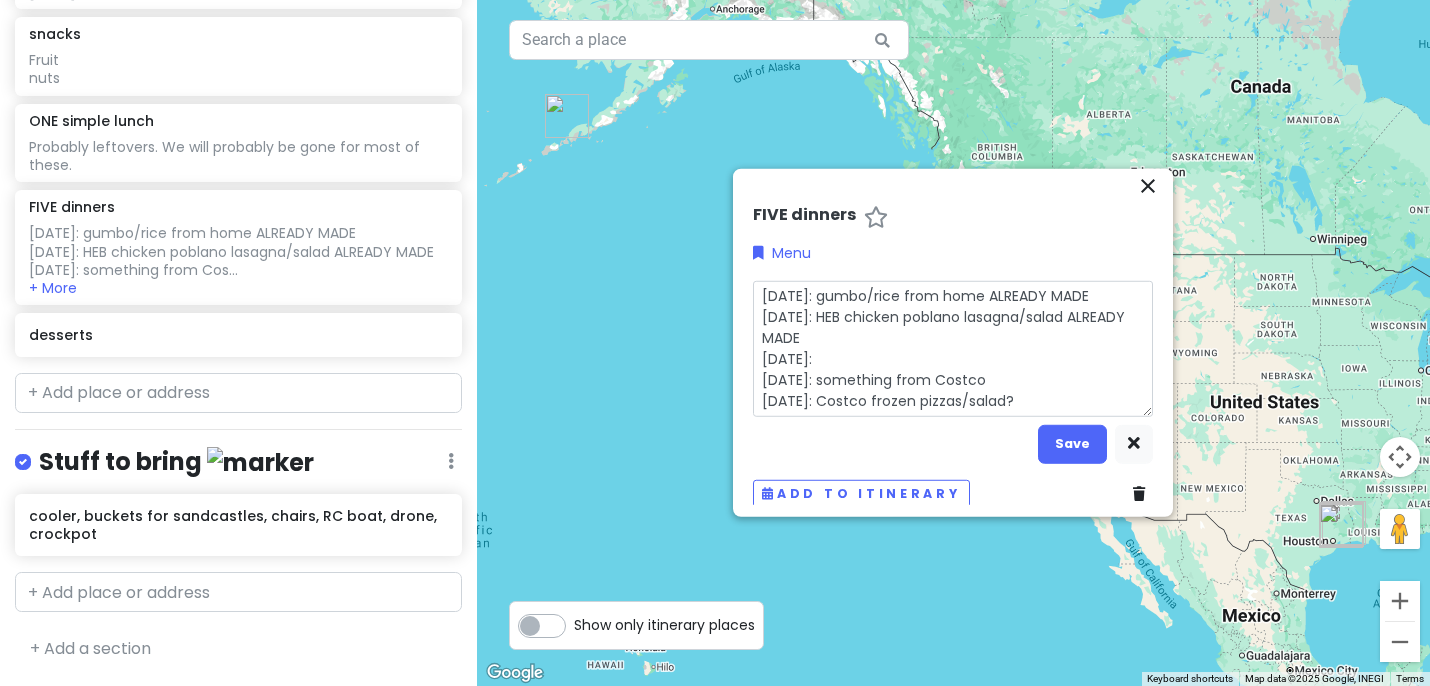 click on "[DATE]: gumbo/rice from home ALREADY MADE
[DATE]: HEB chicken poblano lasagna/salad ALREADY MADE
[DATE]:
[DATE]: something from Costco
[DATE]: Costco frozen pizzas/salad?" at bounding box center (953, 348) 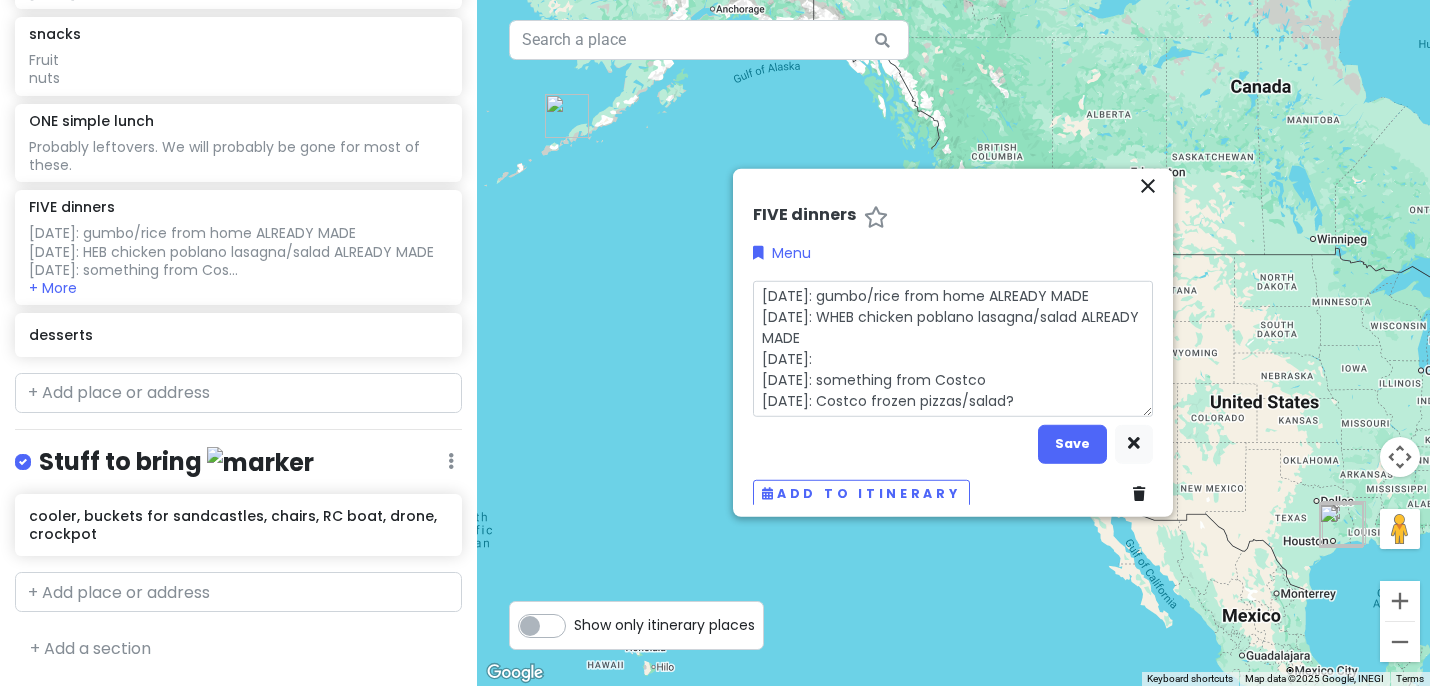 type on "x" 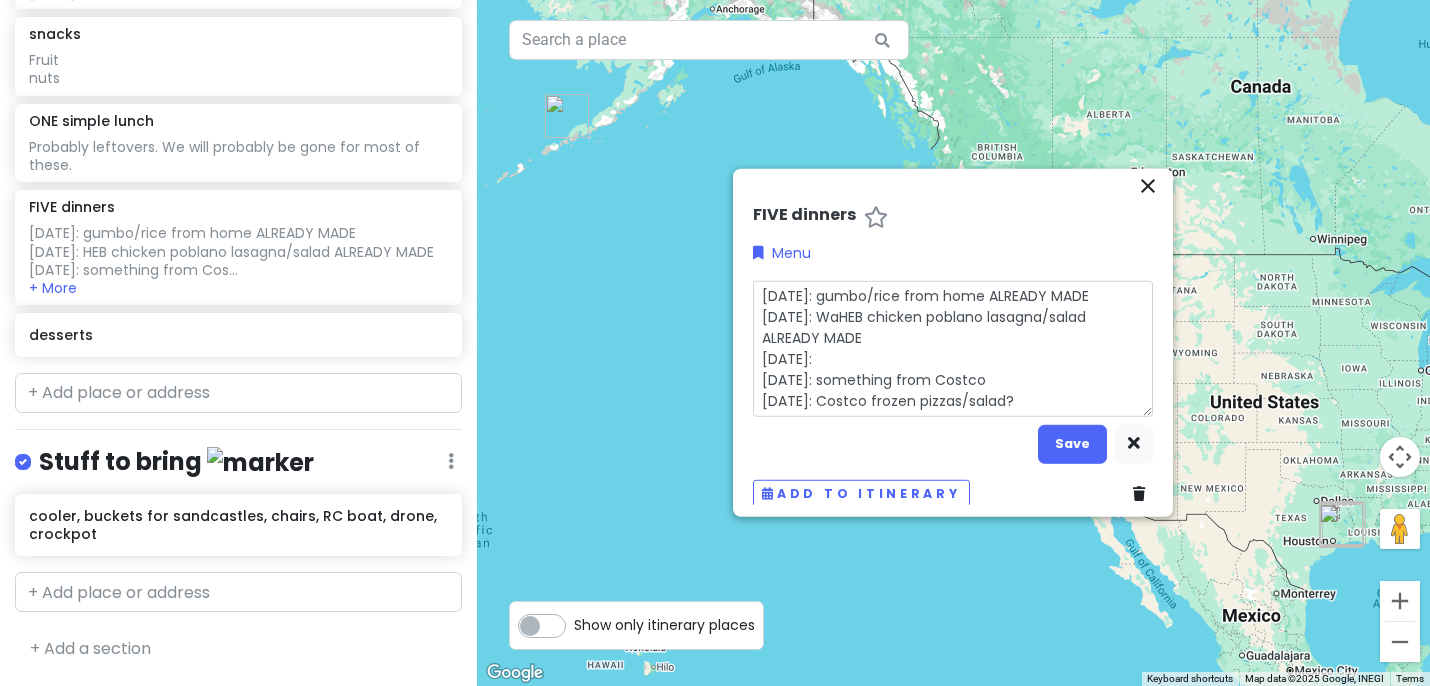 type on "[DATE]: gumbo/rice from home ALREADY MADE
[DATE]: WanHEB chicken poblano lasagna/salad ALREADY MADE
[DATE]:
[DATE]: something from Costco
[DATE]: Costco frozen pizzas/salad?" 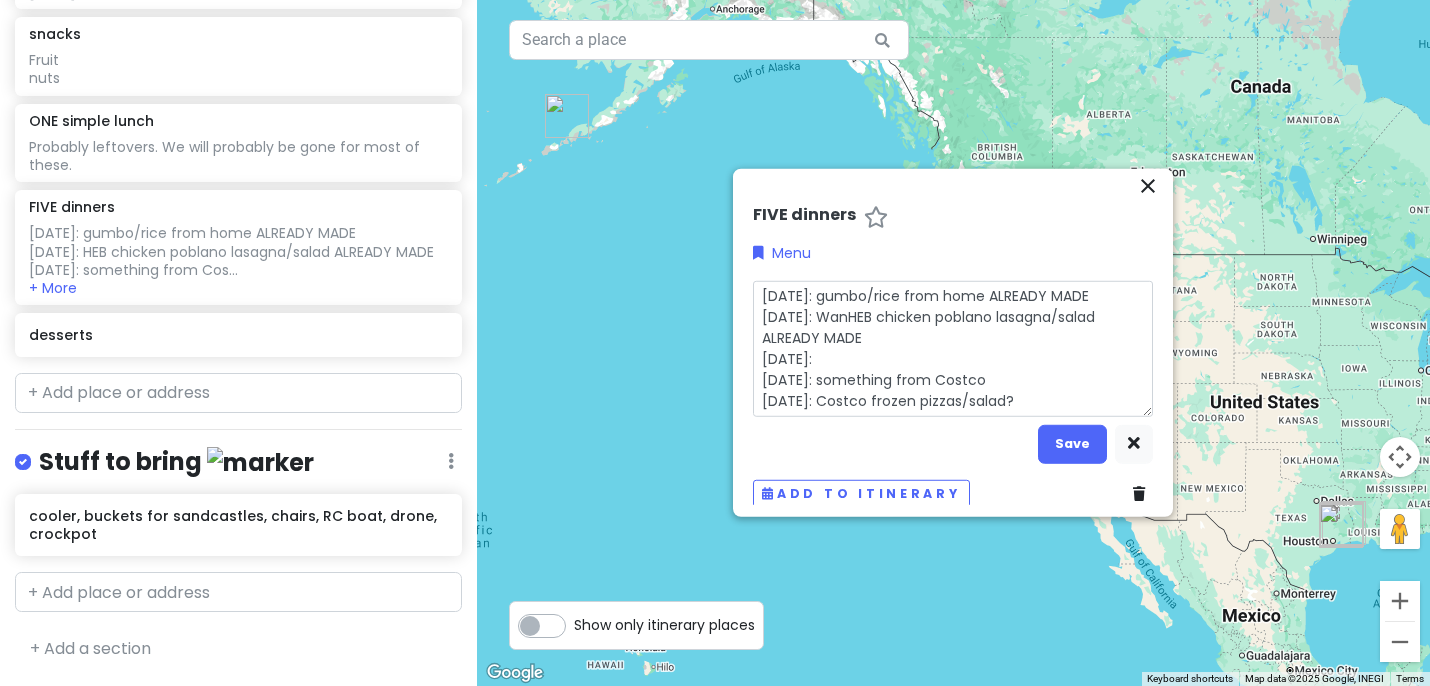 type on "x" 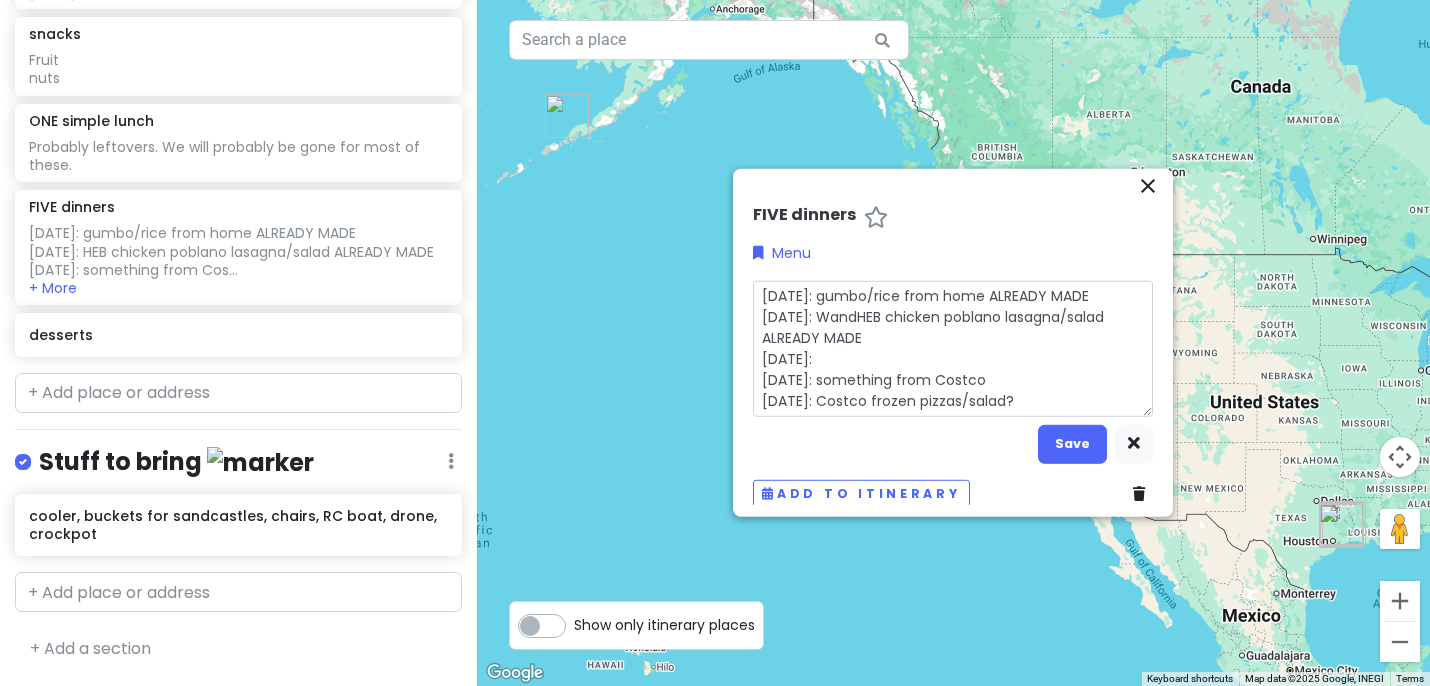 type on "x" 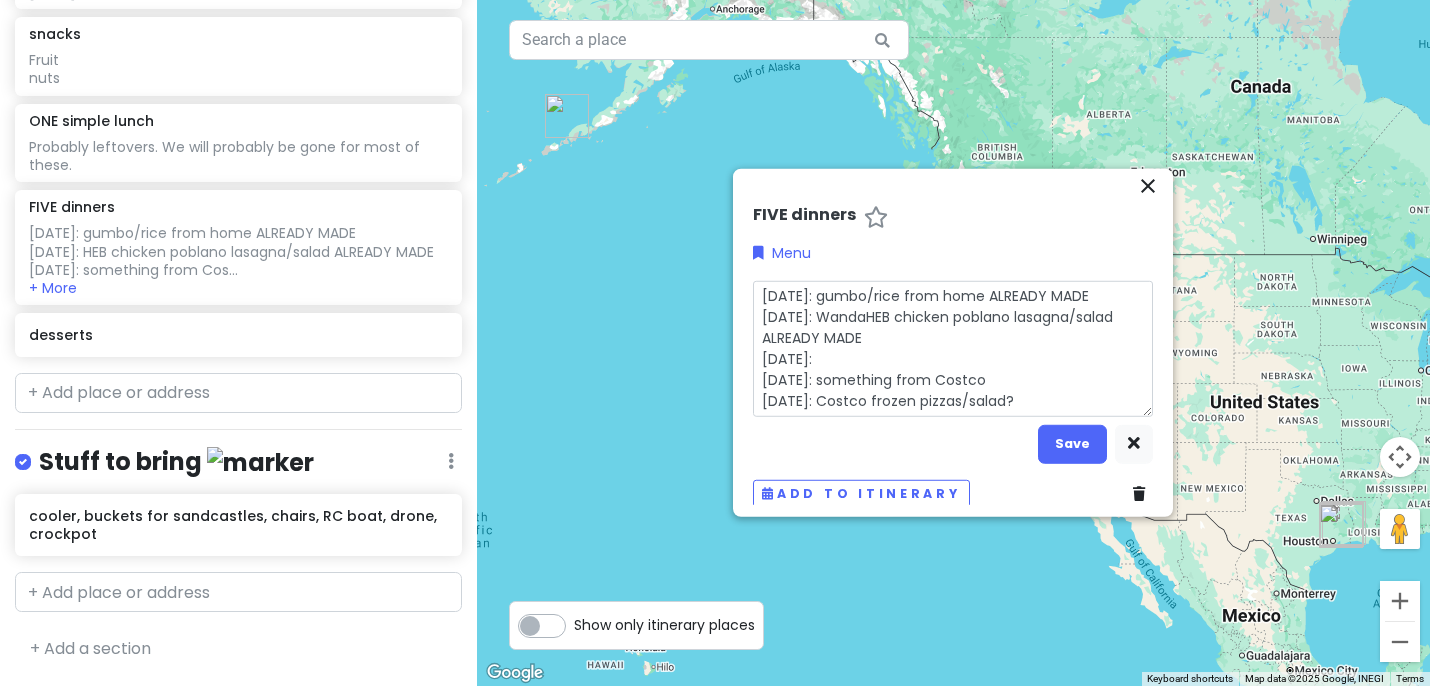 type on "x" 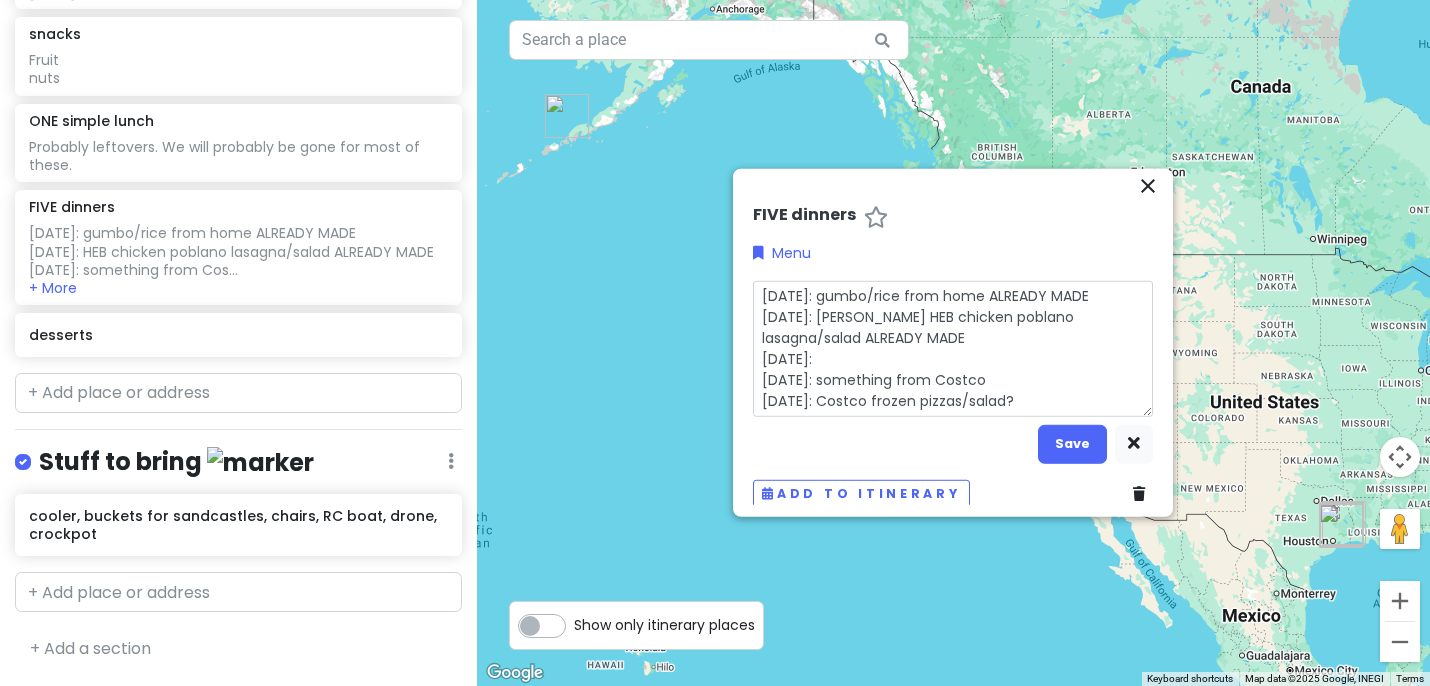 type on "x" 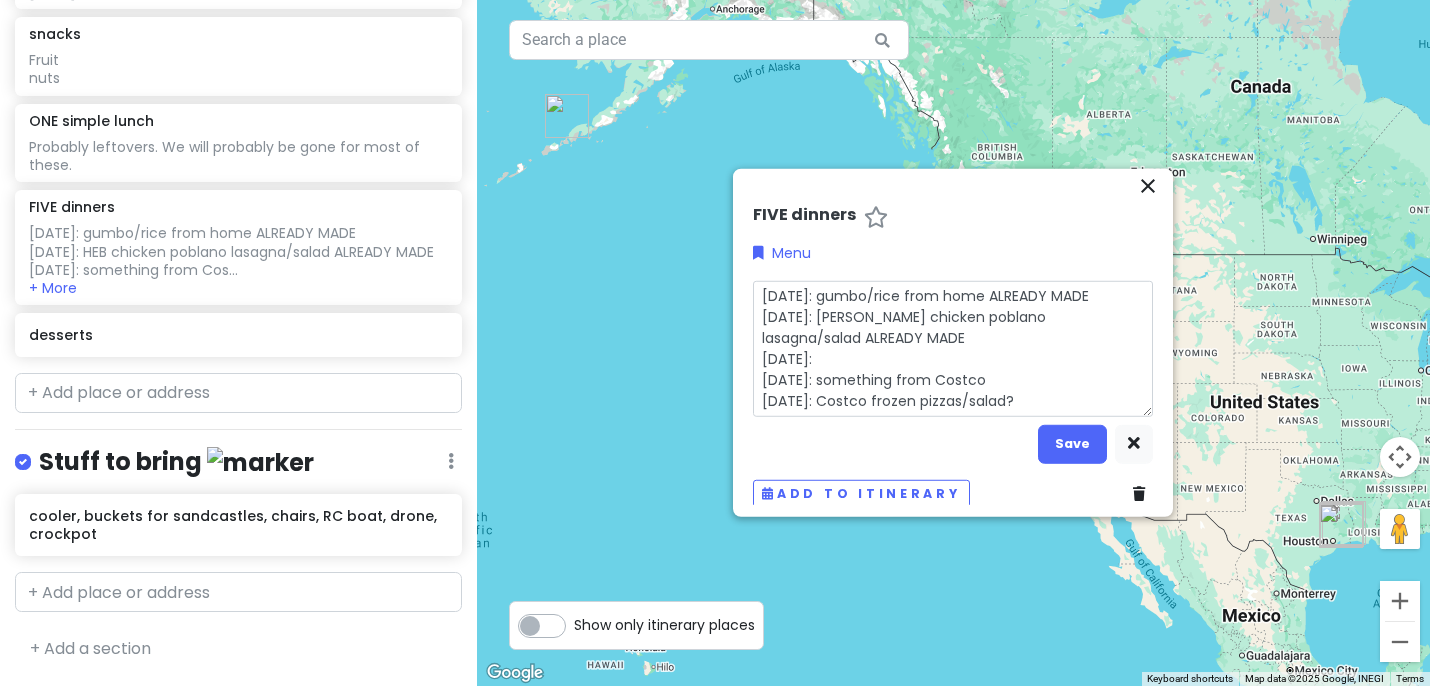 type on "x" 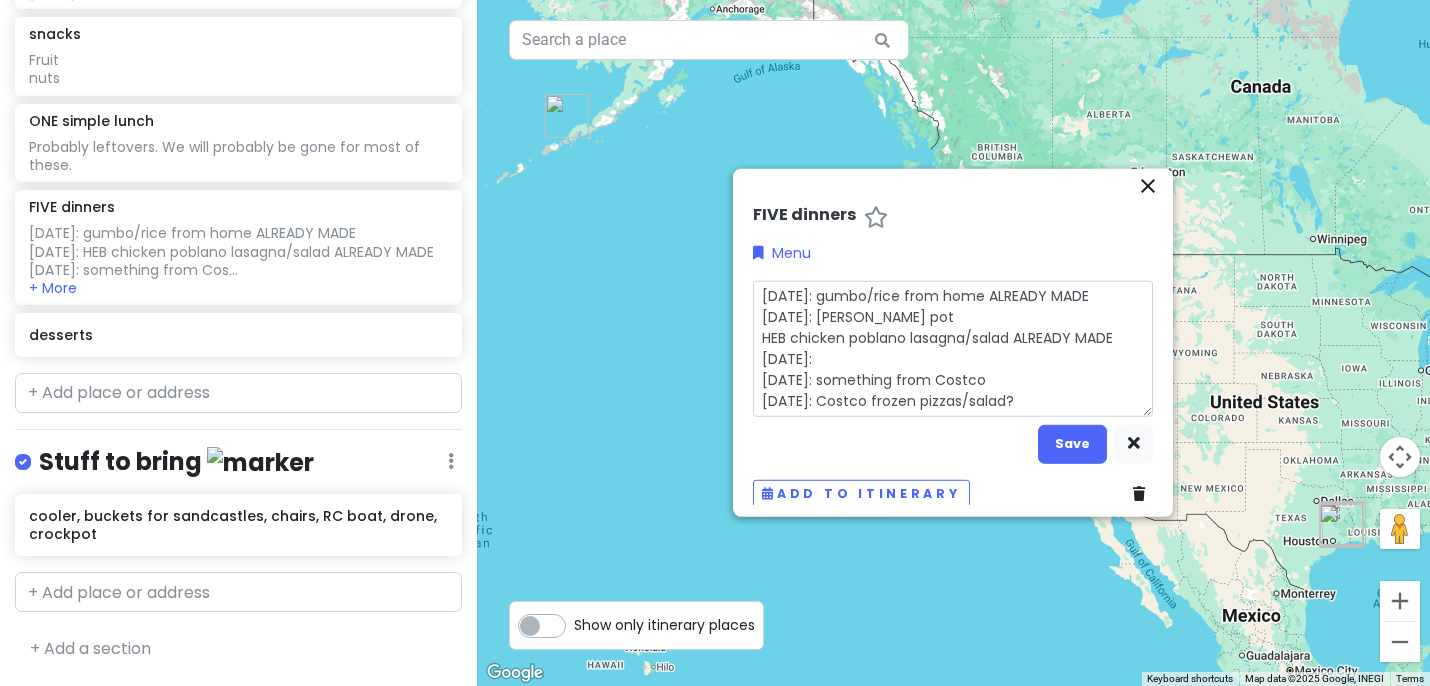 drag, startPoint x: 766, startPoint y: 340, endPoint x: 1131, endPoint y: 336, distance: 365.0219 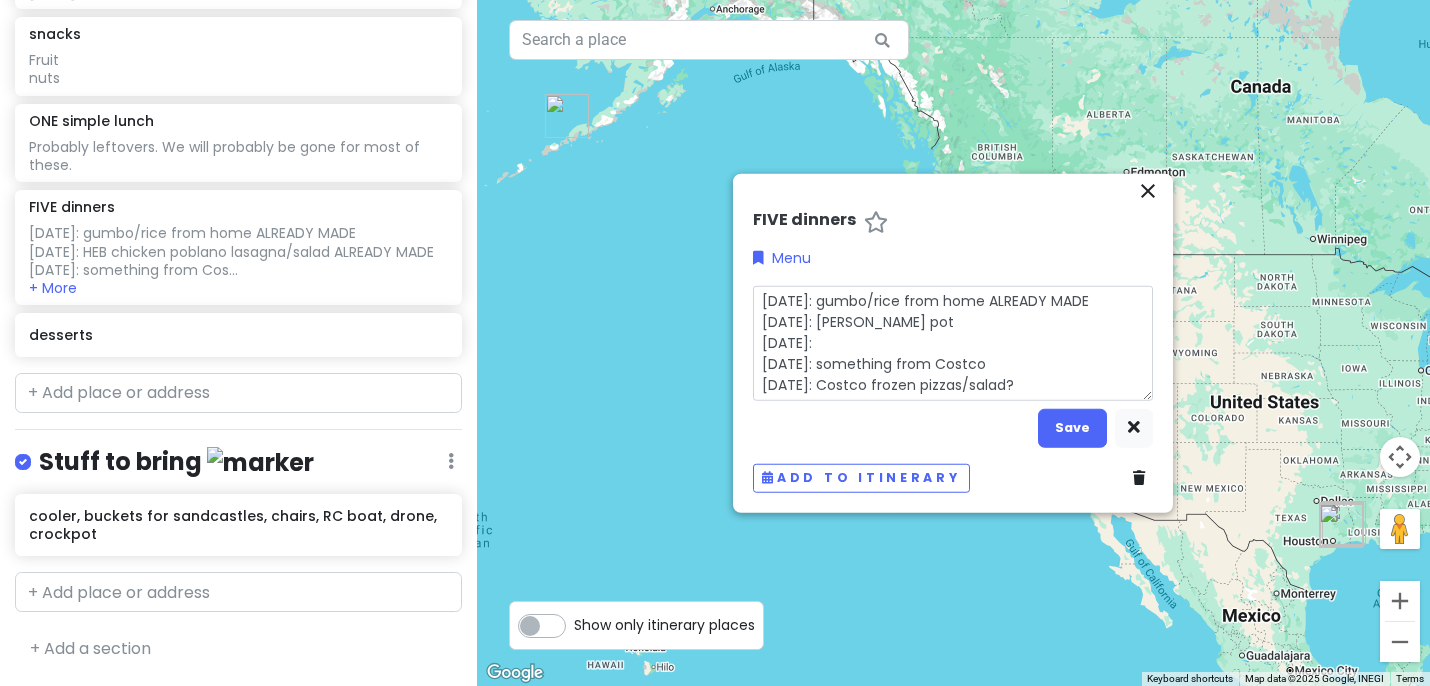 drag, startPoint x: 852, startPoint y: 367, endPoint x: 908, endPoint y: 363, distance: 56.142673 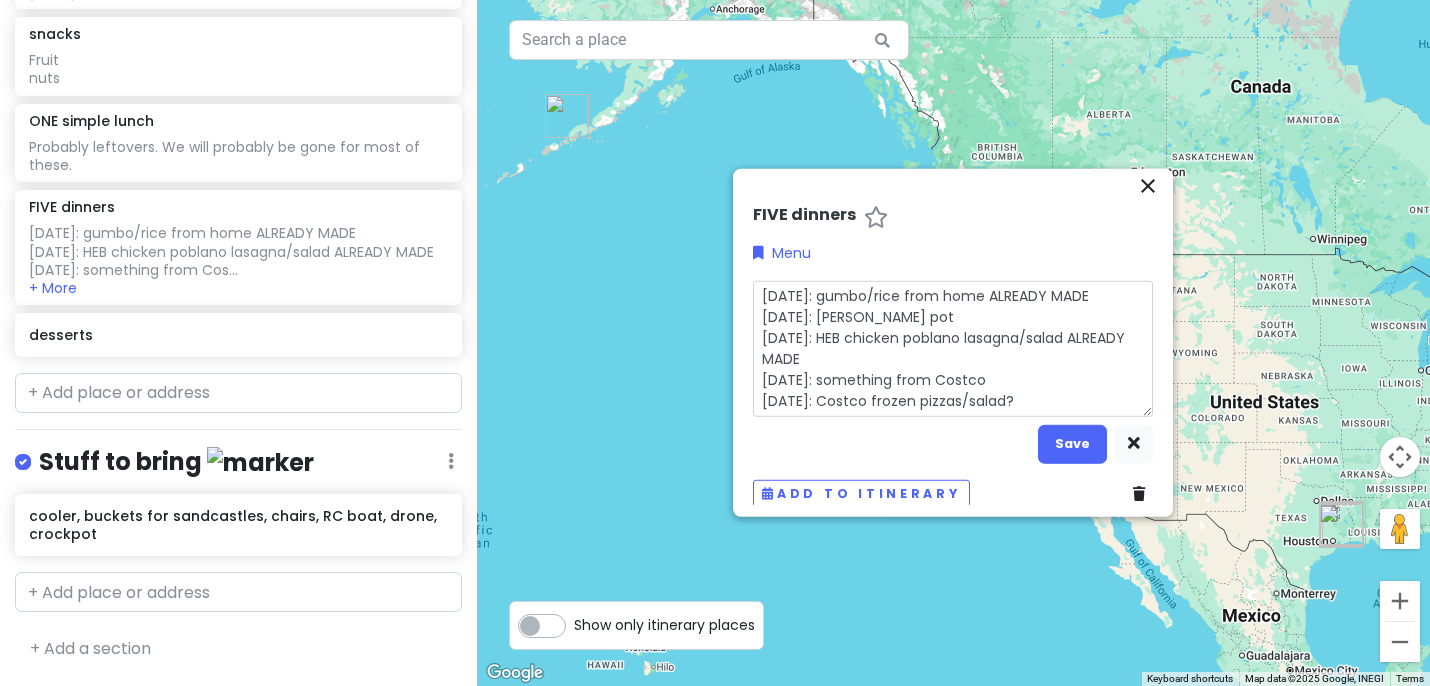 scroll, scrollTop: 11, scrollLeft: 0, axis: vertical 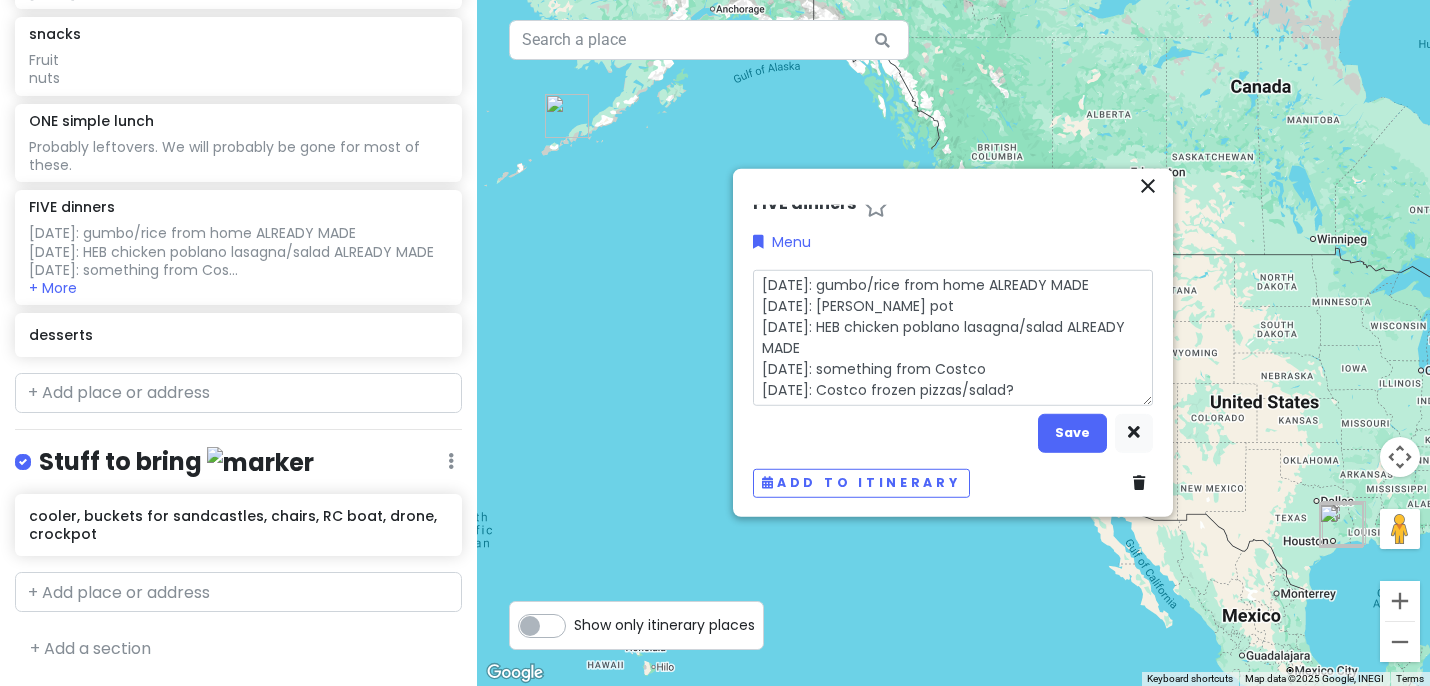 click on "[DATE]: gumbo/rice from home ALREADY MADE
[DATE]: [PERSON_NAME] pot
[DATE]: HEB chicken poblano lasagna/salad ALREADY MADE
[DATE]: something from Costco
[DATE]: Costco frozen pizzas/salad?" at bounding box center (953, 337) 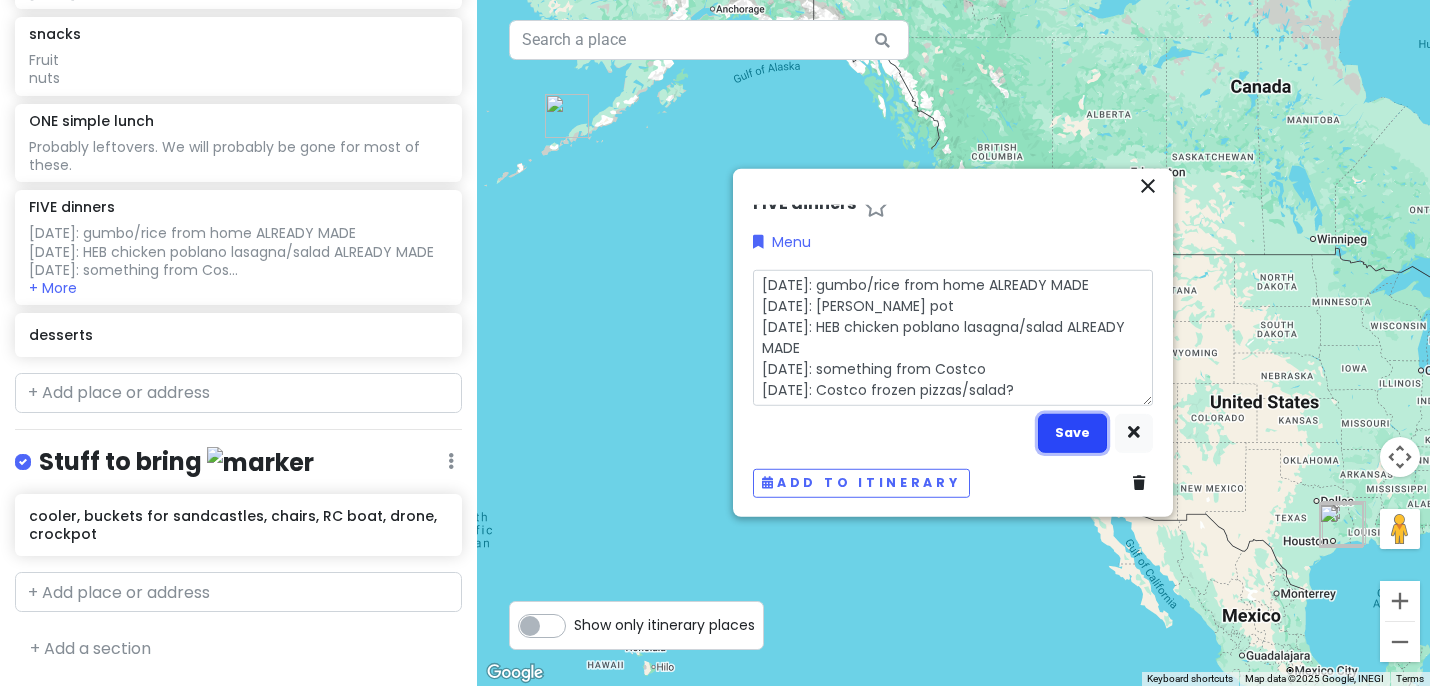 click on "Save" at bounding box center [1072, 432] 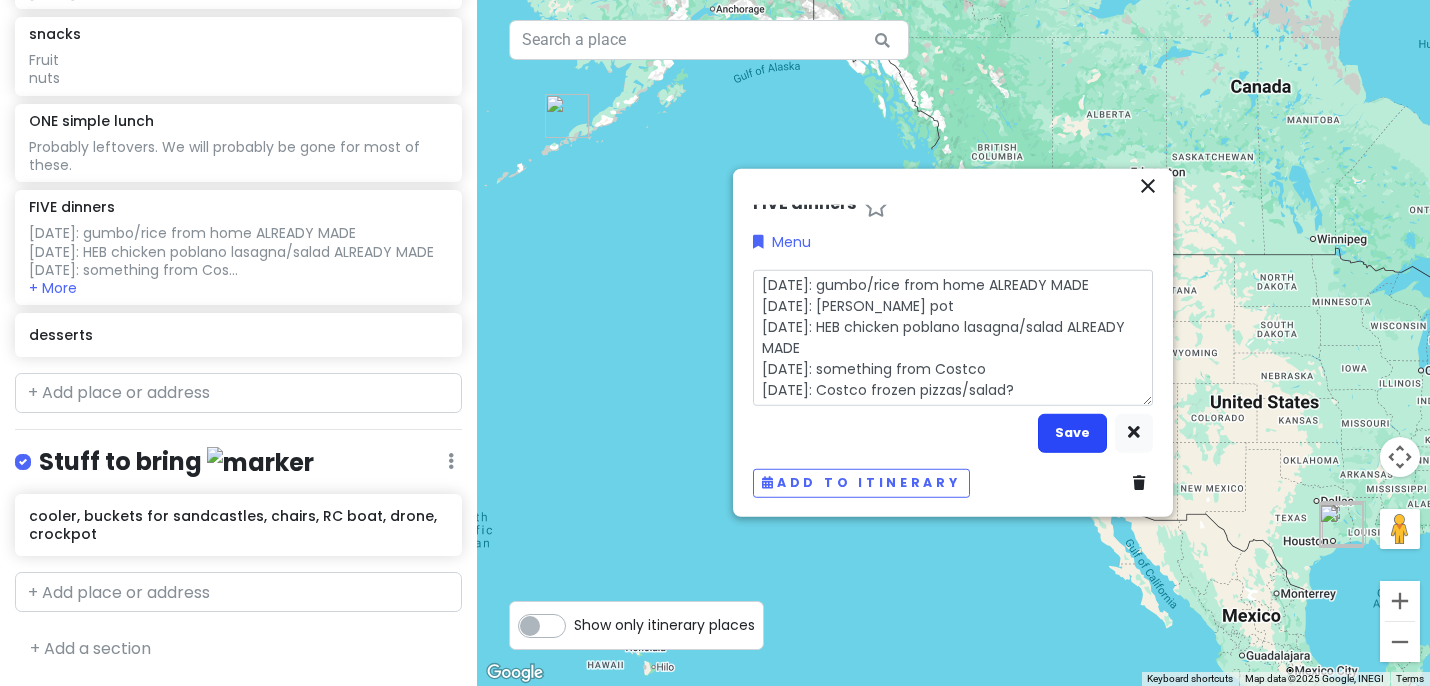 scroll, scrollTop: 0, scrollLeft: 0, axis: both 